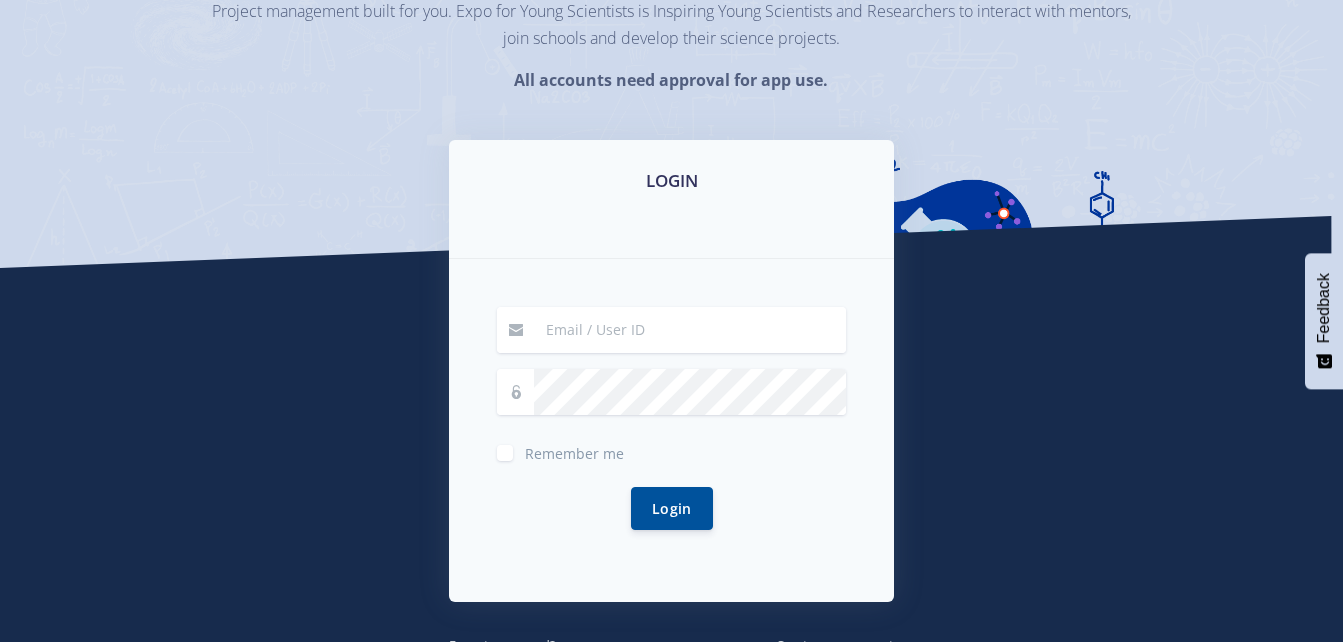 scroll, scrollTop: 210, scrollLeft: 0, axis: vertical 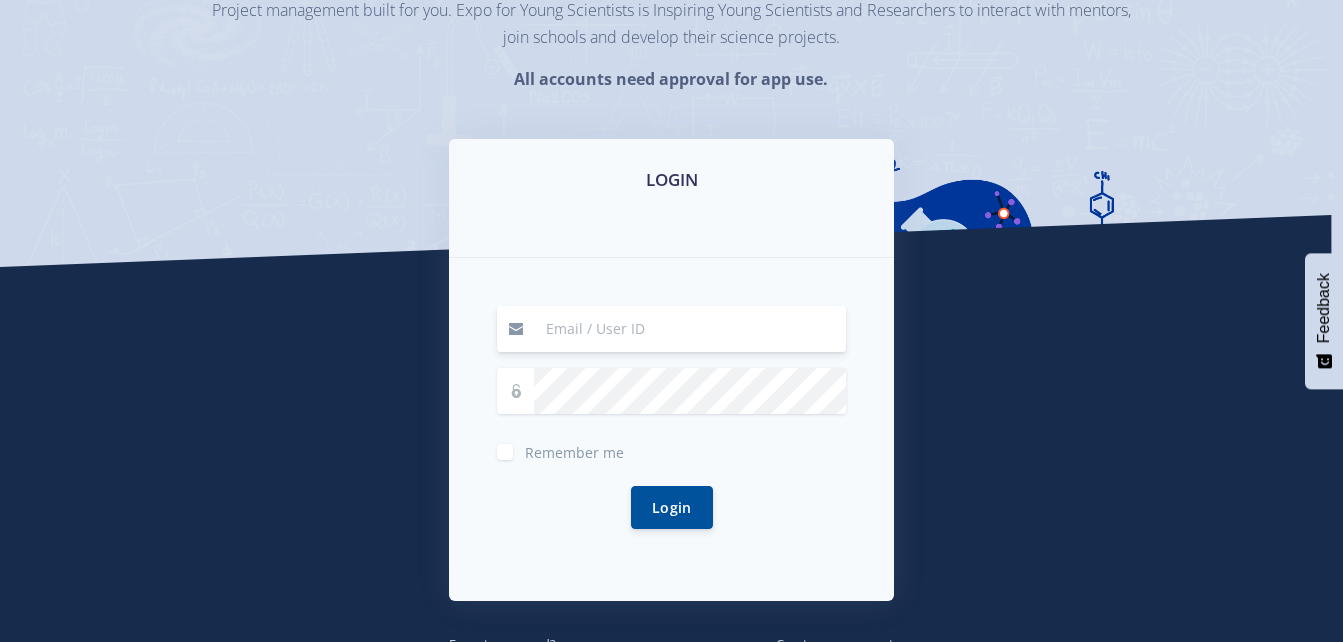 click at bounding box center (690, 329) 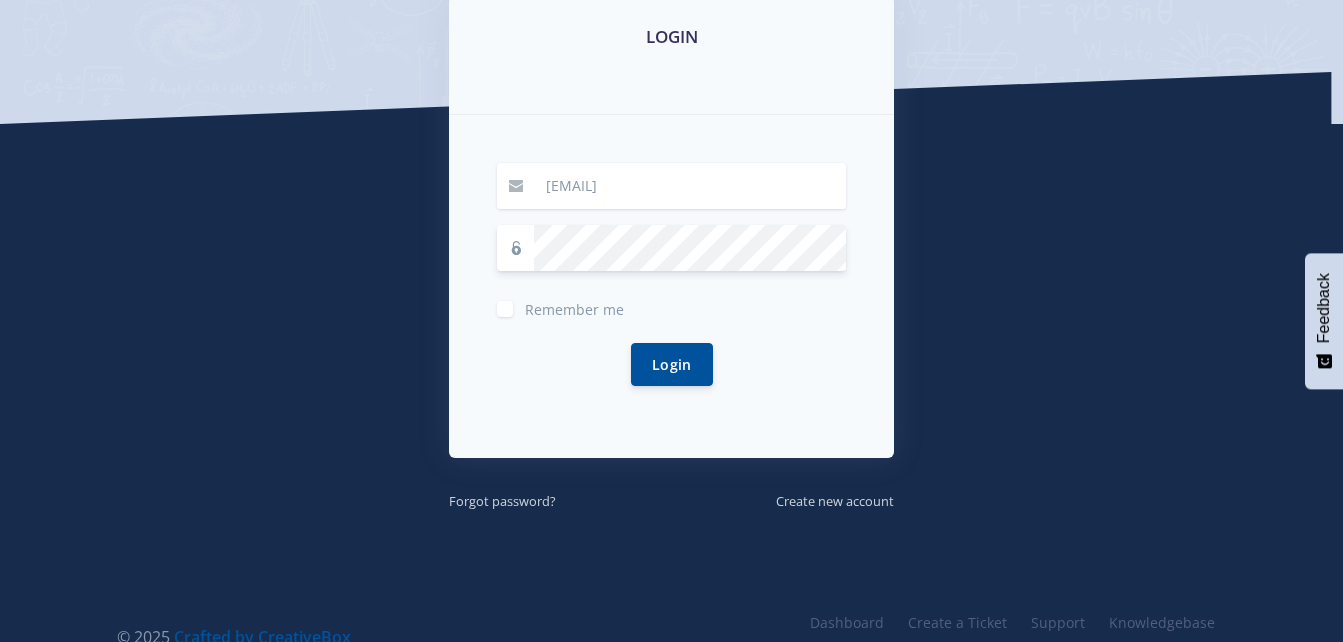 scroll, scrollTop: 356, scrollLeft: 0, axis: vertical 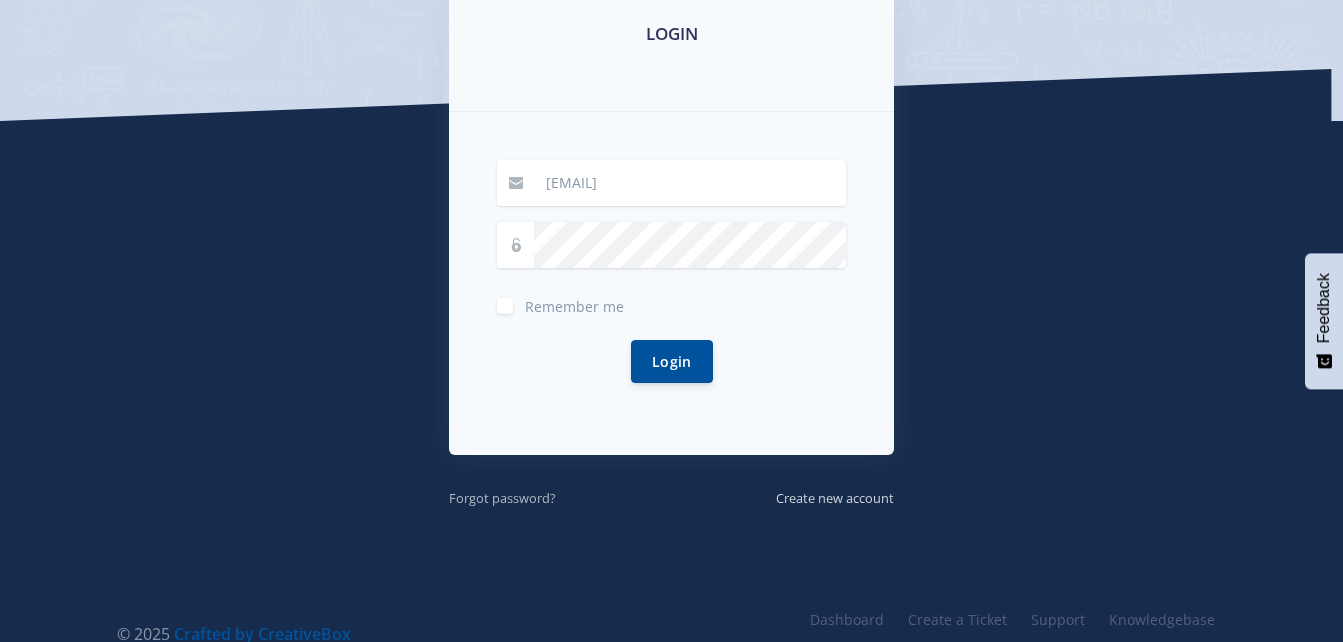 click on "Forgot password?" at bounding box center [502, 498] 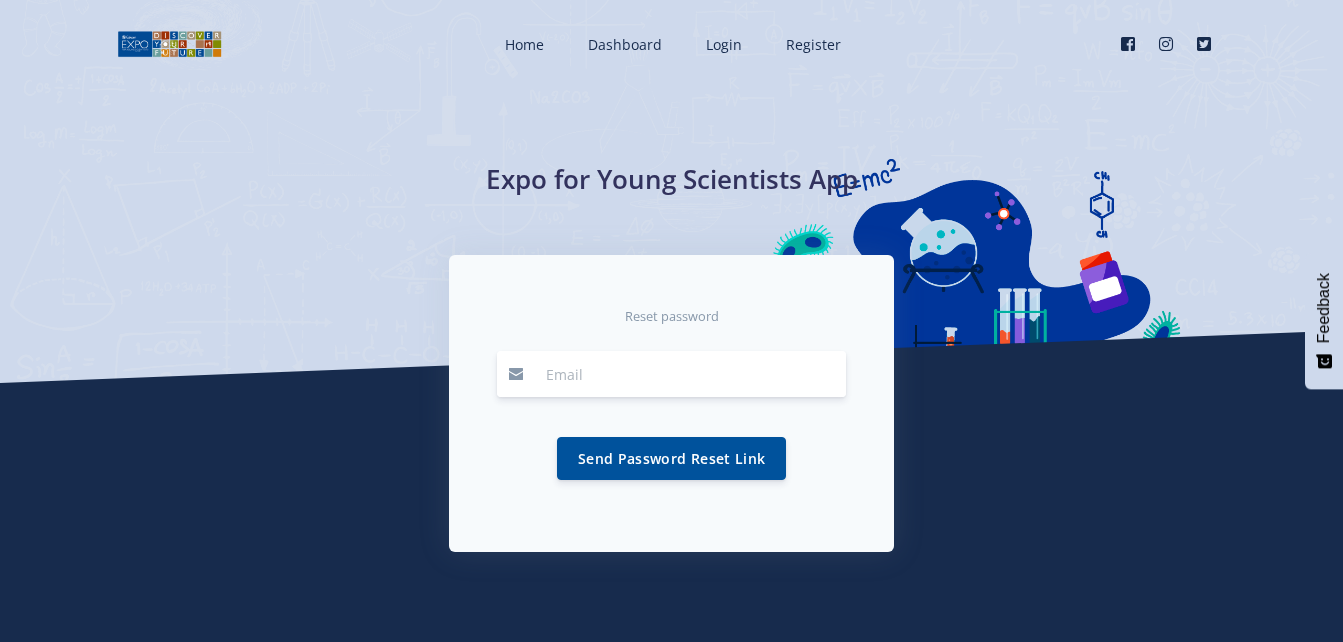 scroll, scrollTop: 0, scrollLeft: 0, axis: both 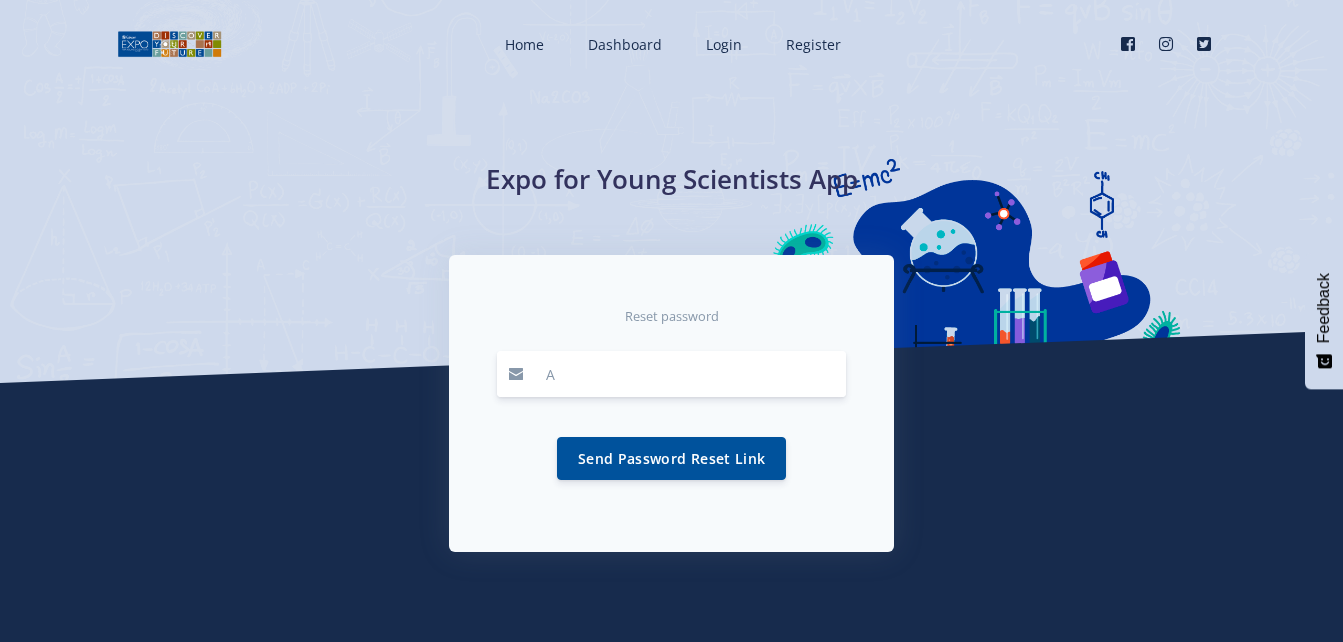 type on "[EMAIL]" 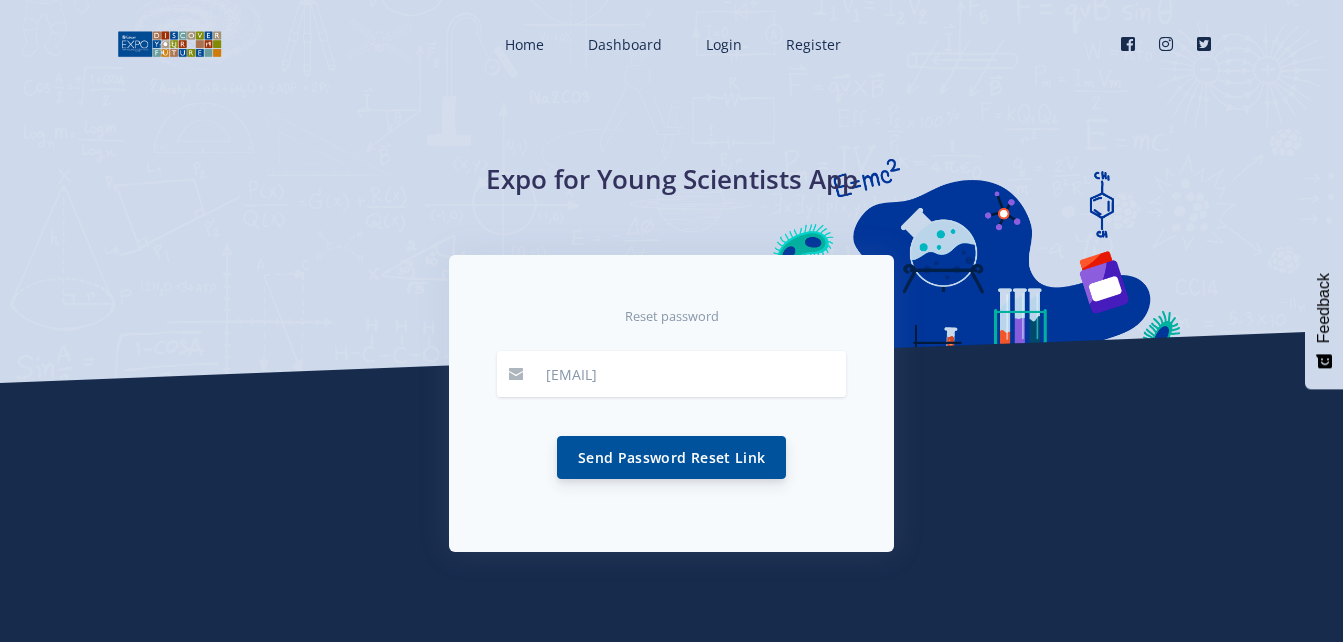 click on "Send Password Reset Link" at bounding box center (671, 457) 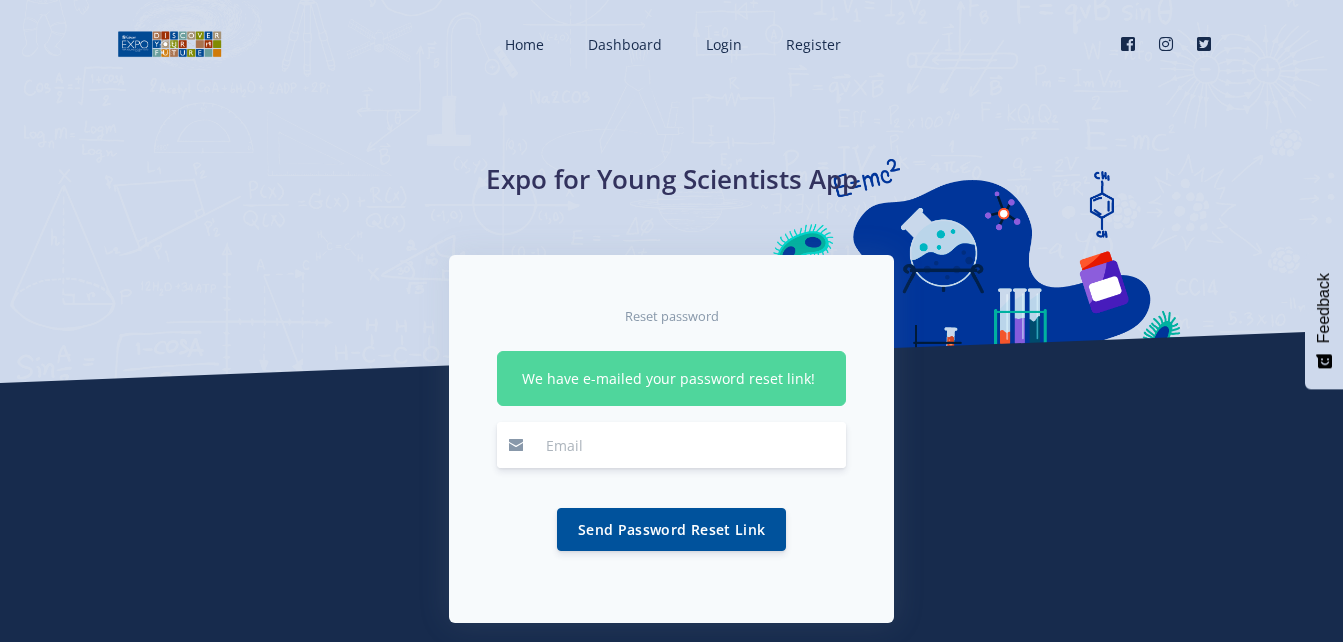 scroll, scrollTop: 0, scrollLeft: 0, axis: both 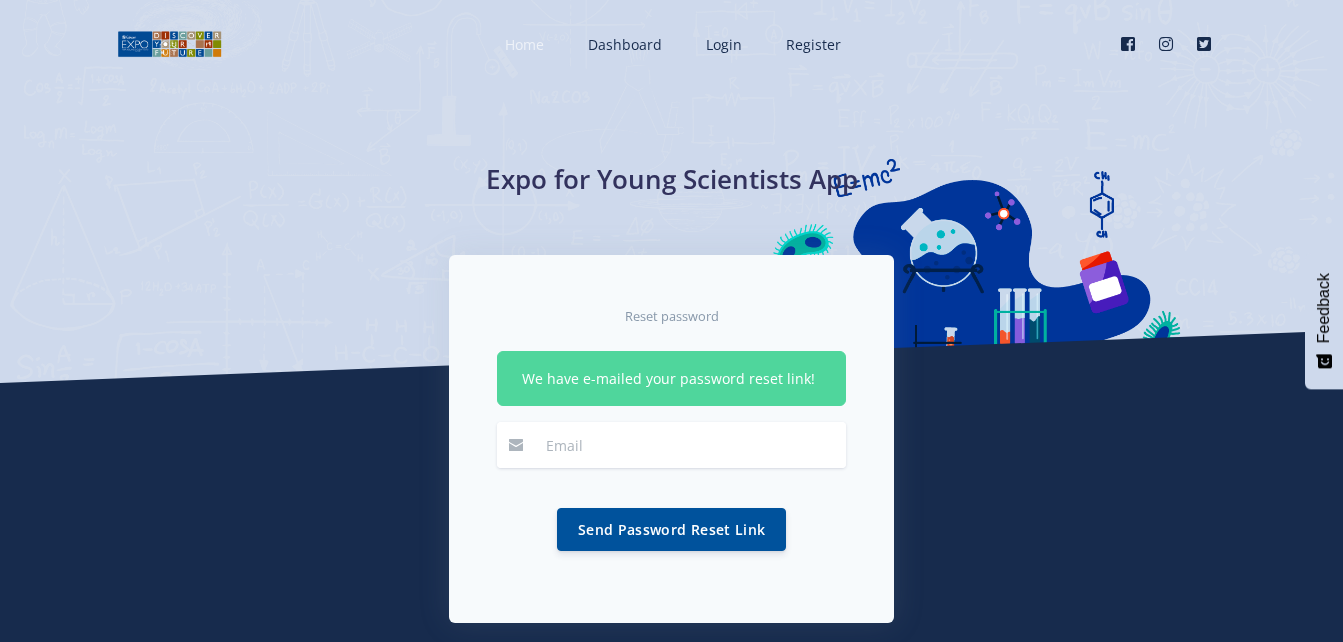 click on "Home" at bounding box center (524, 44) 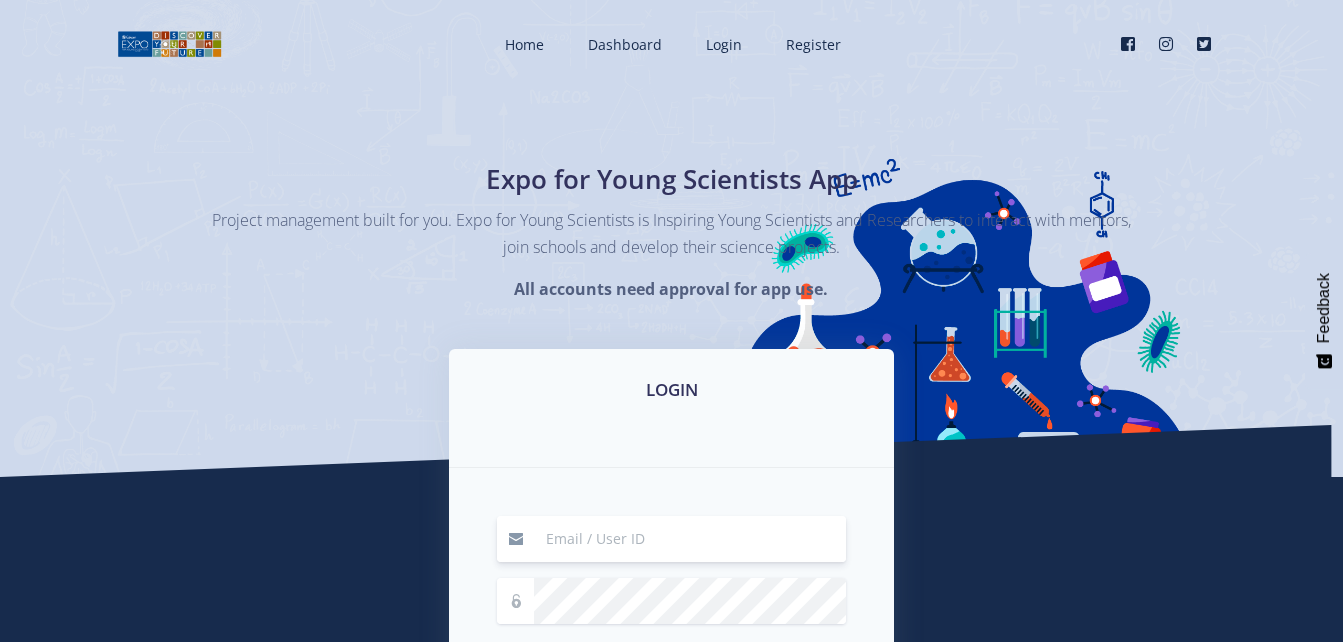 scroll, scrollTop: 0, scrollLeft: 0, axis: both 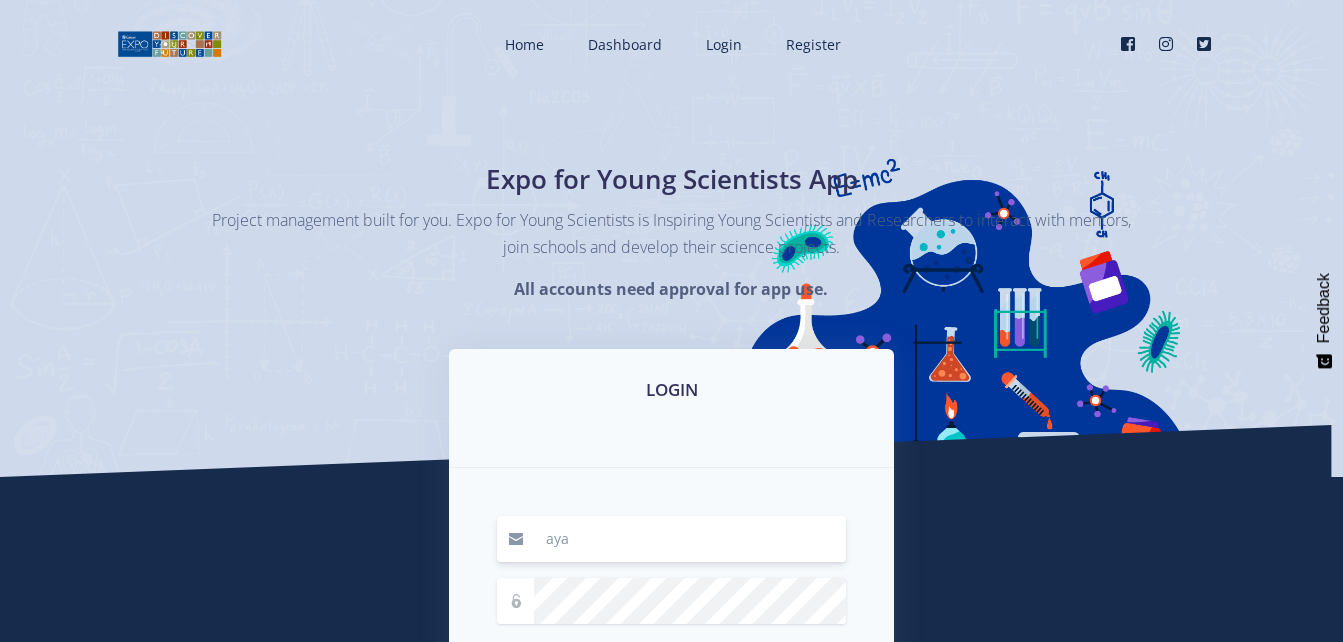 type on "[FIRST]@[DOMAIN]" 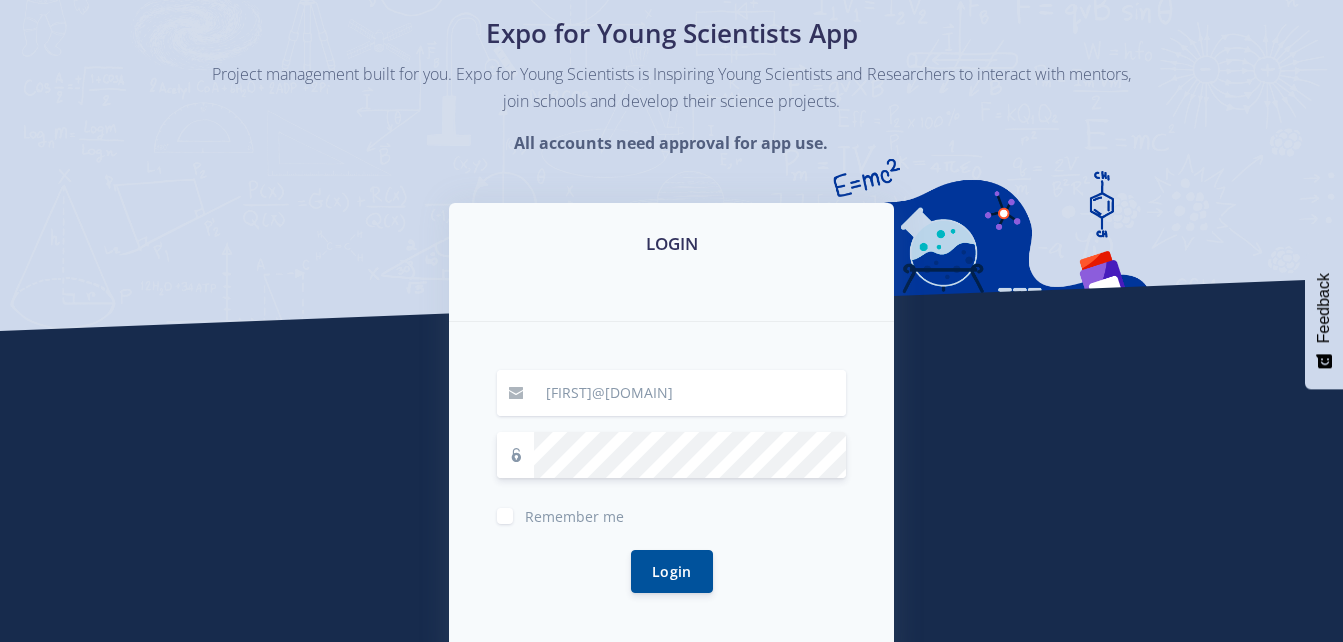 scroll, scrollTop: 147, scrollLeft: 0, axis: vertical 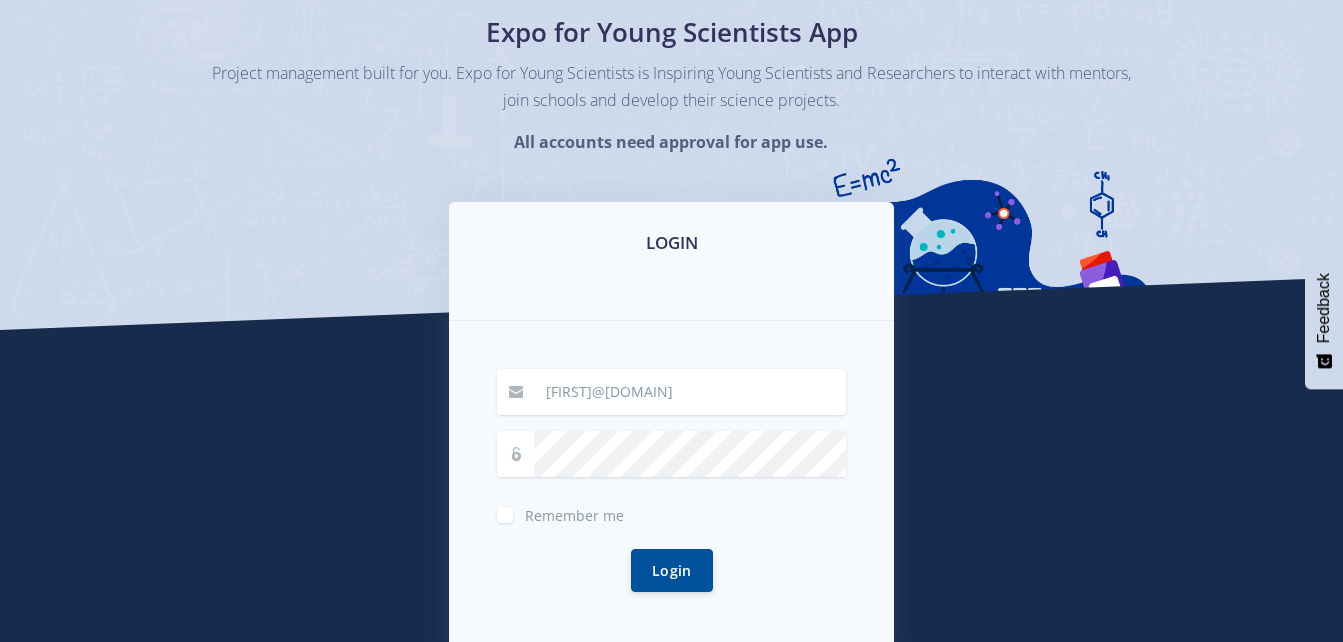 click on "Remember me" at bounding box center (574, 515) 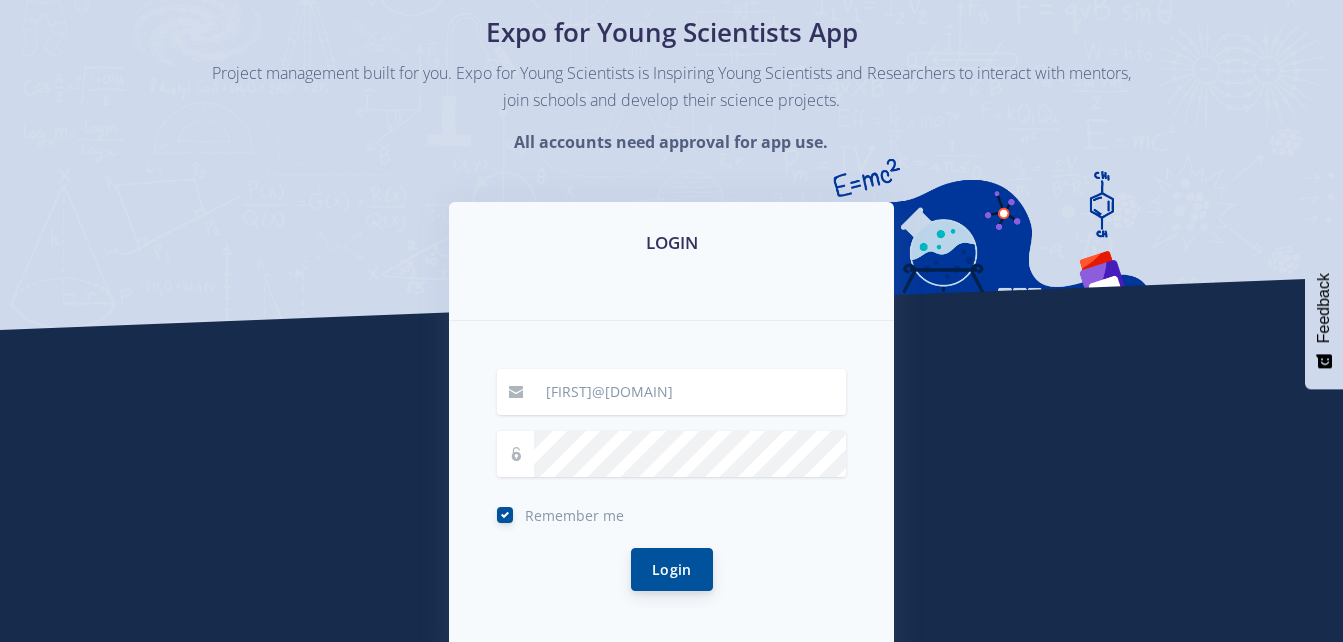 click on "Login" at bounding box center [672, 569] 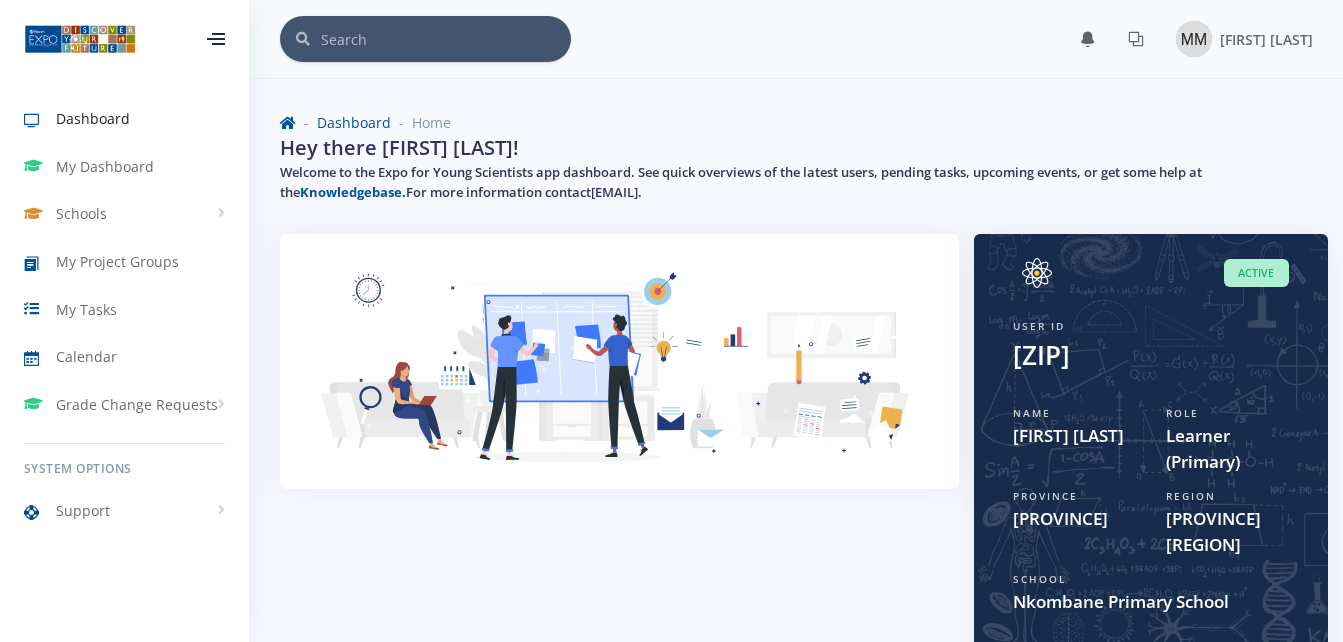 scroll, scrollTop: 0, scrollLeft: 0, axis: both 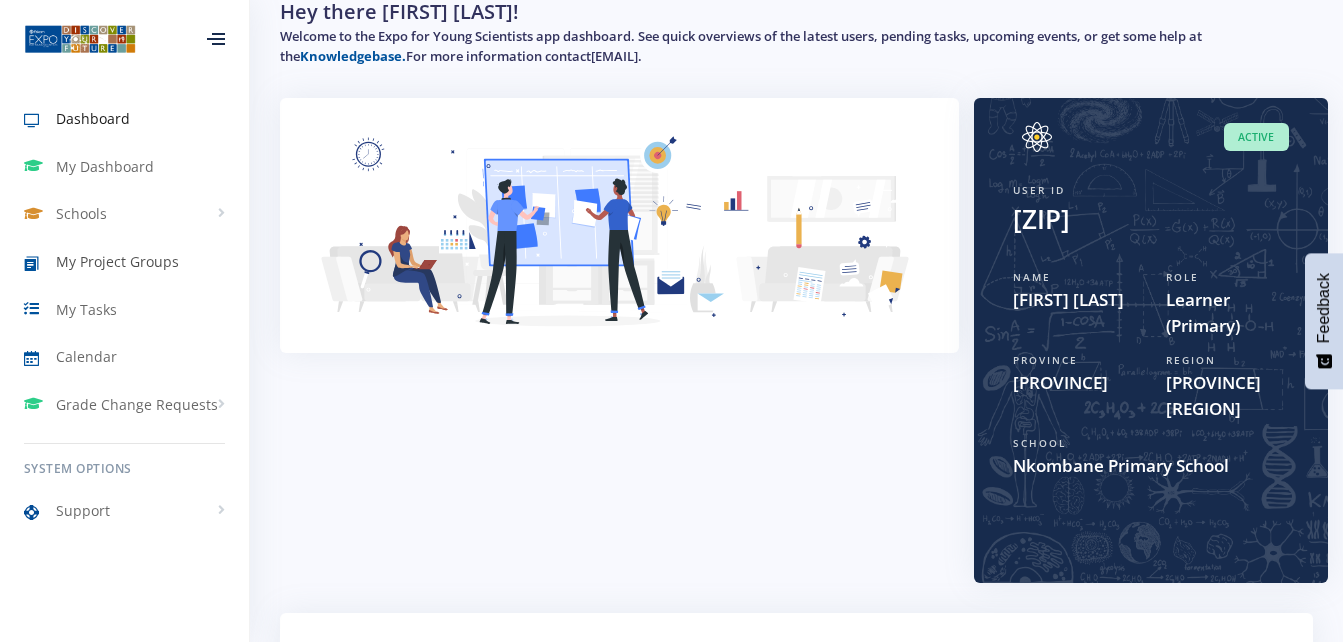 click on "My Project Groups" at bounding box center [117, 261] 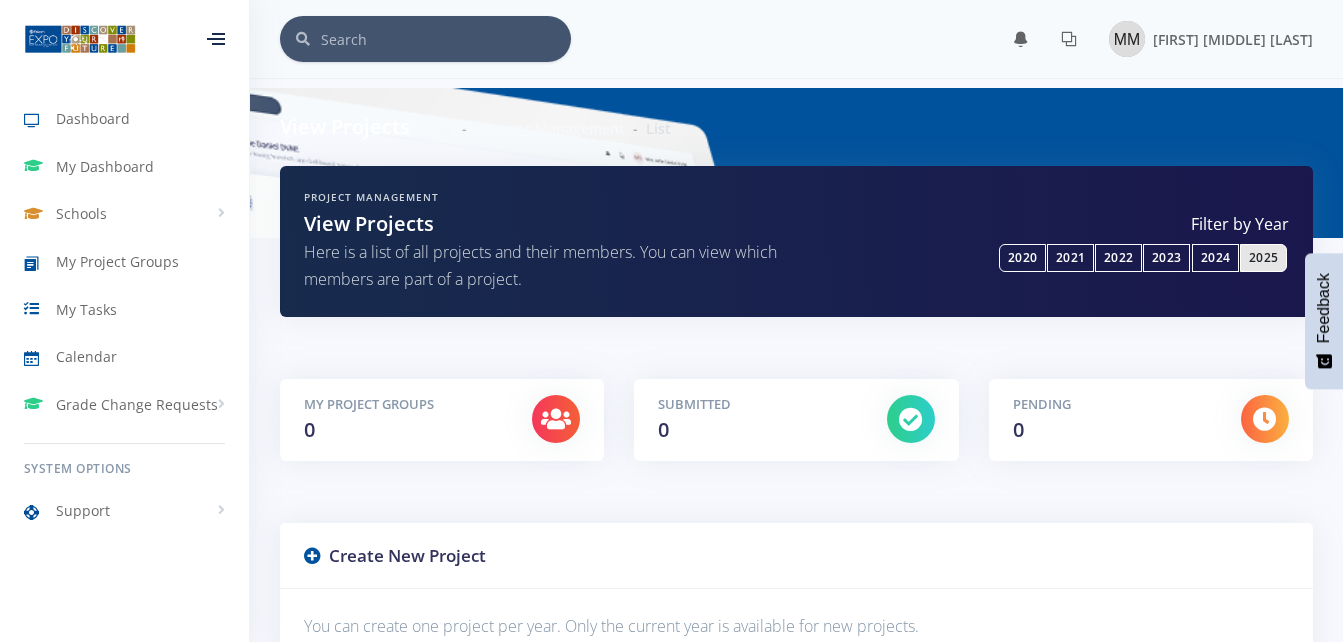 scroll, scrollTop: 0, scrollLeft: 0, axis: both 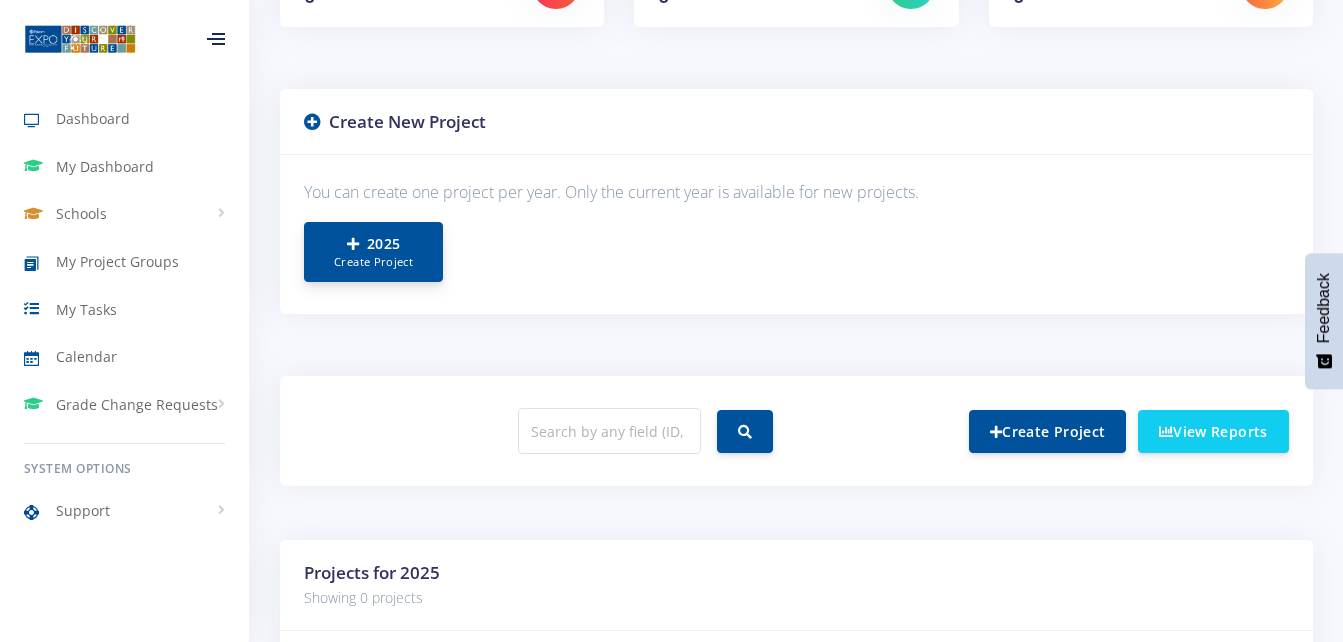 click on "2025
Create Project" at bounding box center [373, 252] 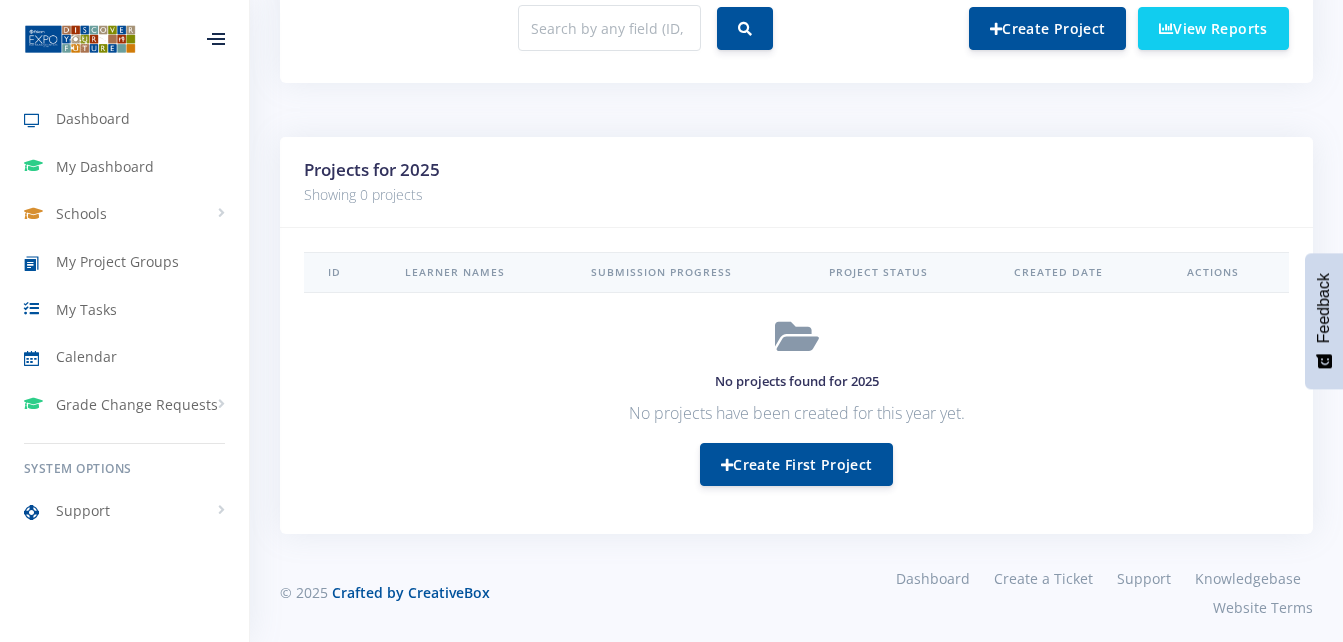 scroll, scrollTop: 838, scrollLeft: 0, axis: vertical 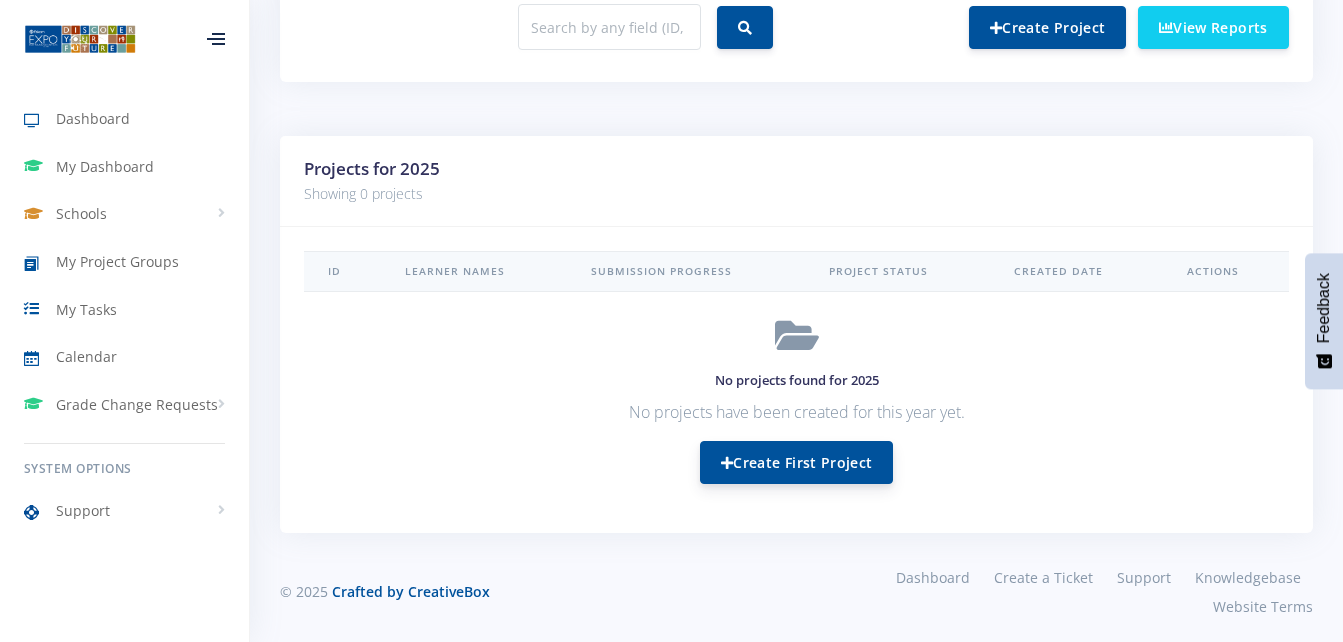 click on "Create First Project" at bounding box center (796, 462) 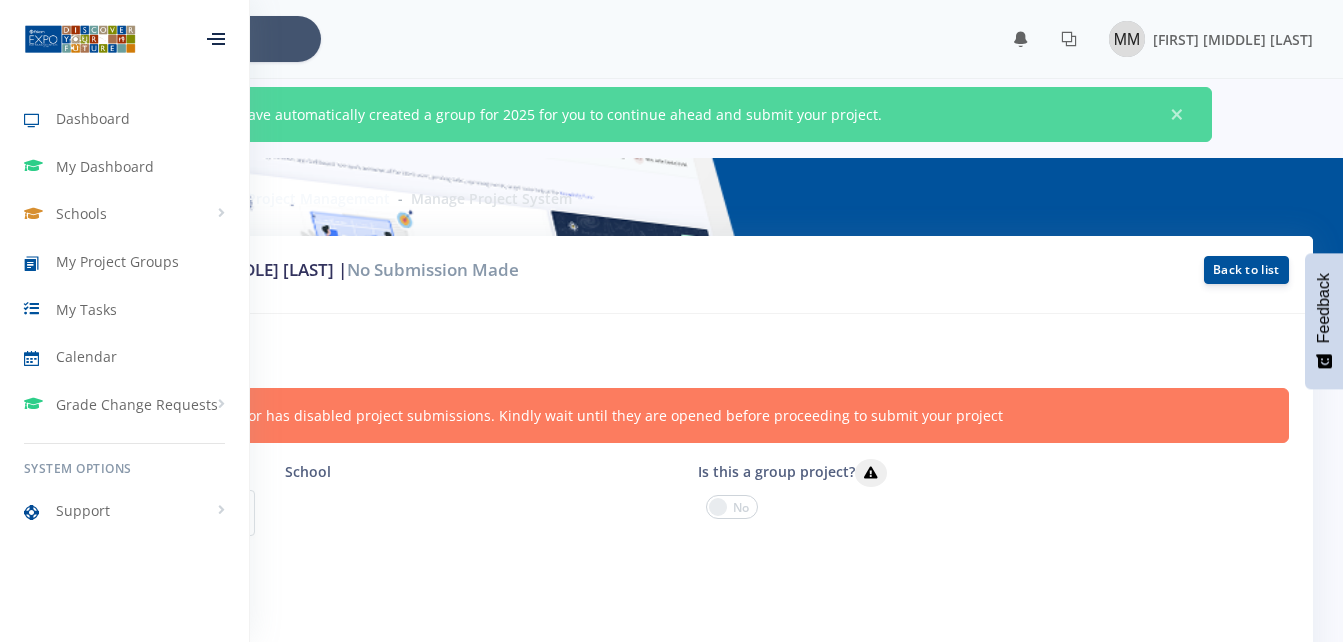 scroll, scrollTop: 0, scrollLeft: 0, axis: both 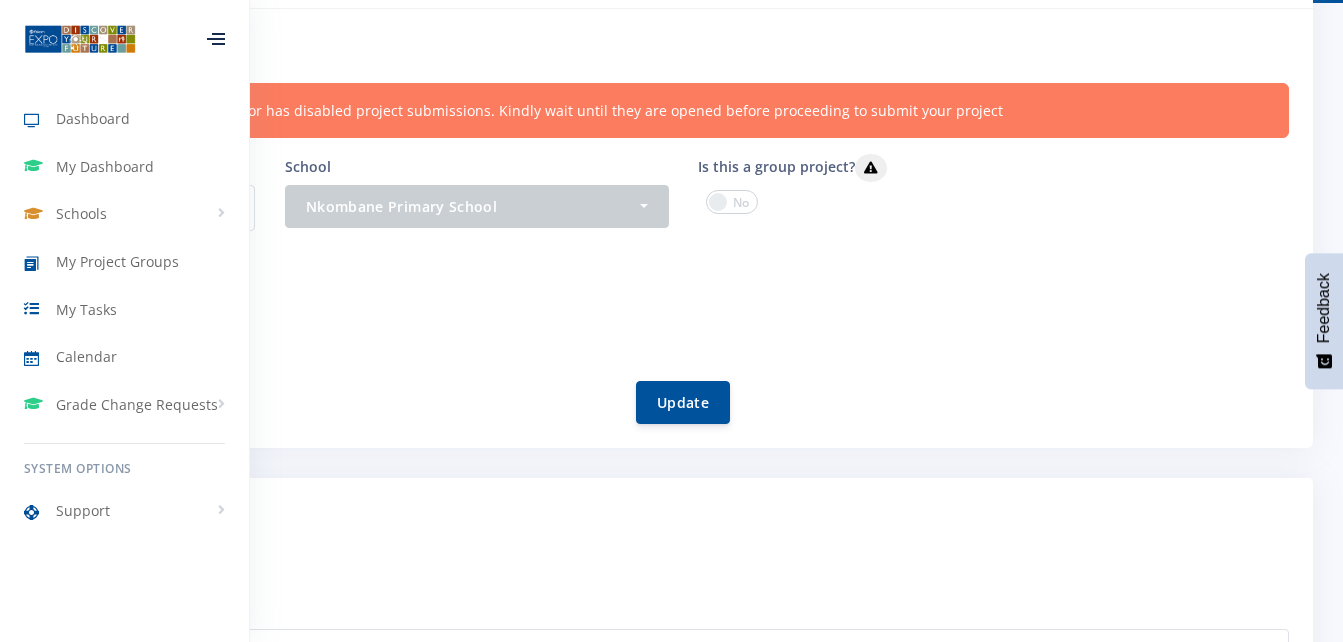 click on "Project information
Your provincial coordinator has disabled project submissions. Kindly wait until they are
opened before proceeding to submit your project
Project System ID
9809
School
-
Nkombane Primary School   -" at bounding box center [671, 228] 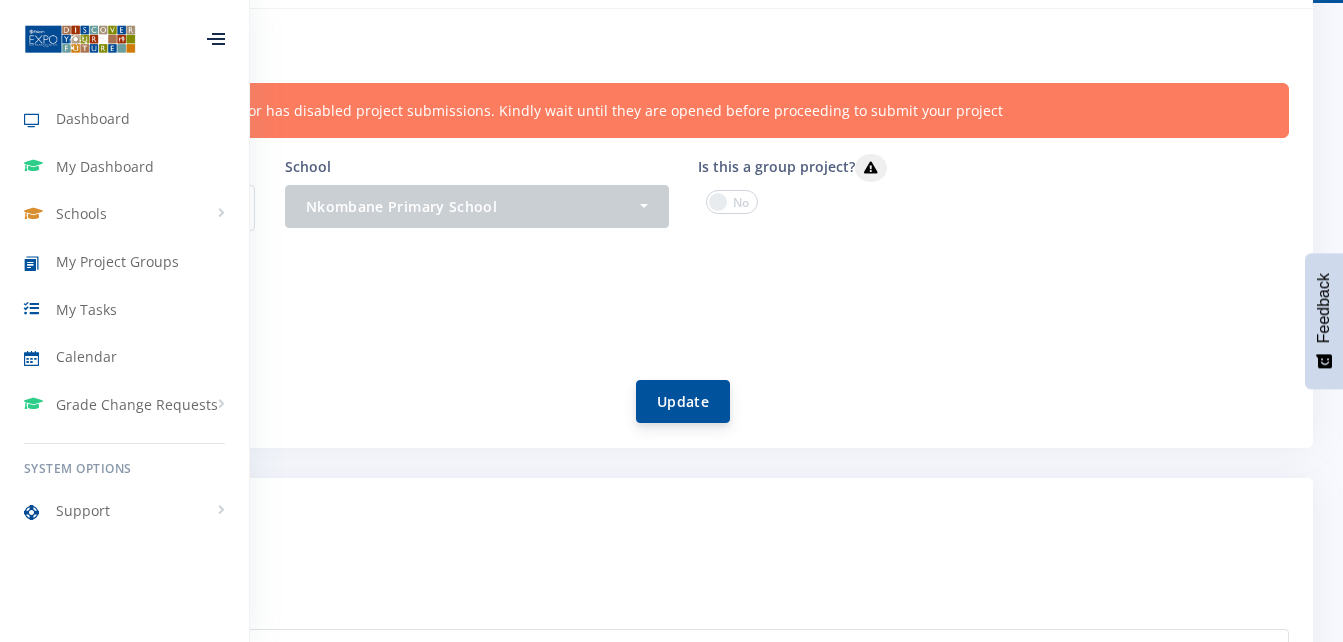 click on "Update" at bounding box center (683, 401) 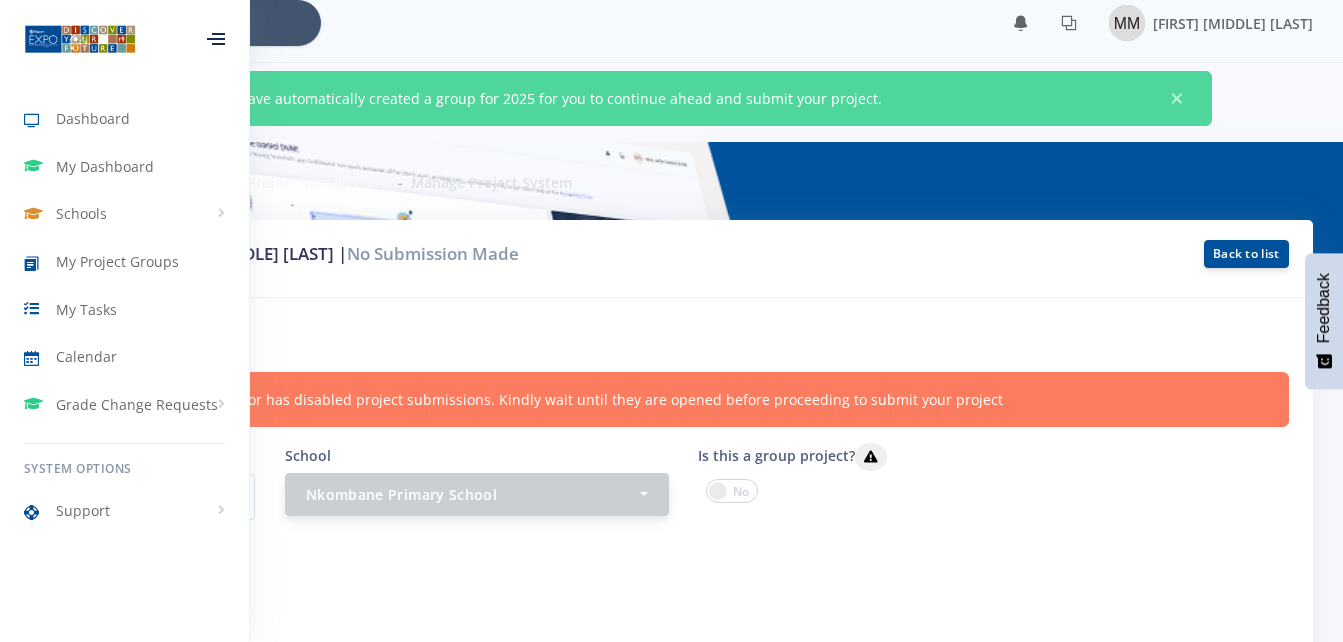 scroll, scrollTop: 15, scrollLeft: 0, axis: vertical 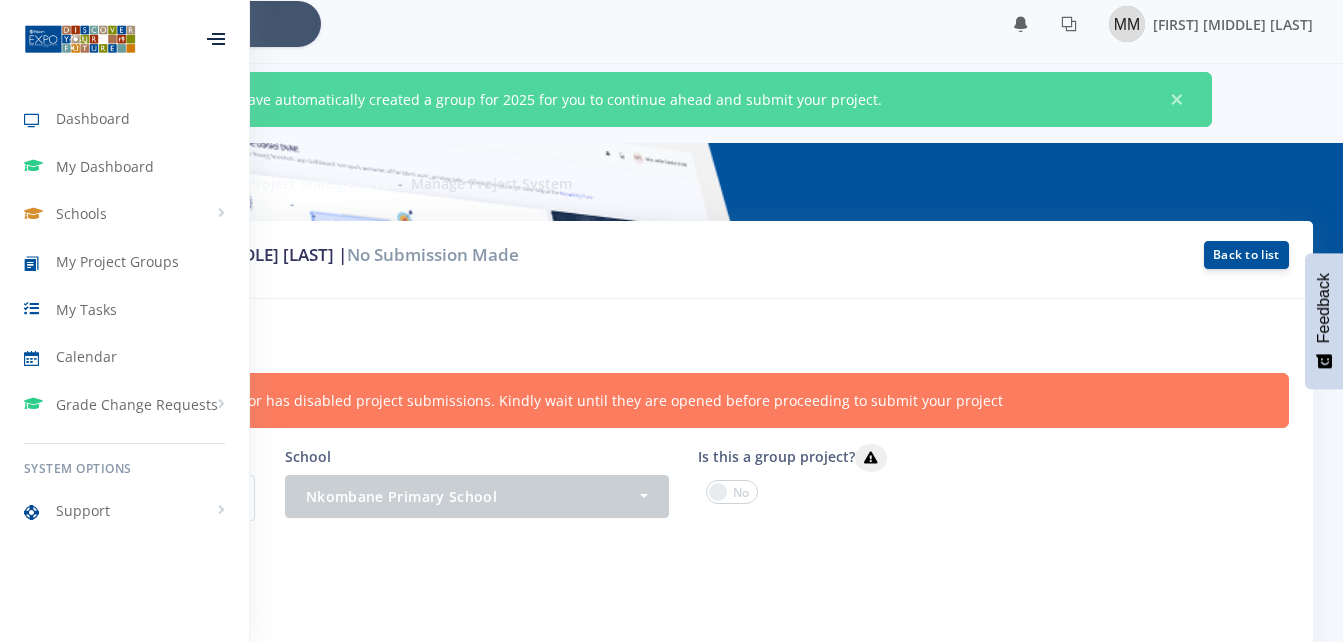 click at bounding box center [216, 39] 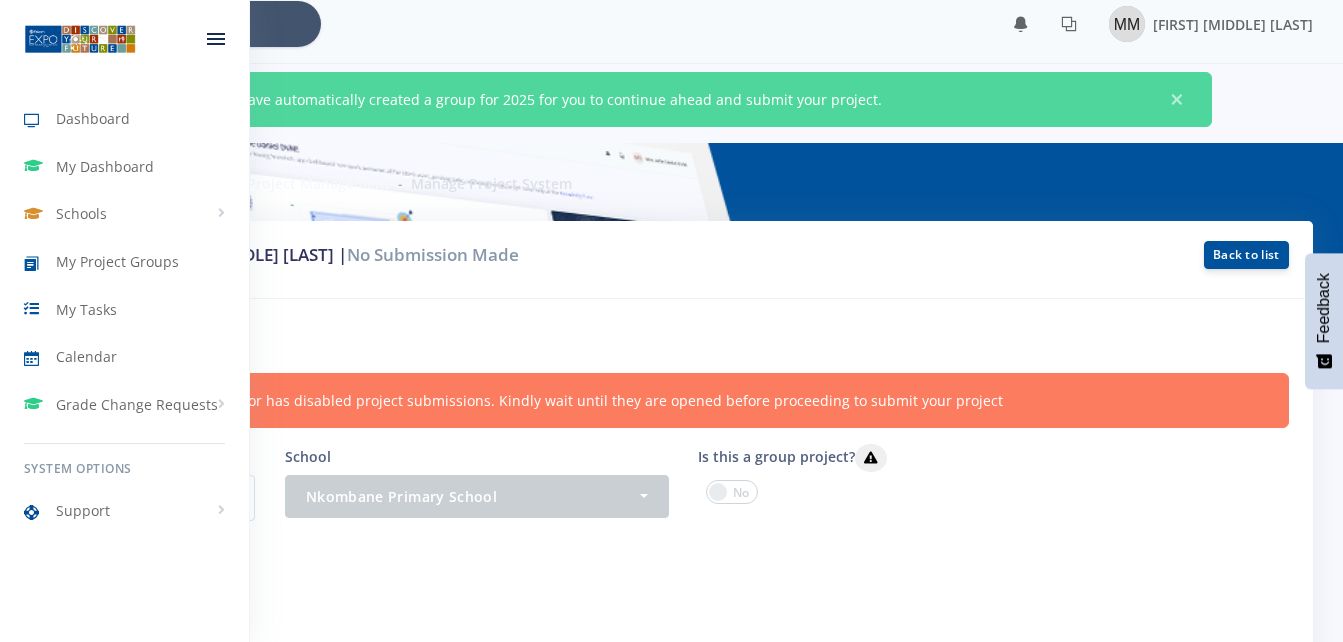 click at bounding box center [216, 39] 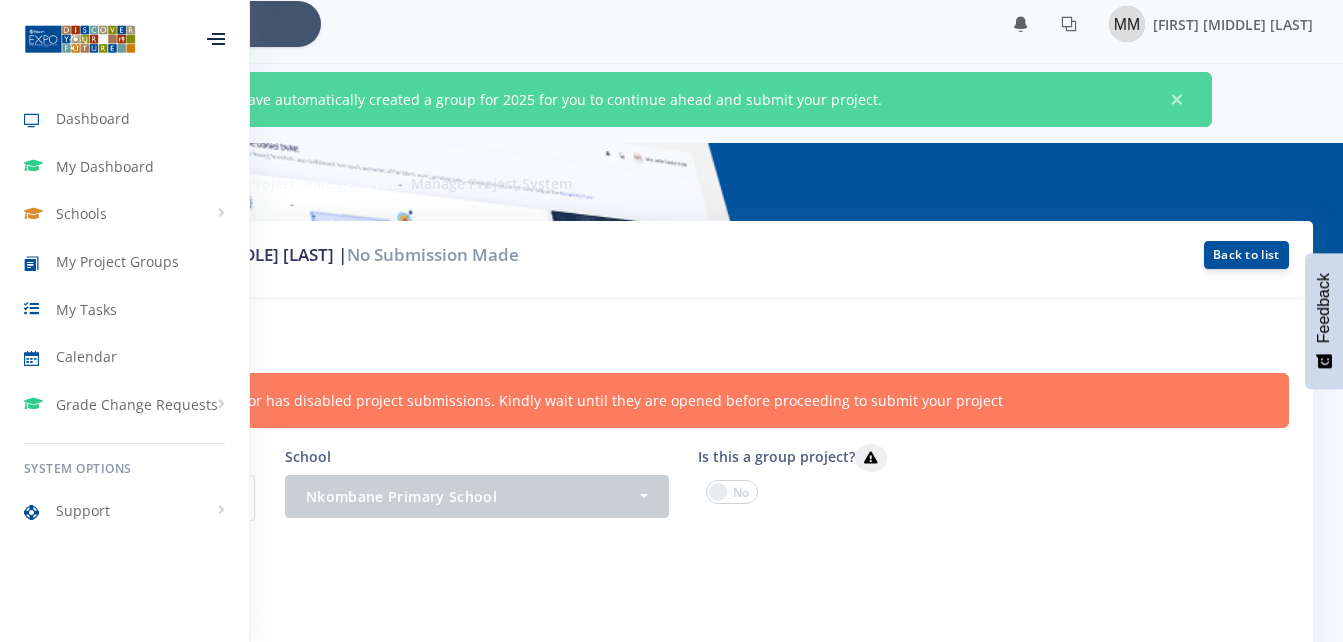 click on "Success:  We have automatically created a group for 2025 for you to continue ahead and submit your project.
×" at bounding box center [672, 99] 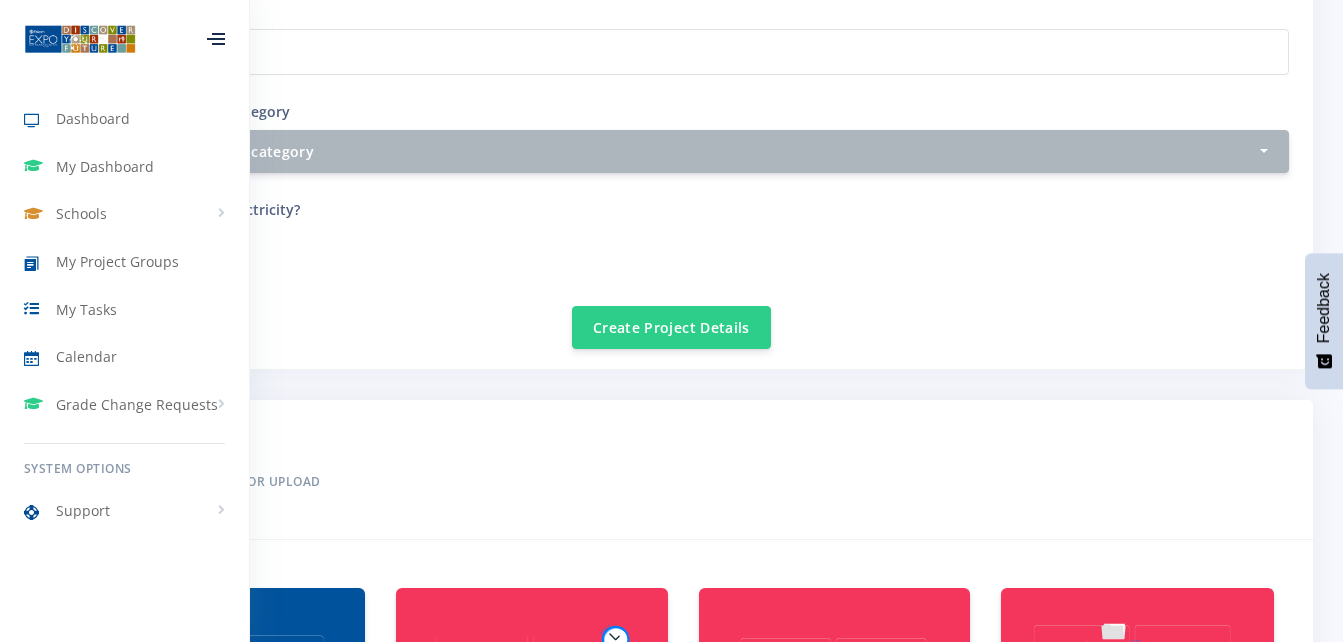 scroll, scrollTop: 907, scrollLeft: 0, axis: vertical 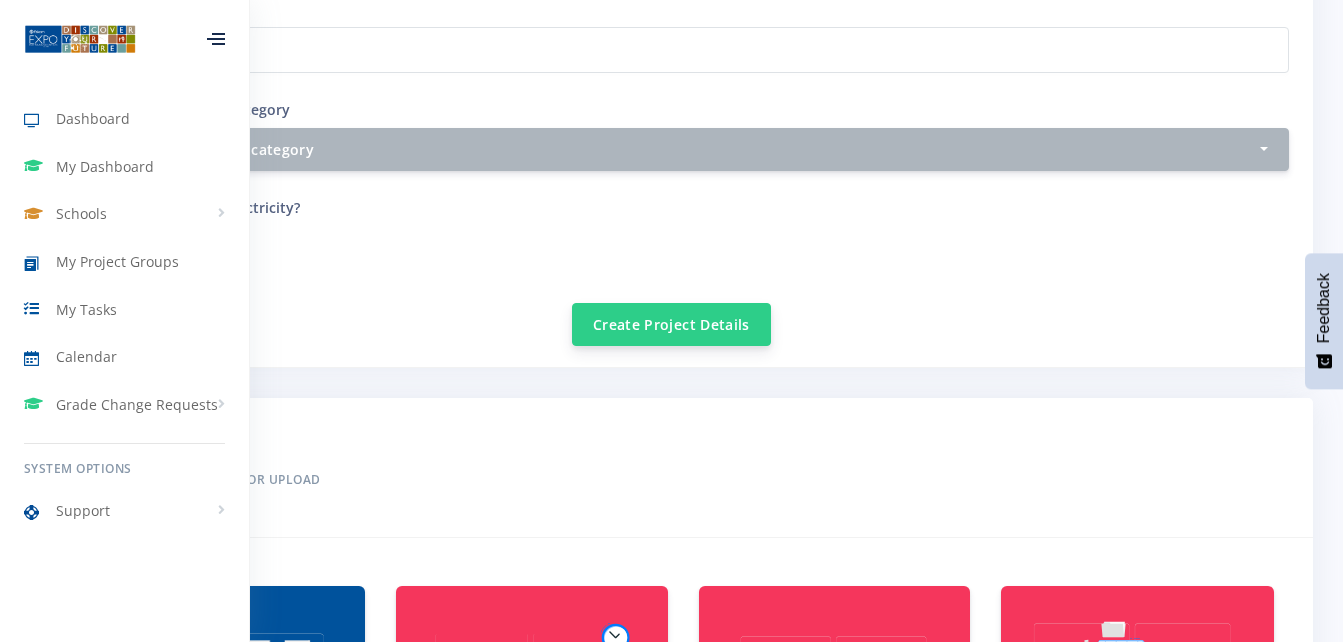 click on "Create Project Details" at bounding box center [671, 324] 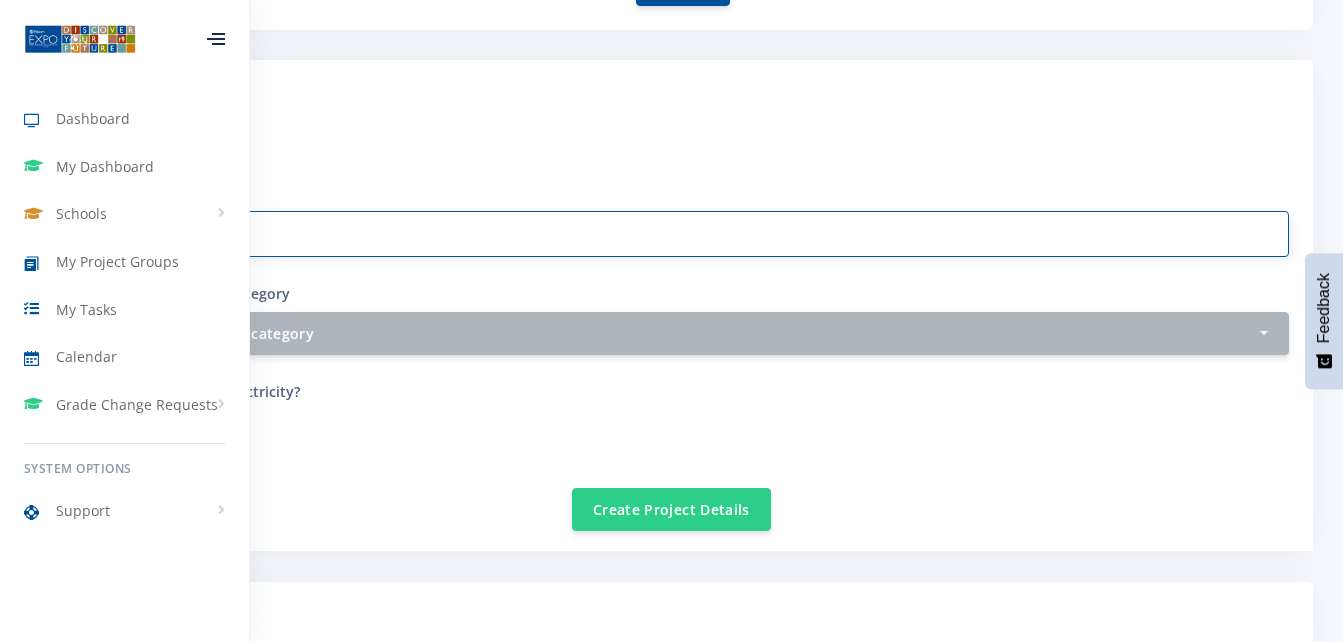 scroll, scrollTop: 722, scrollLeft: 0, axis: vertical 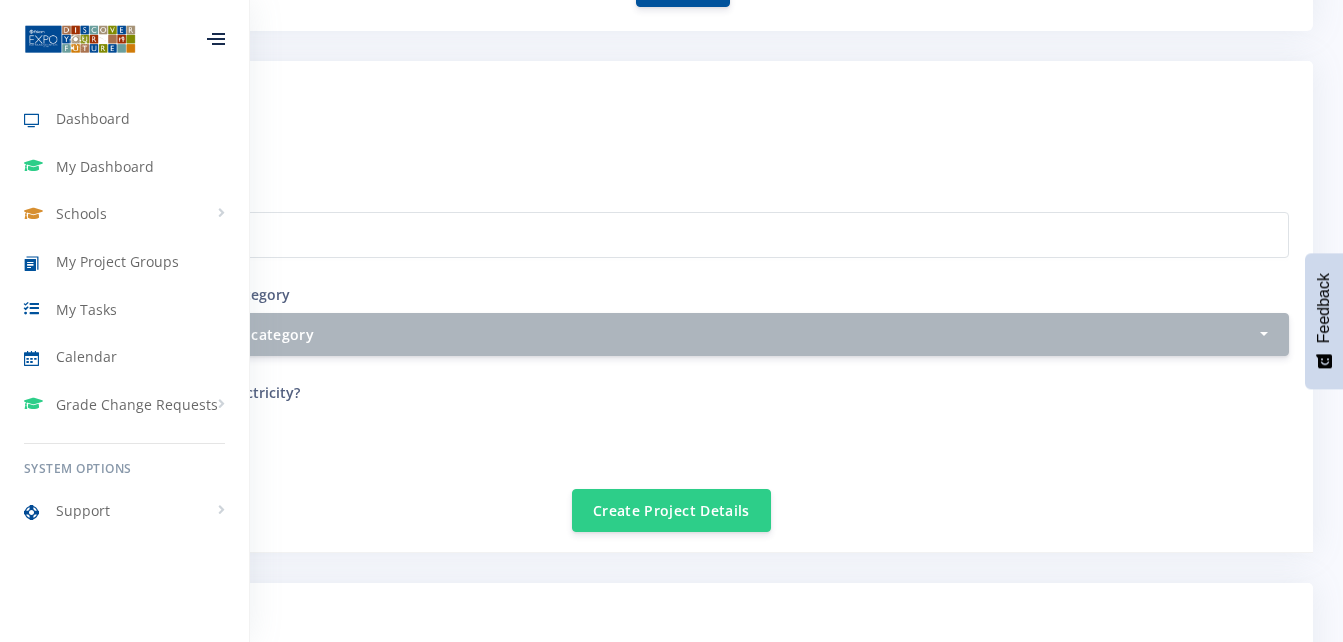 click on "Dashboard
My Dashboard
Schools
View Schools
Nkombane Primary School
My Project Groups" at bounding box center (125, 321) 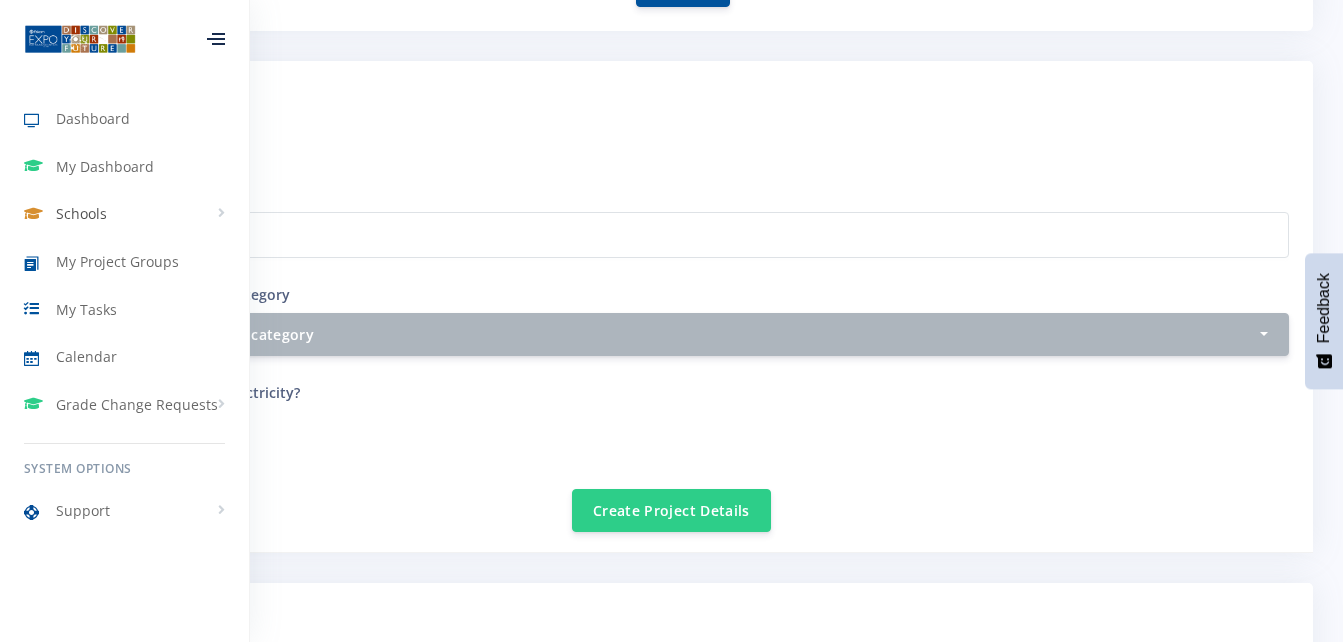 click on "Schools" at bounding box center [124, 214] 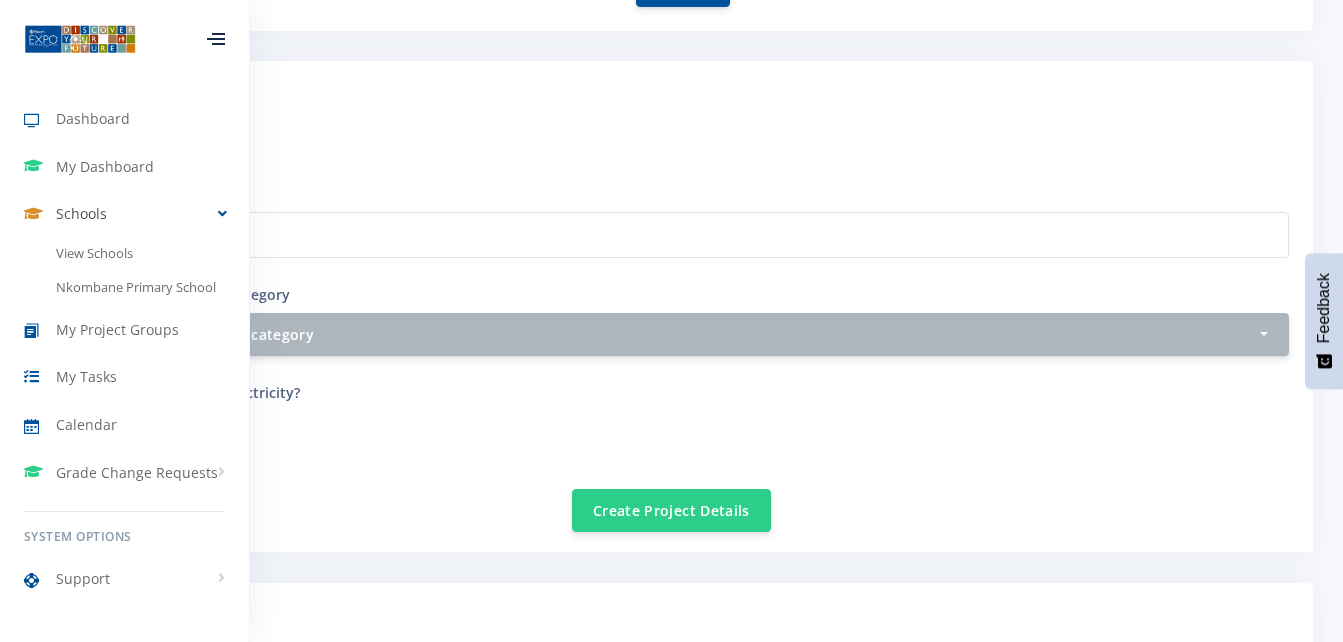 click on "Schools" at bounding box center [124, 214] 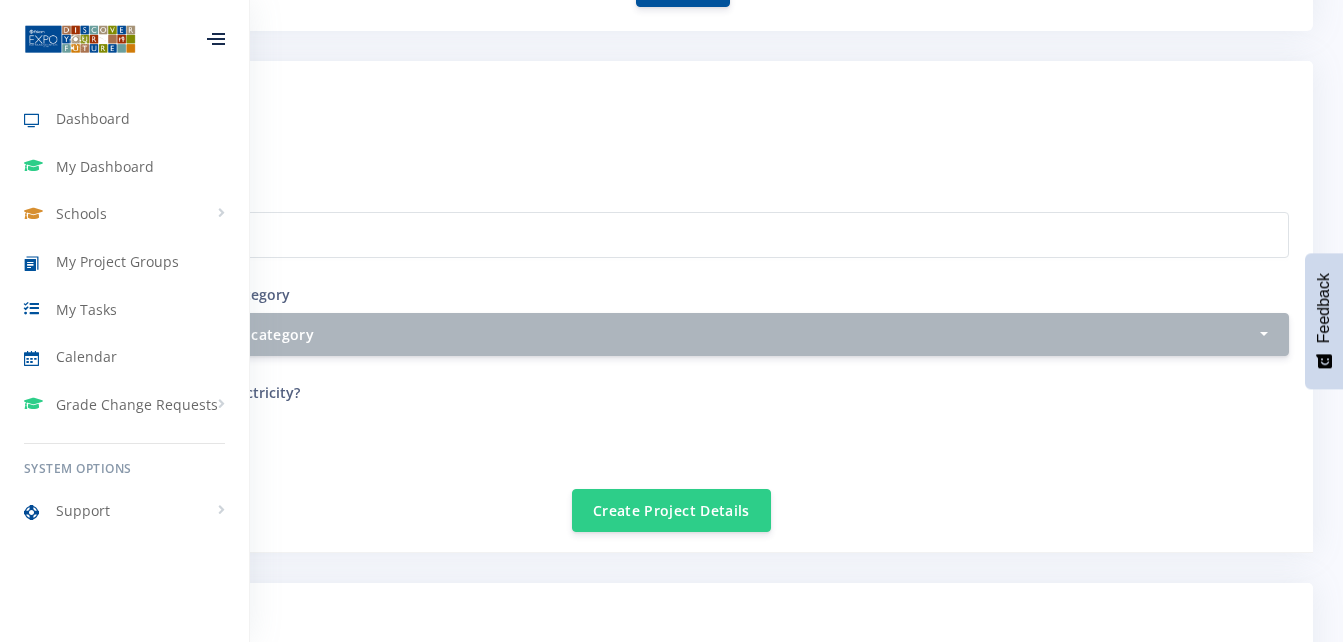 click at bounding box center (216, 39) 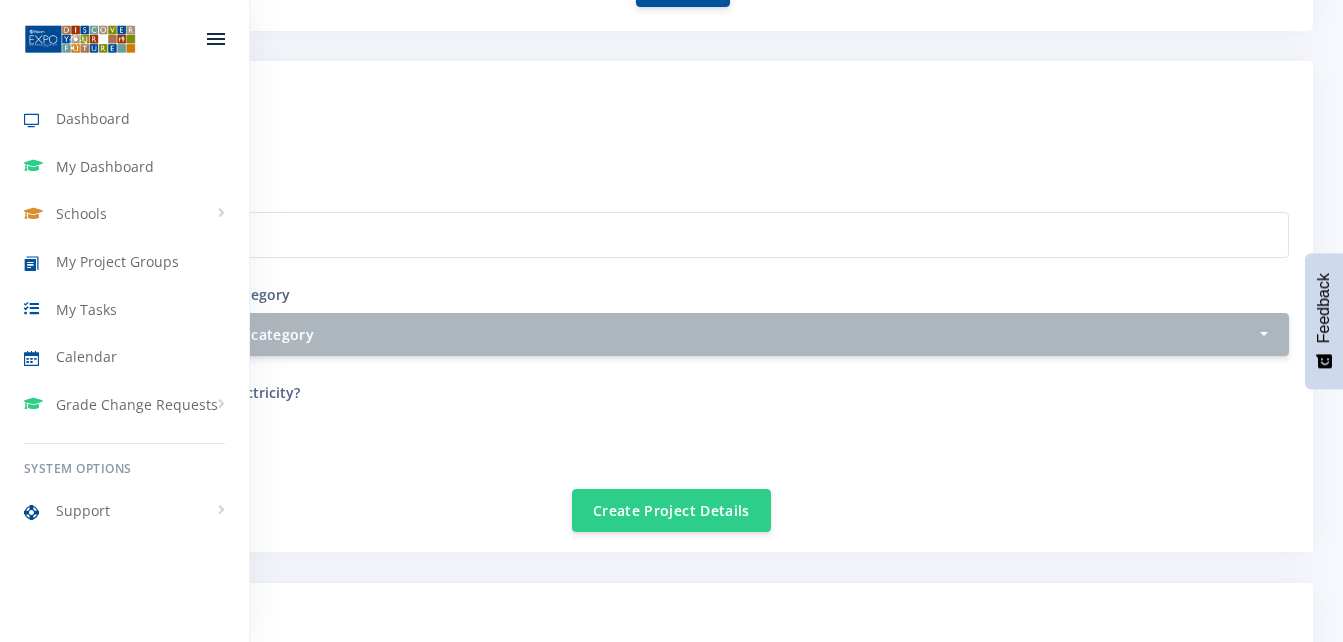 click at bounding box center [216, 39] 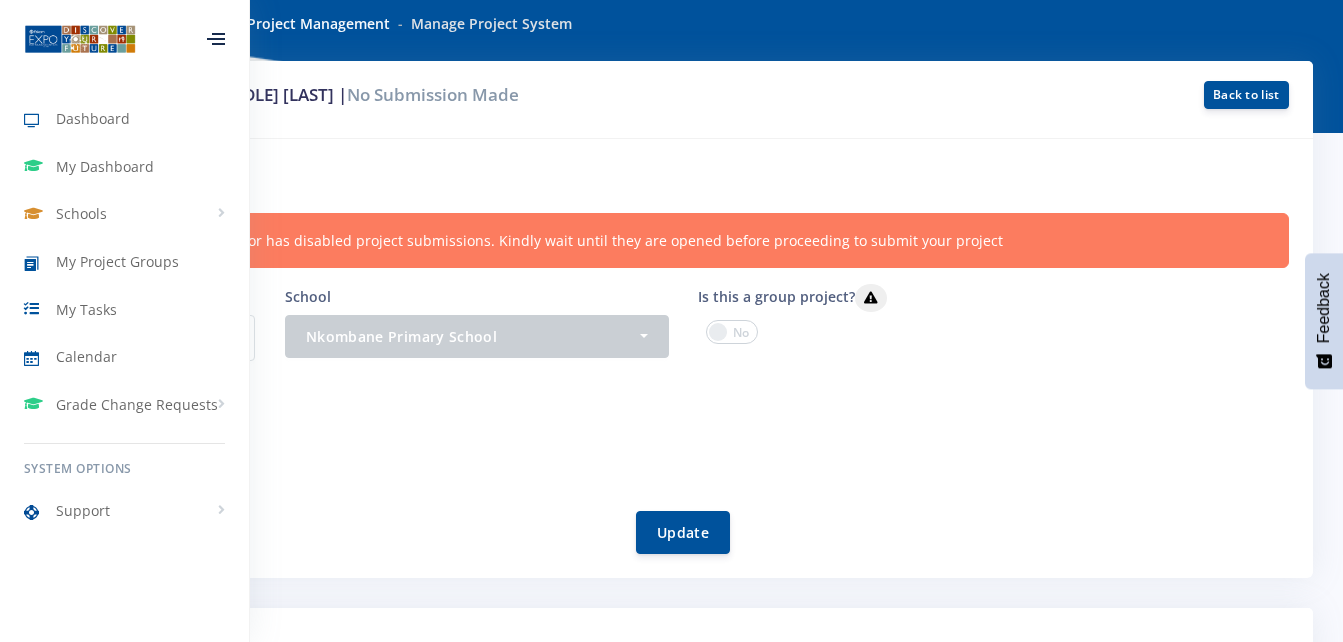 scroll, scrollTop: 174, scrollLeft: 0, axis: vertical 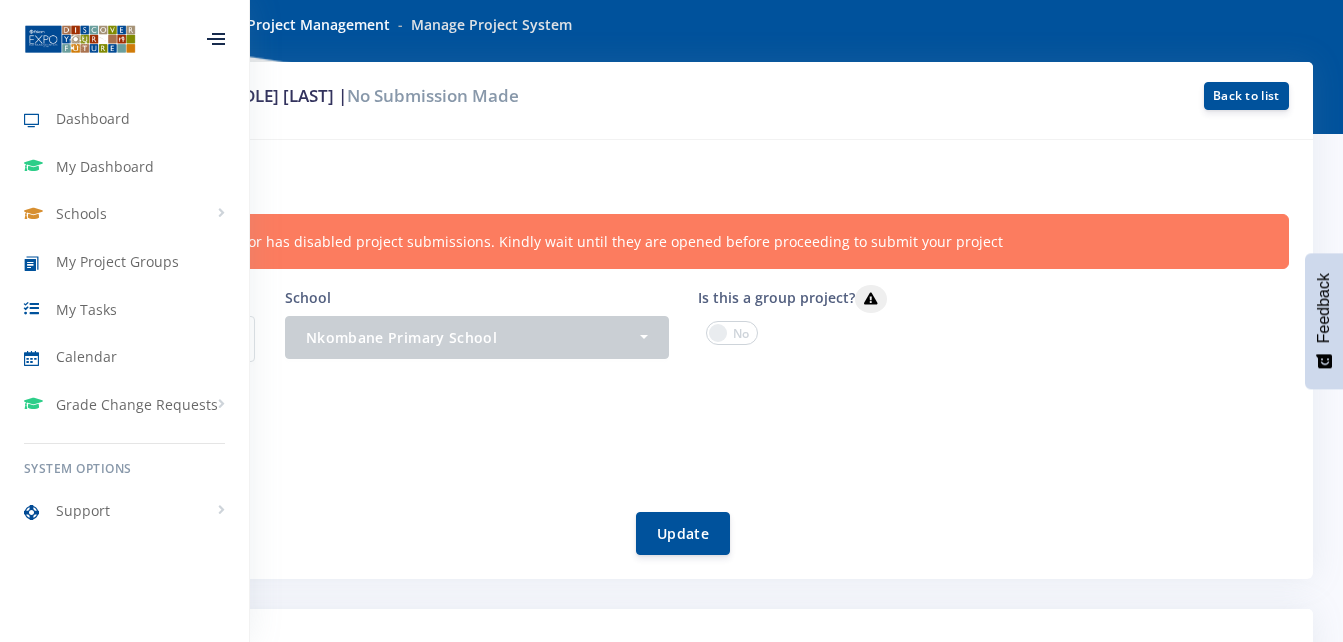 drag, startPoint x: 246, startPoint y: 602, endPoint x: 155, endPoint y: 599, distance: 91.04944 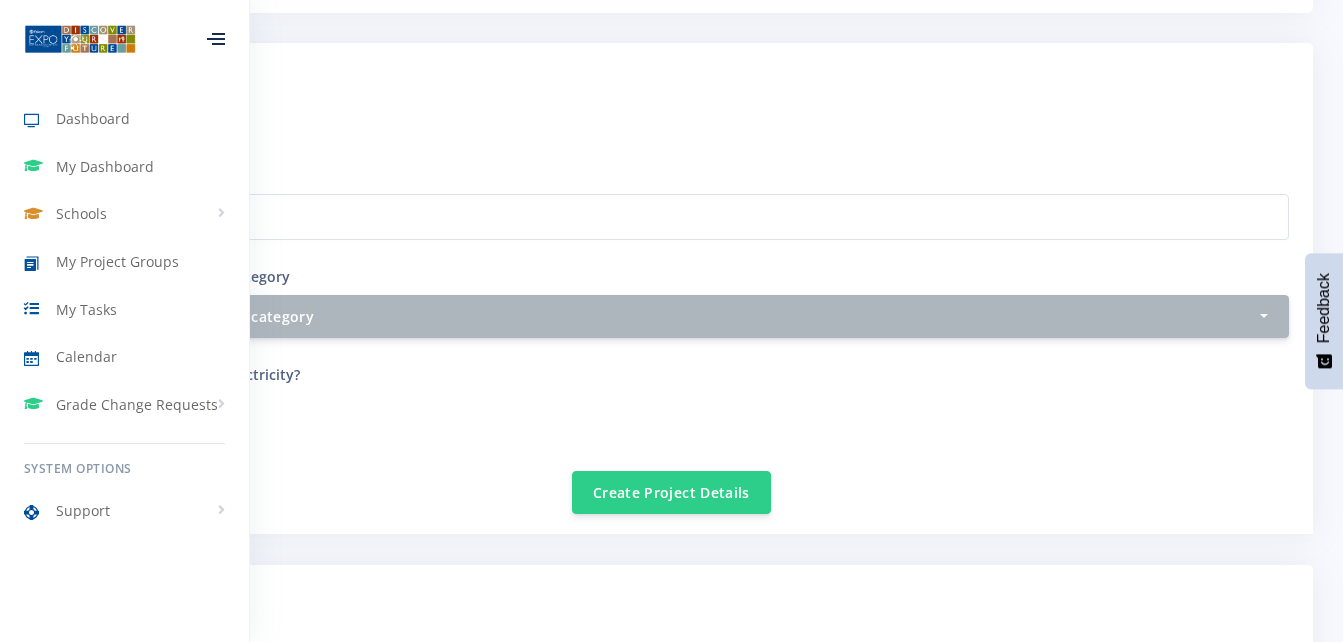 scroll, scrollTop: 738, scrollLeft: 0, axis: vertical 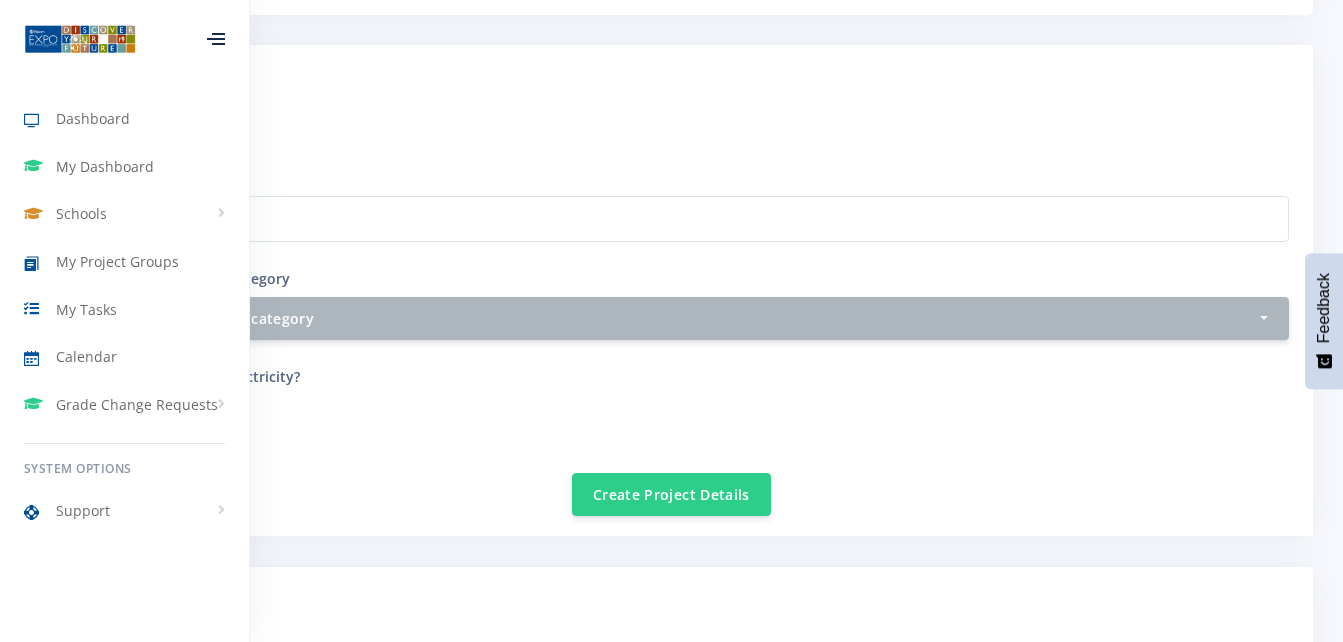 click on "Project Step II
Enter Project Information or Upload" at bounding box center [671, 637] 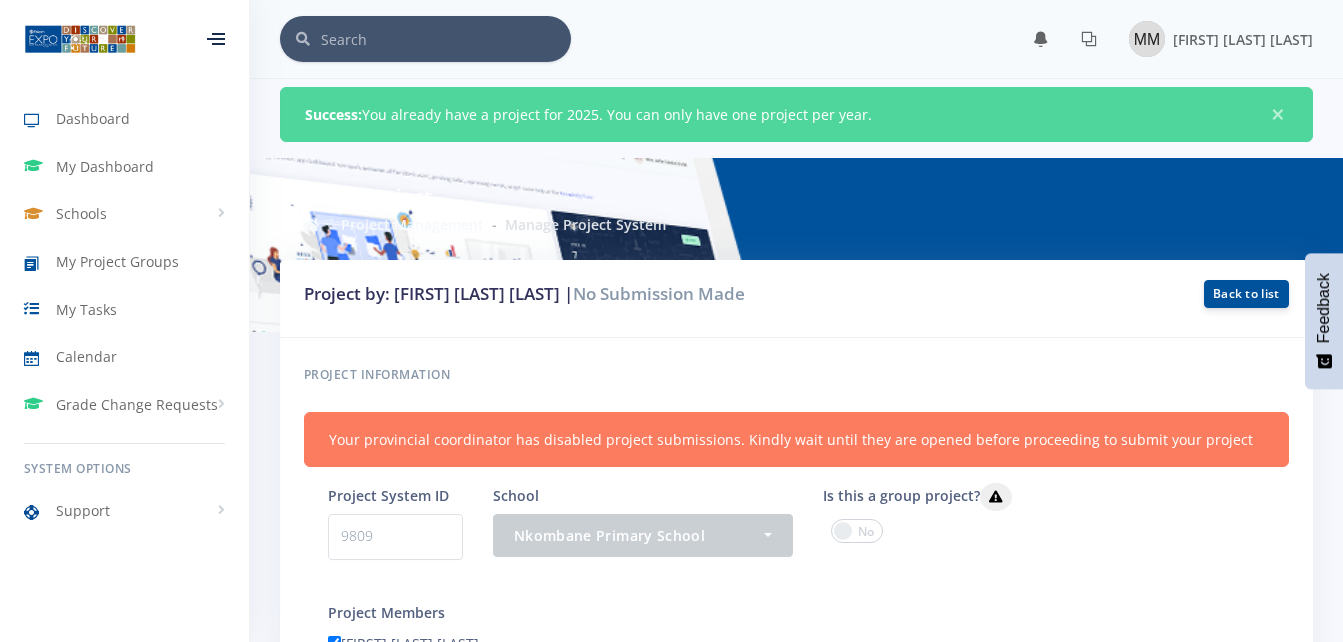 scroll, scrollTop: 0, scrollLeft: 0, axis: both 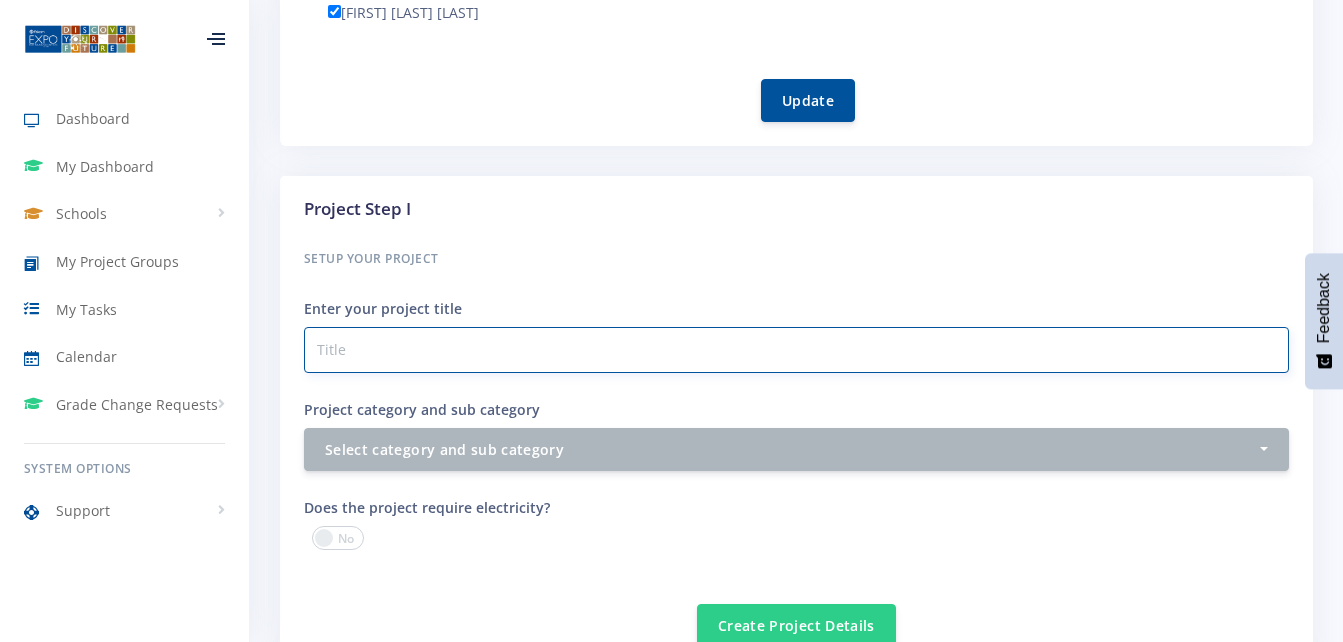click on "Project category and sub category" at bounding box center (796, 350) 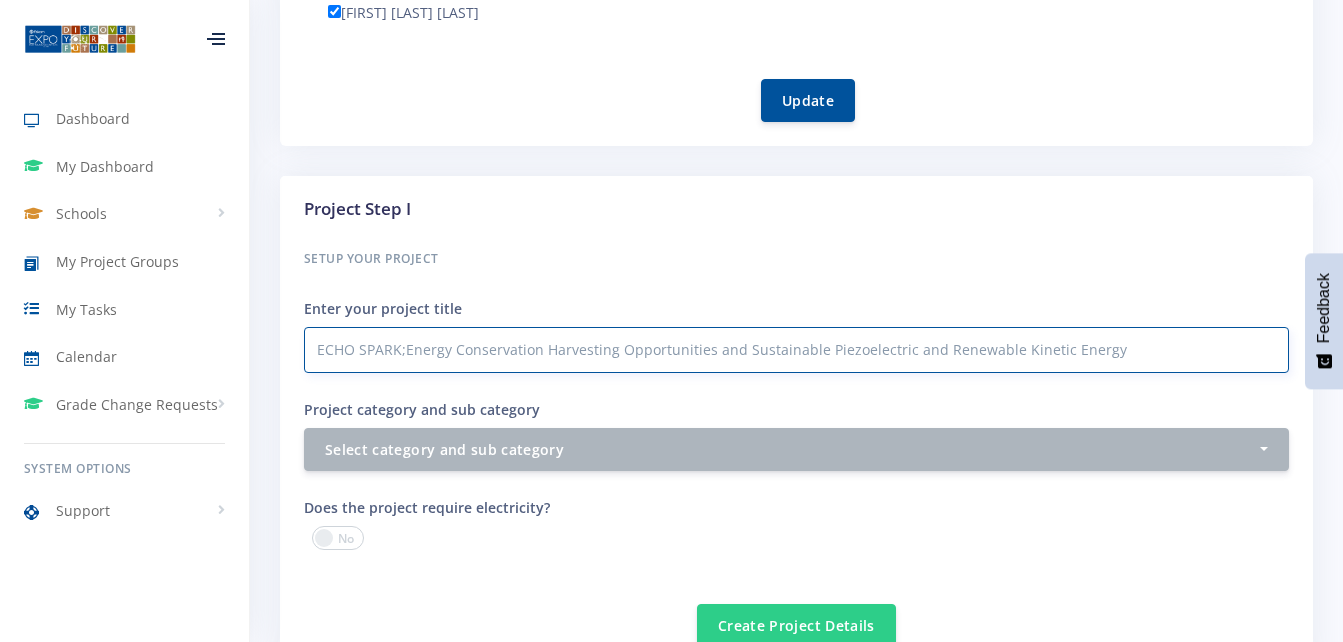 type on "ECHO SPARK;Energy Conservation Harvesting Opportunities and Sustainable Piezoelectric and Renewable Kinetic Energy" 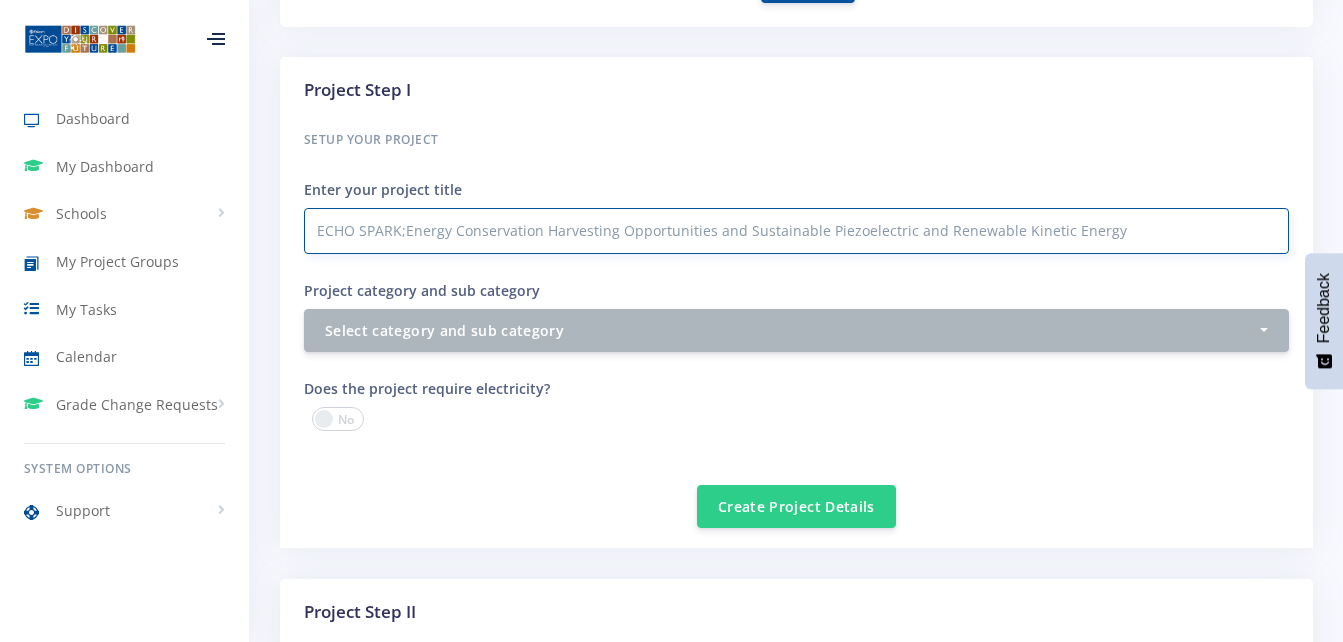 scroll, scrollTop: 751, scrollLeft: 0, axis: vertical 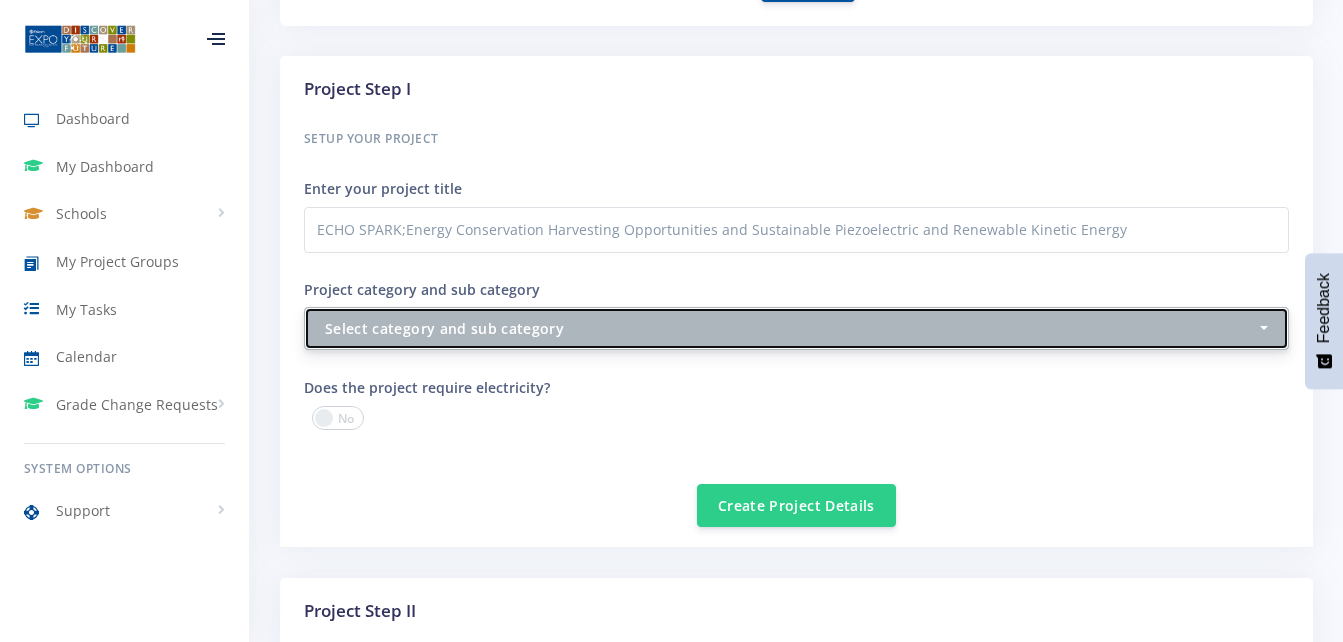 click on "Select category and sub category" at bounding box center (790, 328) 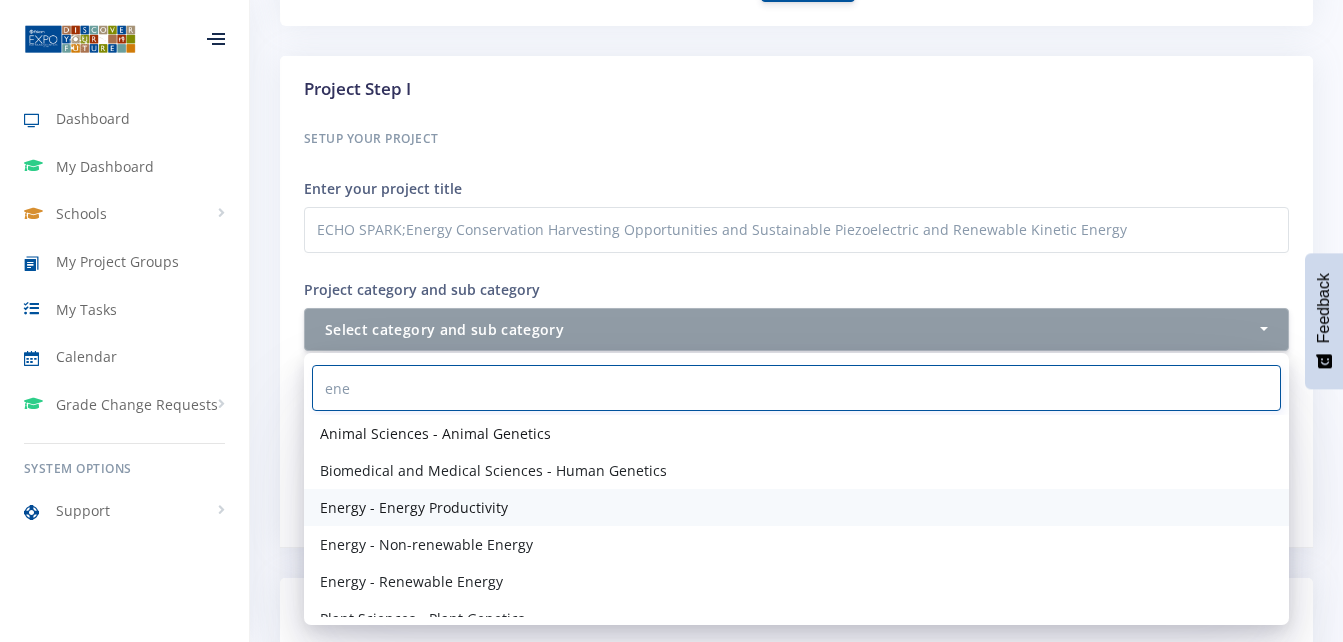 type on "ene" 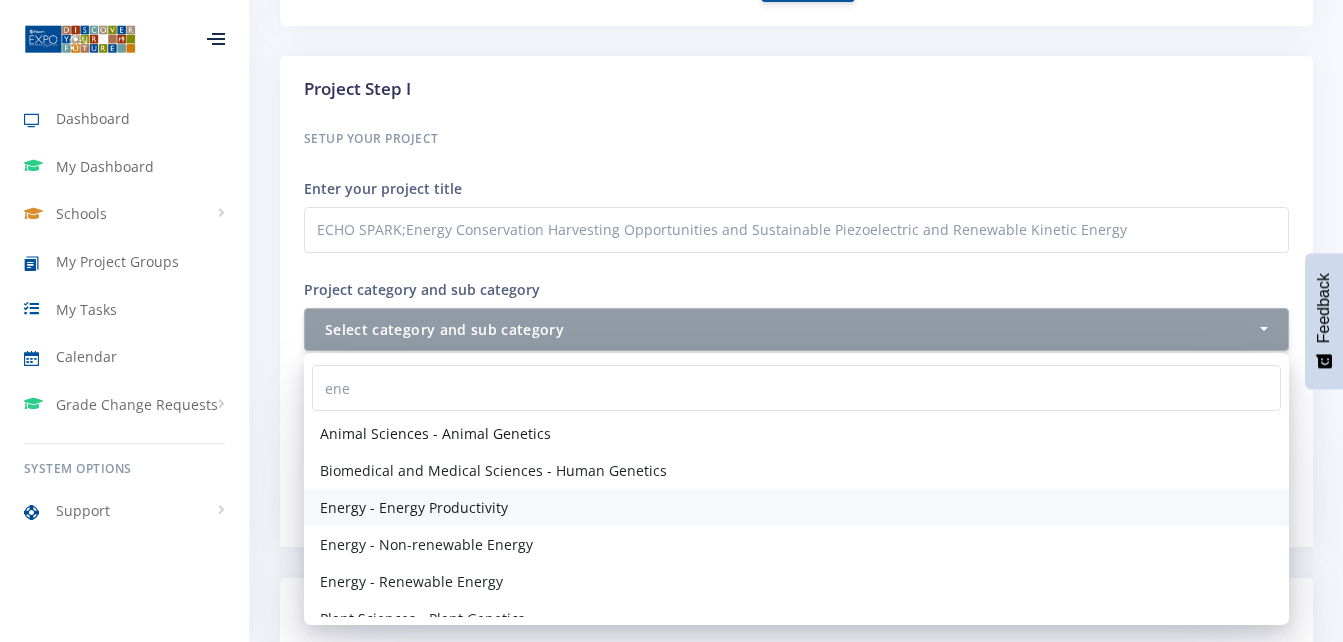 click on "Energy - Energy Productivity" at bounding box center (796, 507) 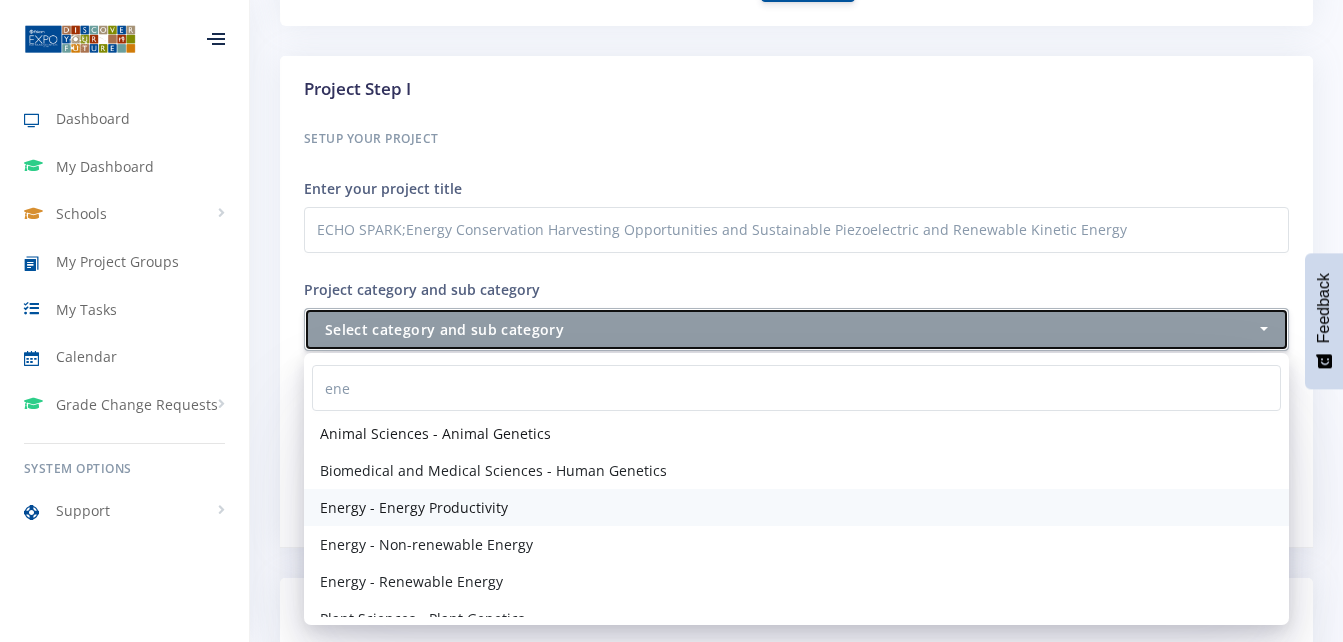 select on "38" 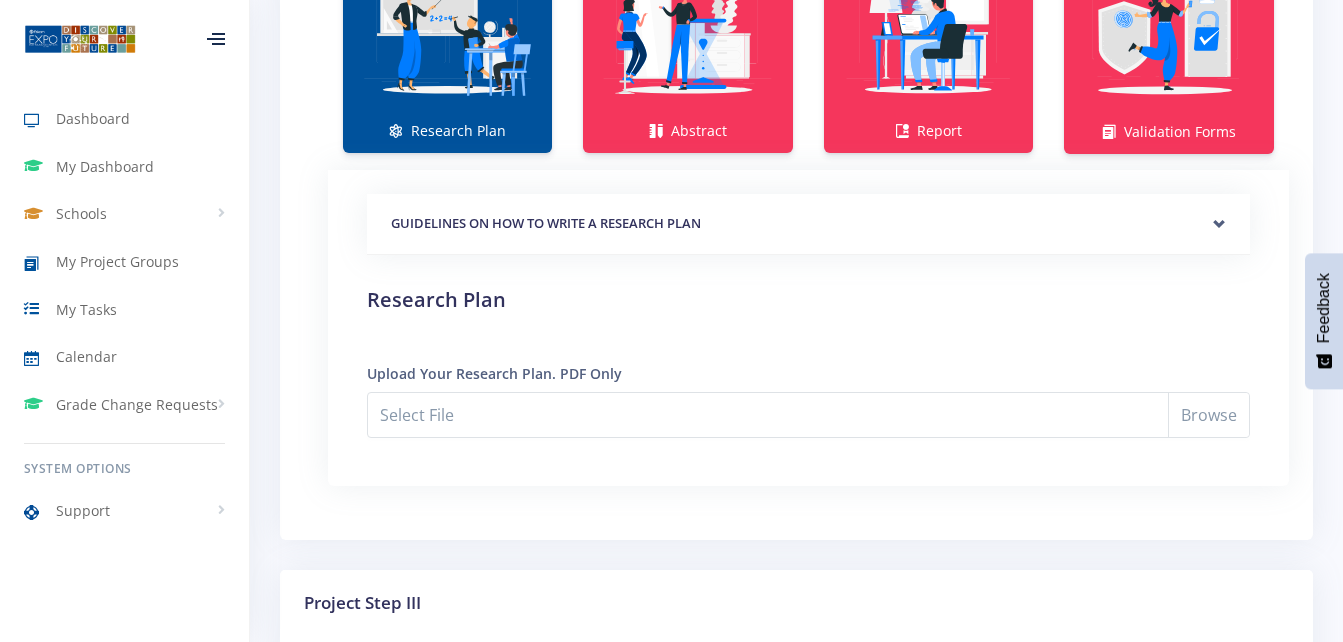 scroll, scrollTop: 1588, scrollLeft: 0, axis: vertical 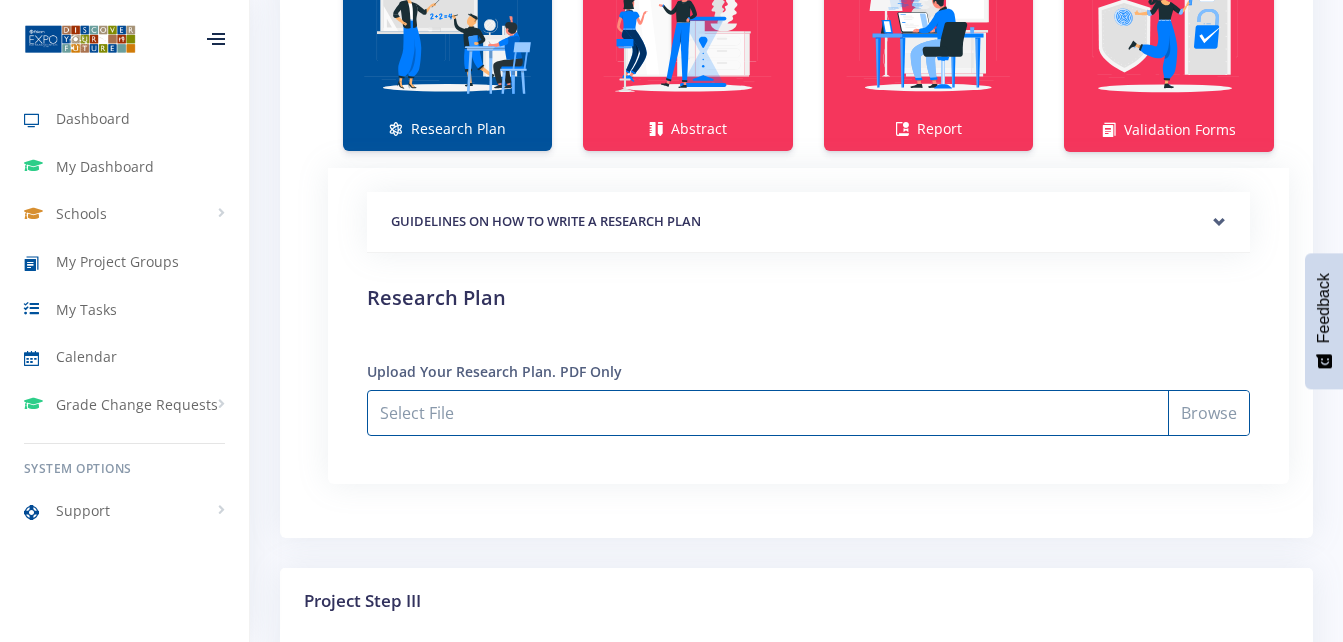 click on "Select File" at bounding box center [808, 413] 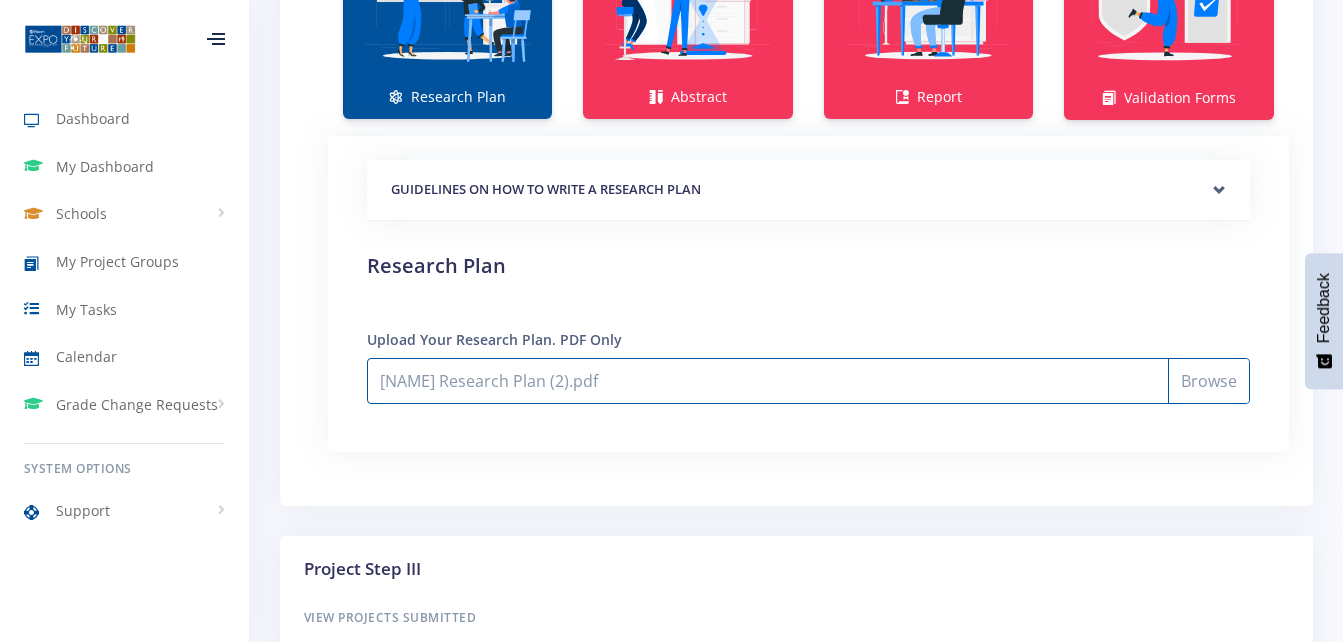 scroll, scrollTop: 1599, scrollLeft: 0, axis: vertical 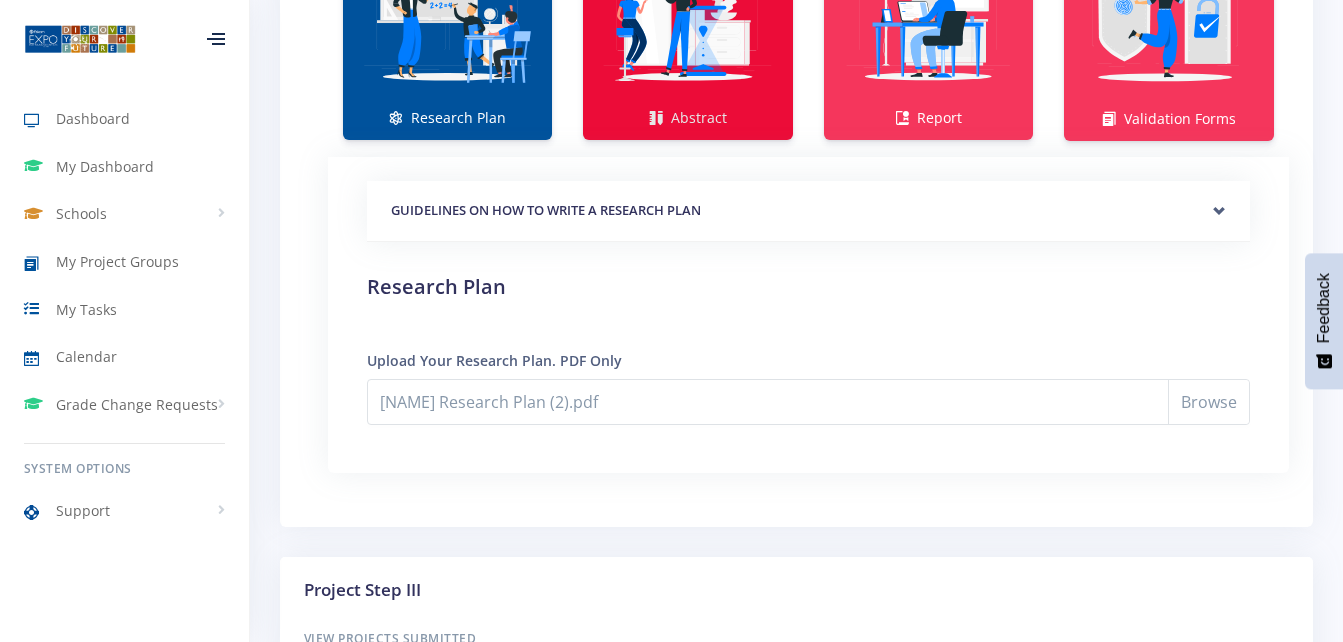 click on "Abstract" at bounding box center (687, 29) 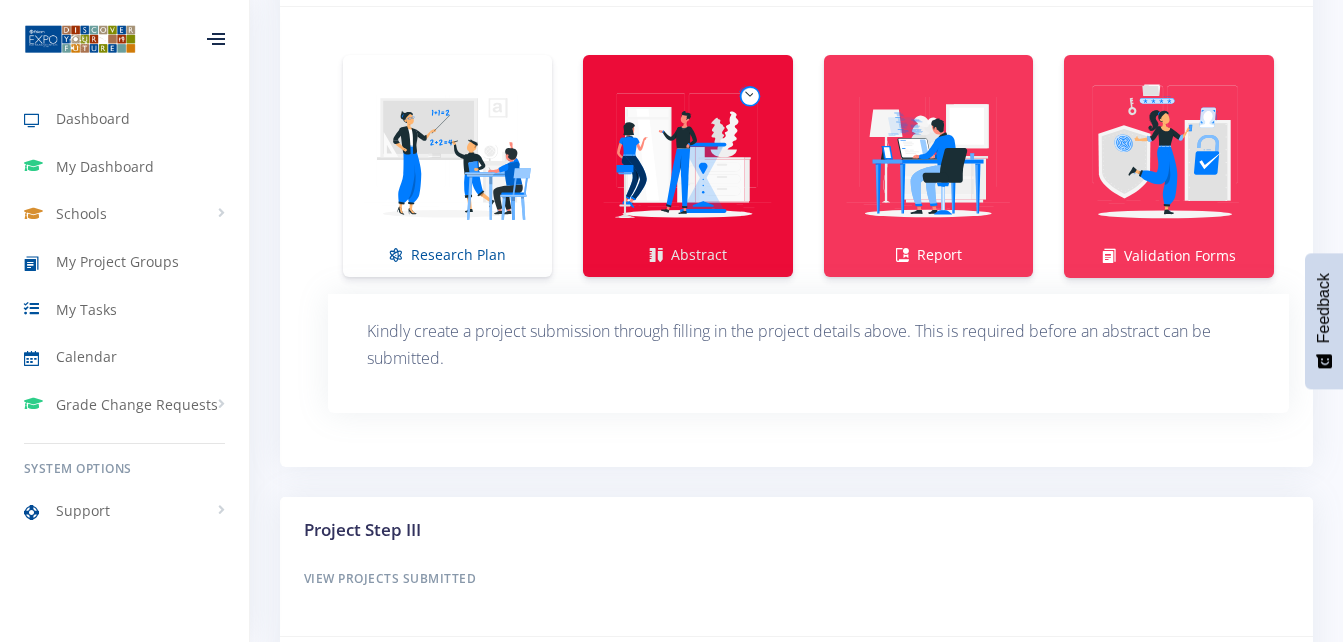 scroll, scrollTop: 1461, scrollLeft: 0, axis: vertical 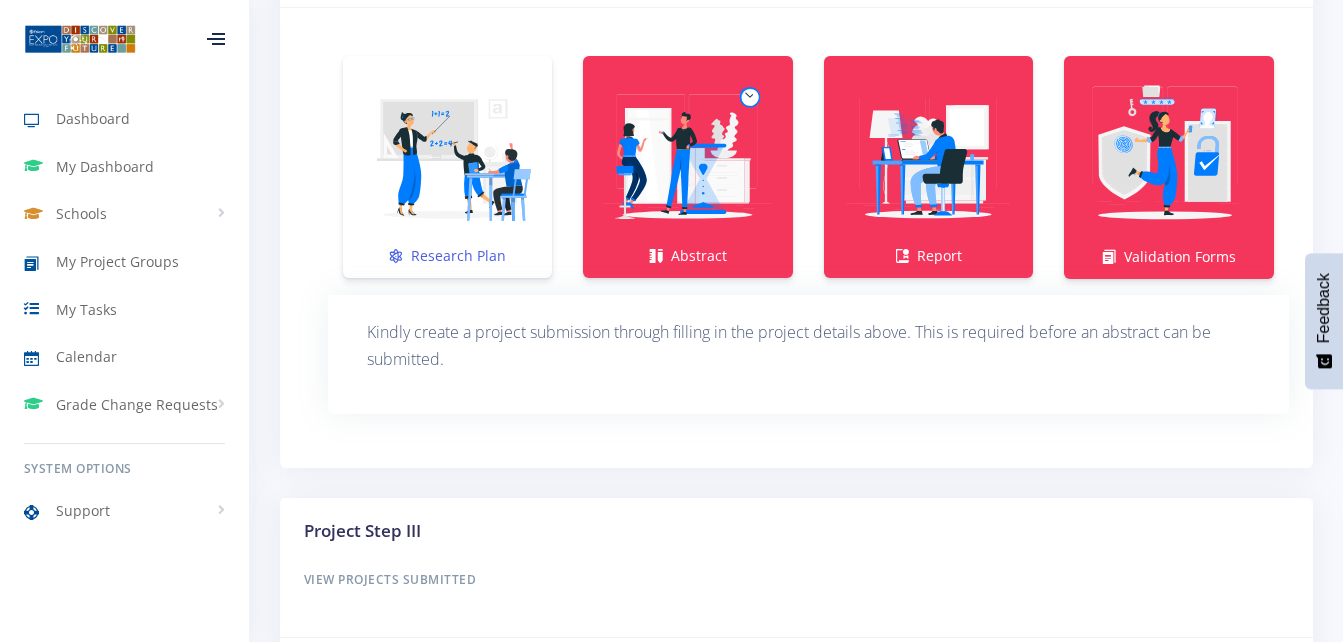 click at bounding box center (447, 156) 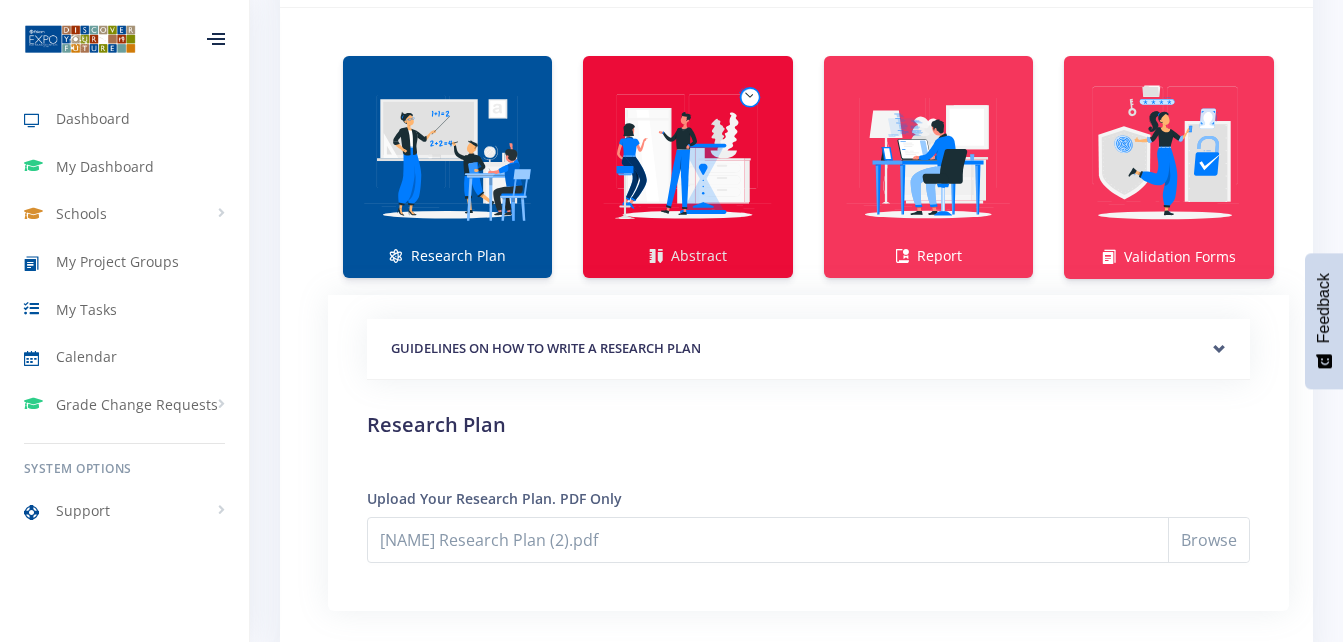 click at bounding box center (687, 156) 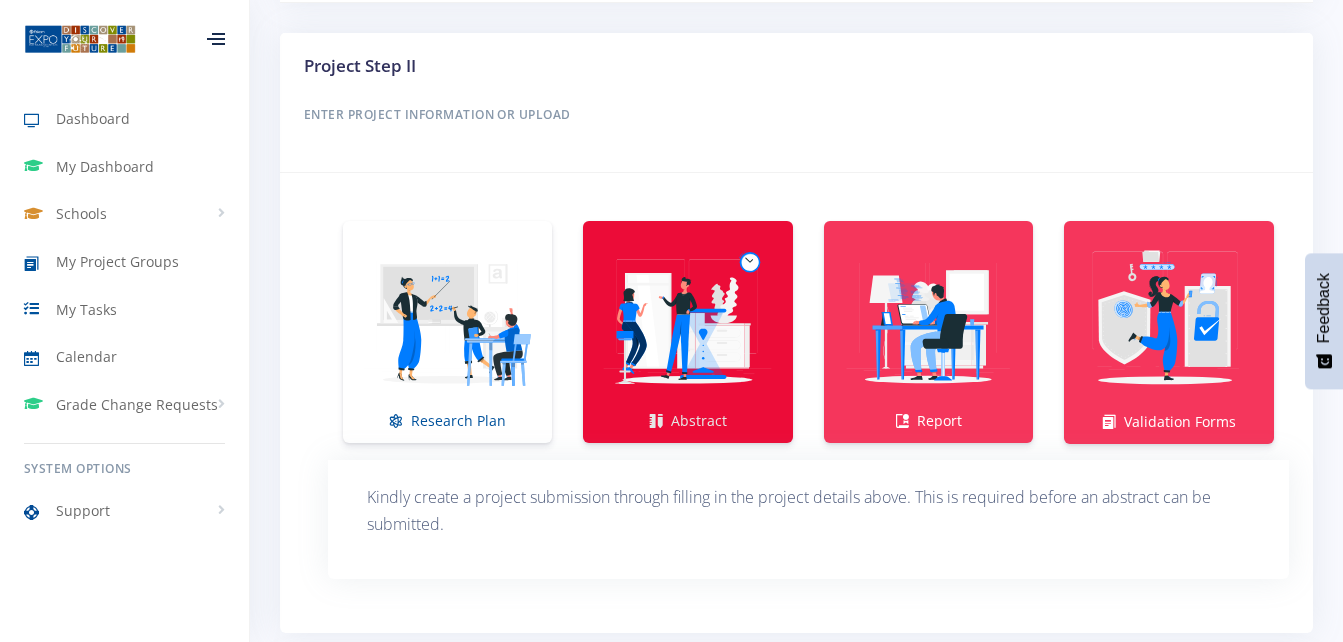 scroll, scrollTop: 1297, scrollLeft: 0, axis: vertical 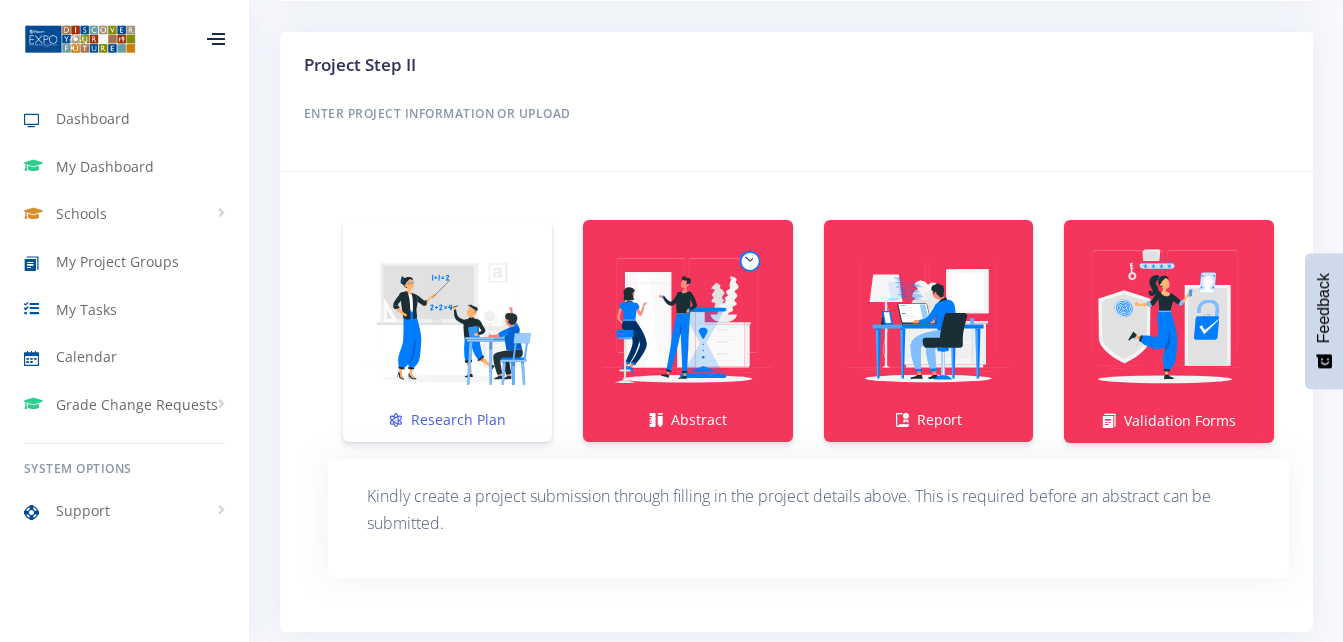 click at bounding box center [447, 320] 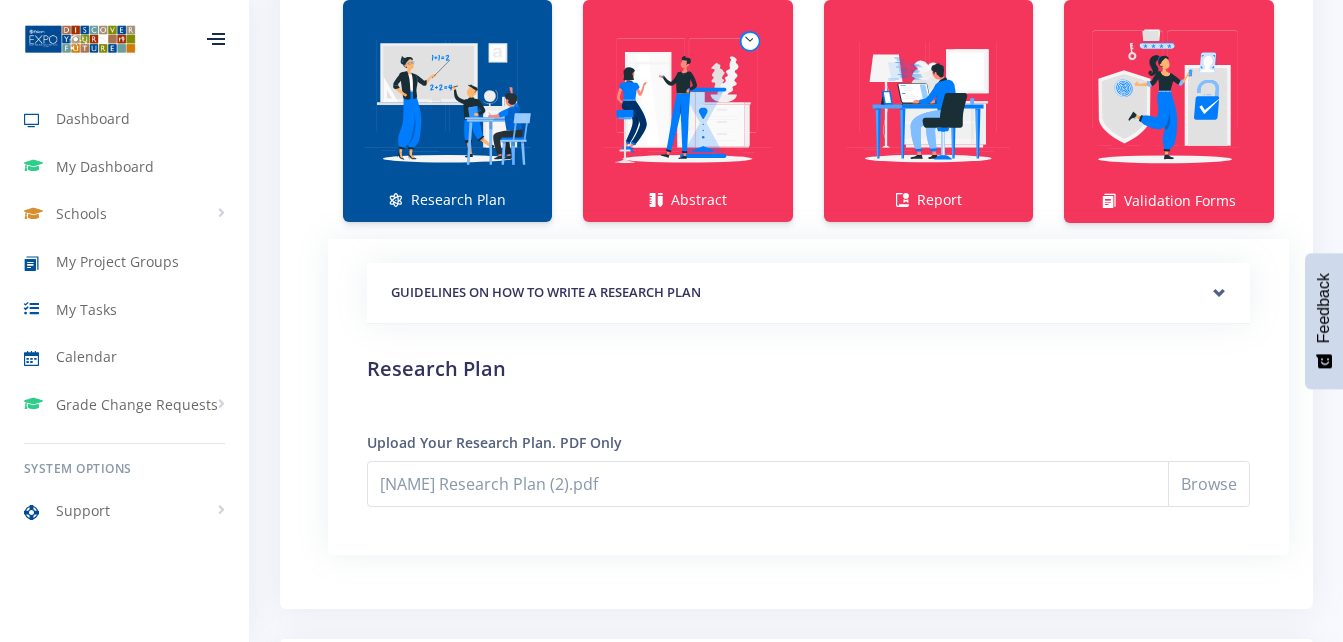 scroll, scrollTop: 1516, scrollLeft: 0, axis: vertical 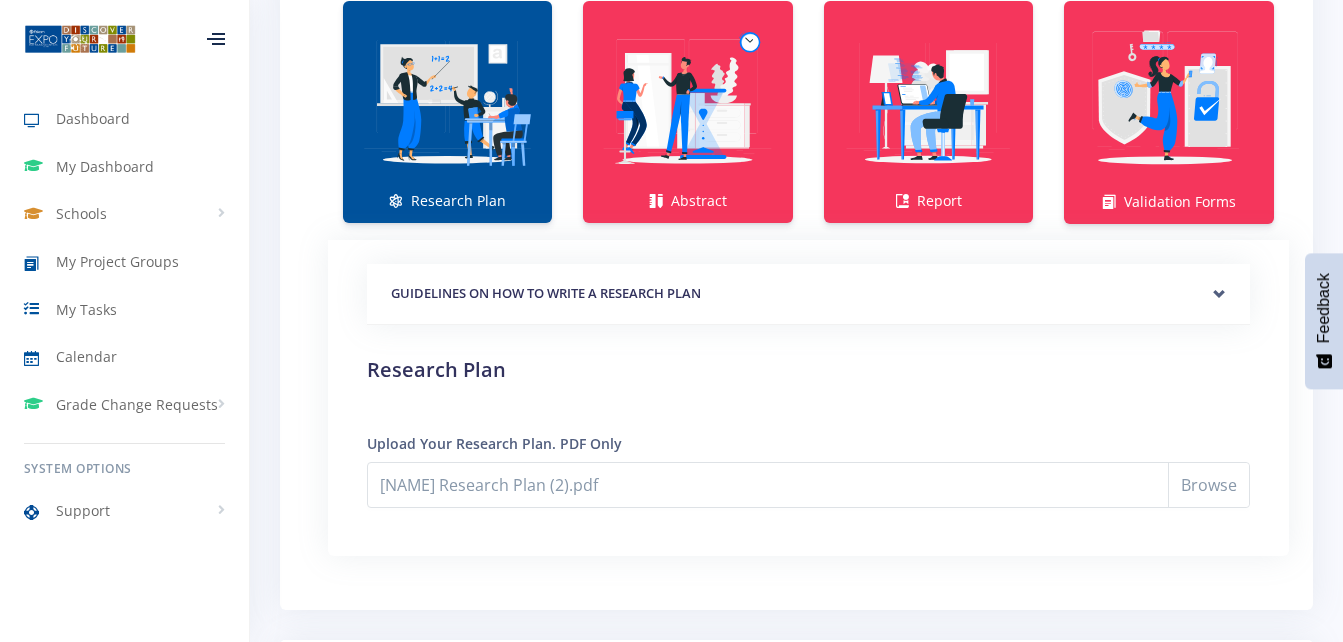 click on "GUIDELINES ON HOW TO WRITE A RESEARCH
PLAN" at bounding box center [808, 294] 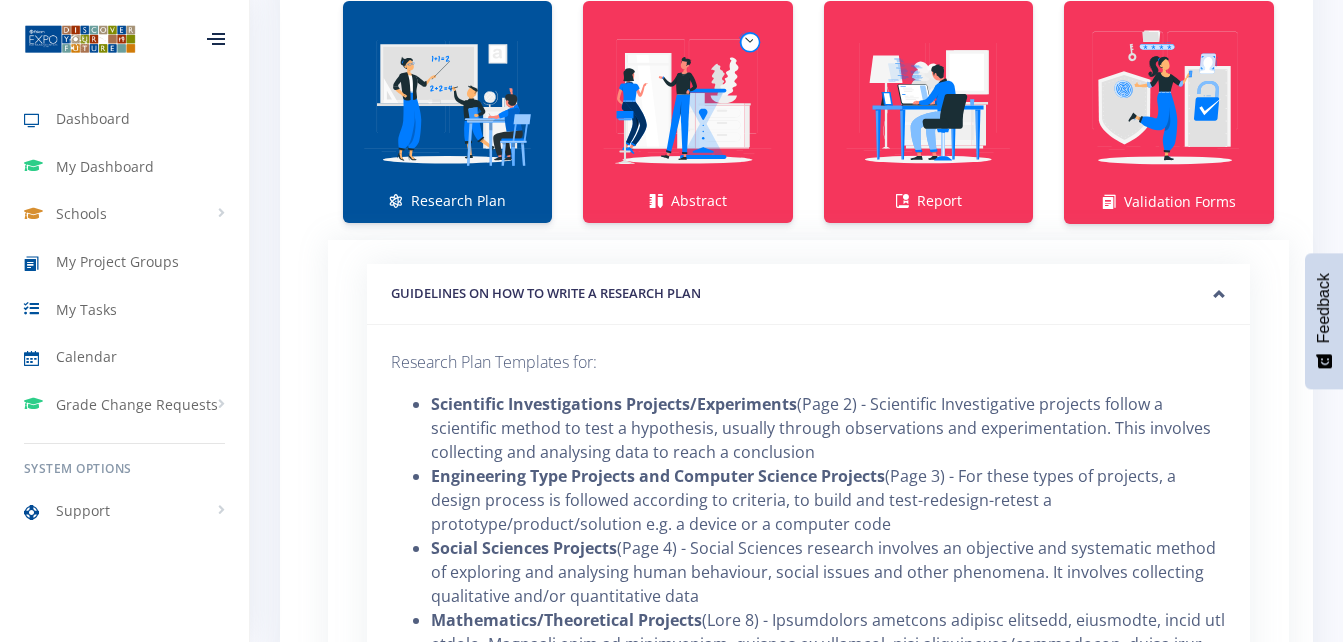 click on "GUIDELINES ON HOW TO WRITE A RESEARCH
PLAN" at bounding box center [808, 294] 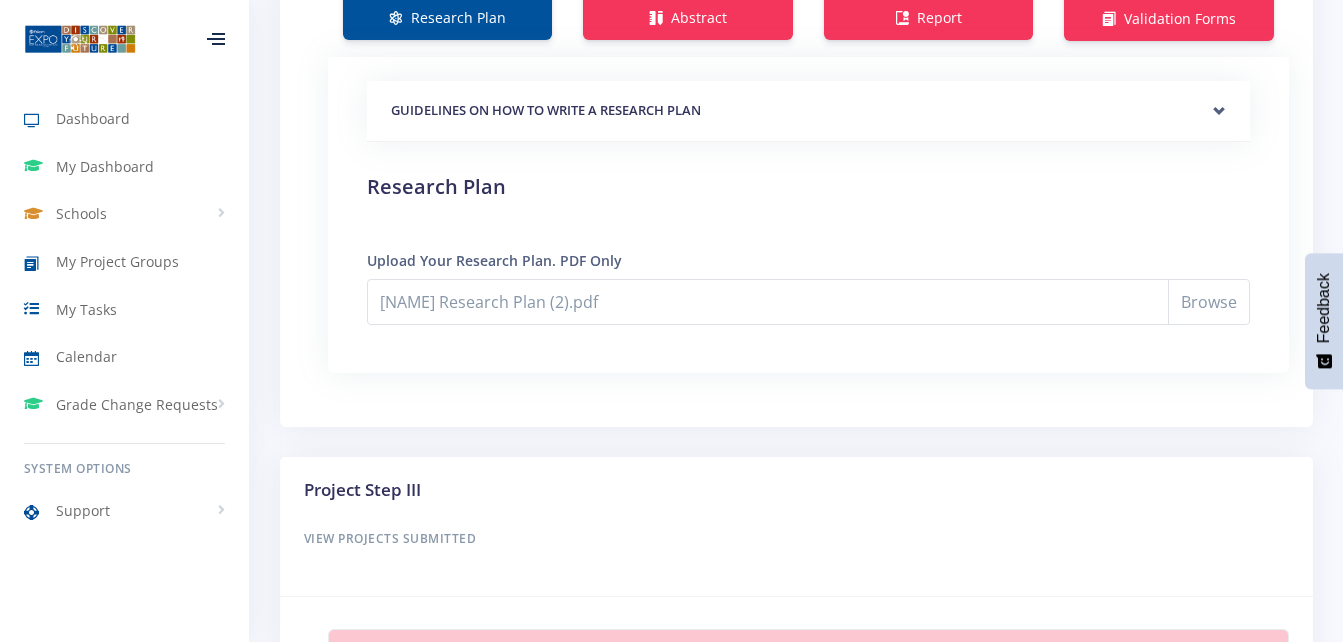 scroll, scrollTop: 1700, scrollLeft: 0, axis: vertical 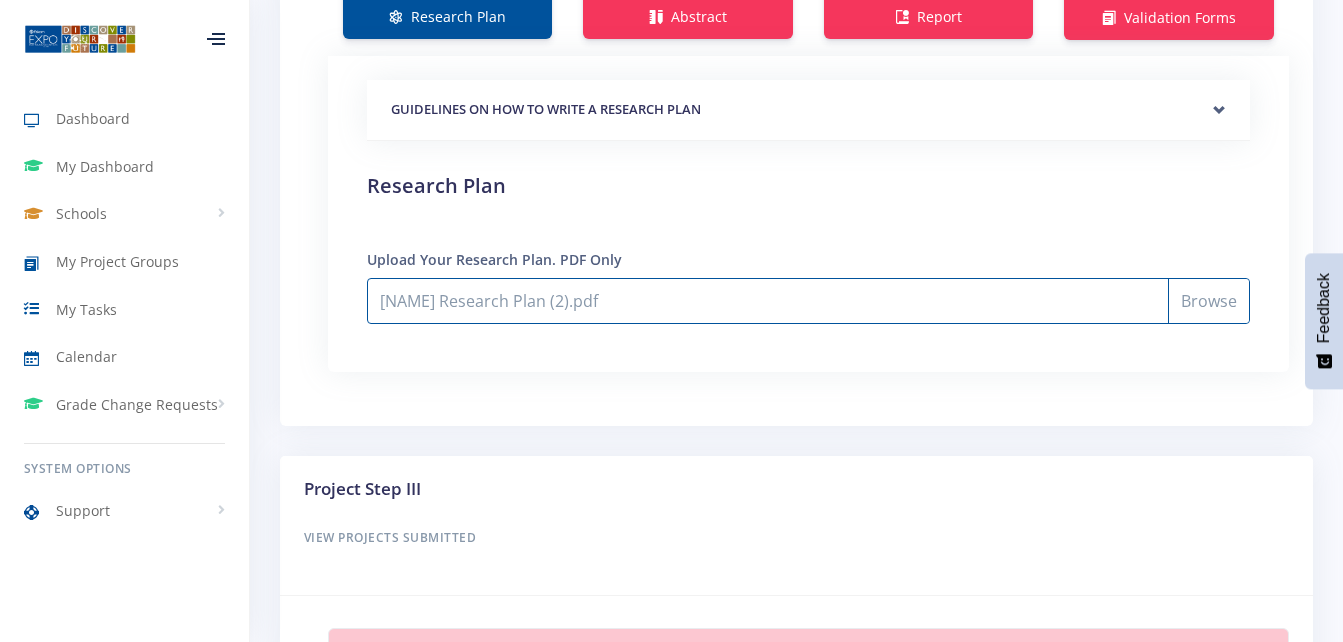 click on "[NAME] Research Plan  (2).pdf" at bounding box center (808, 301) 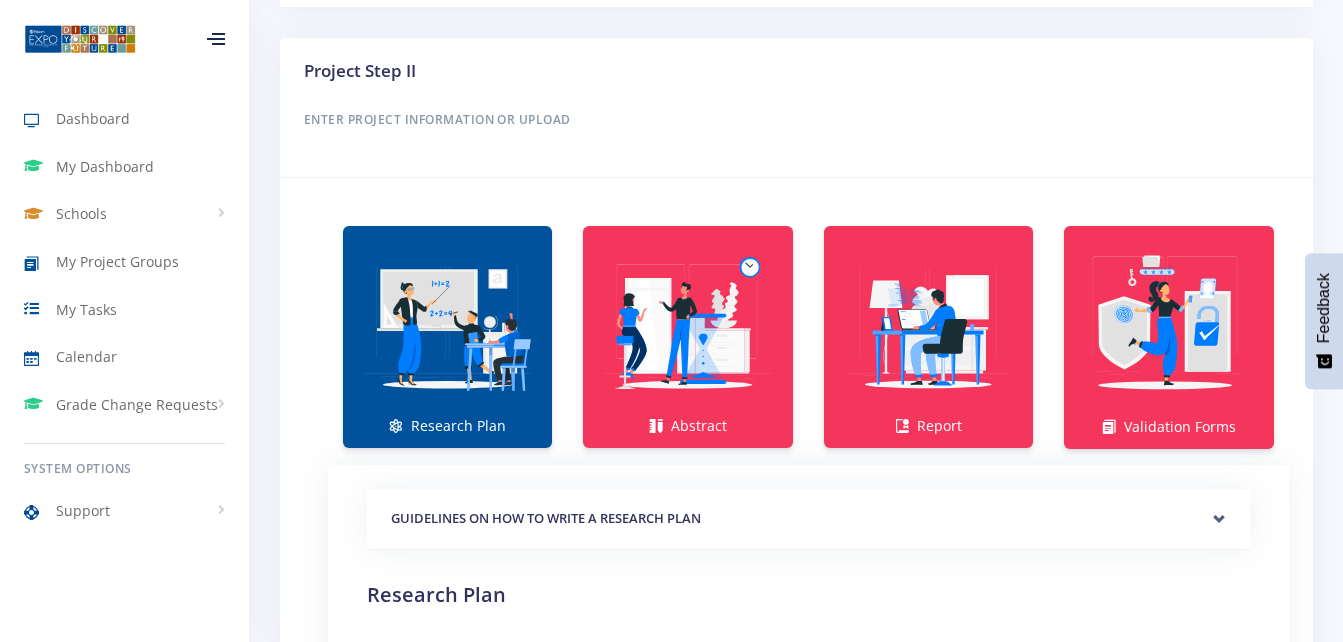 scroll, scrollTop: 1290, scrollLeft: 0, axis: vertical 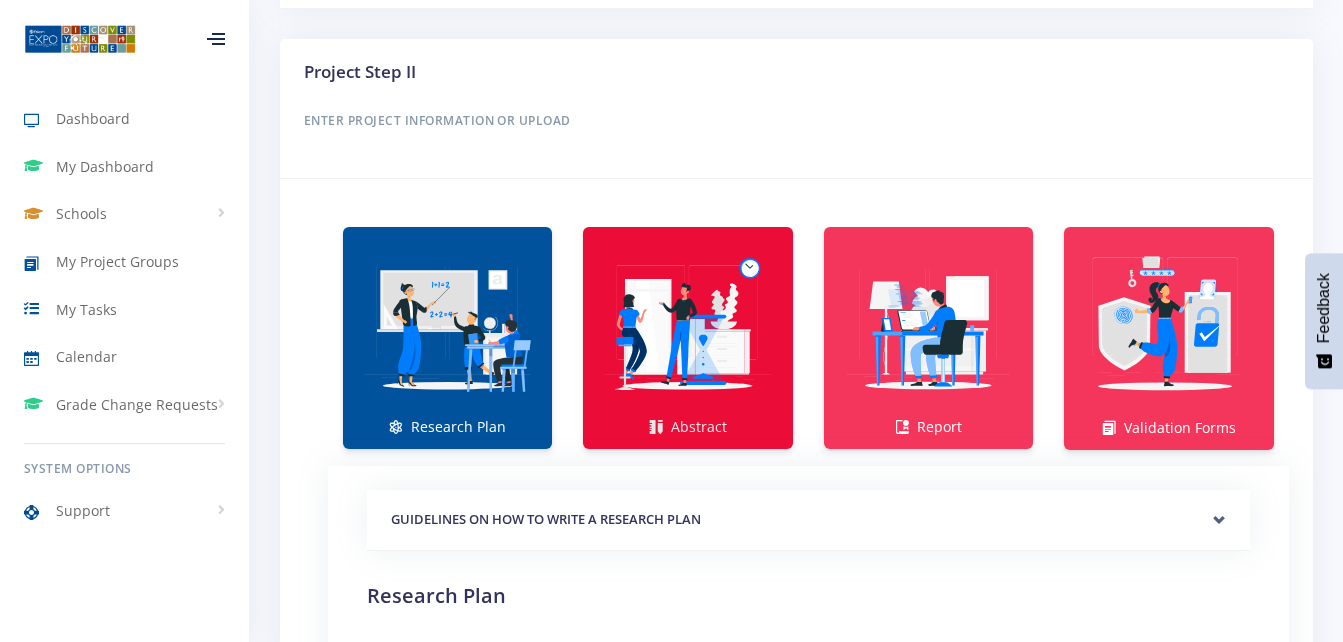 click at bounding box center (687, 327) 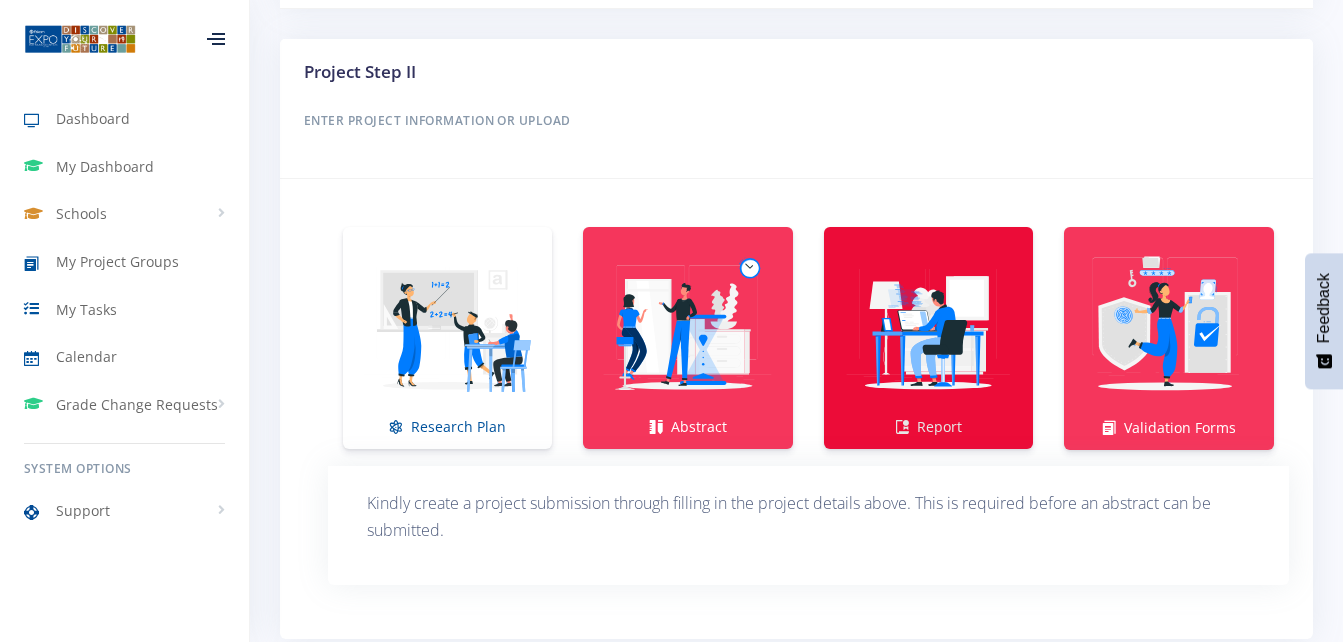 click at bounding box center (928, 327) 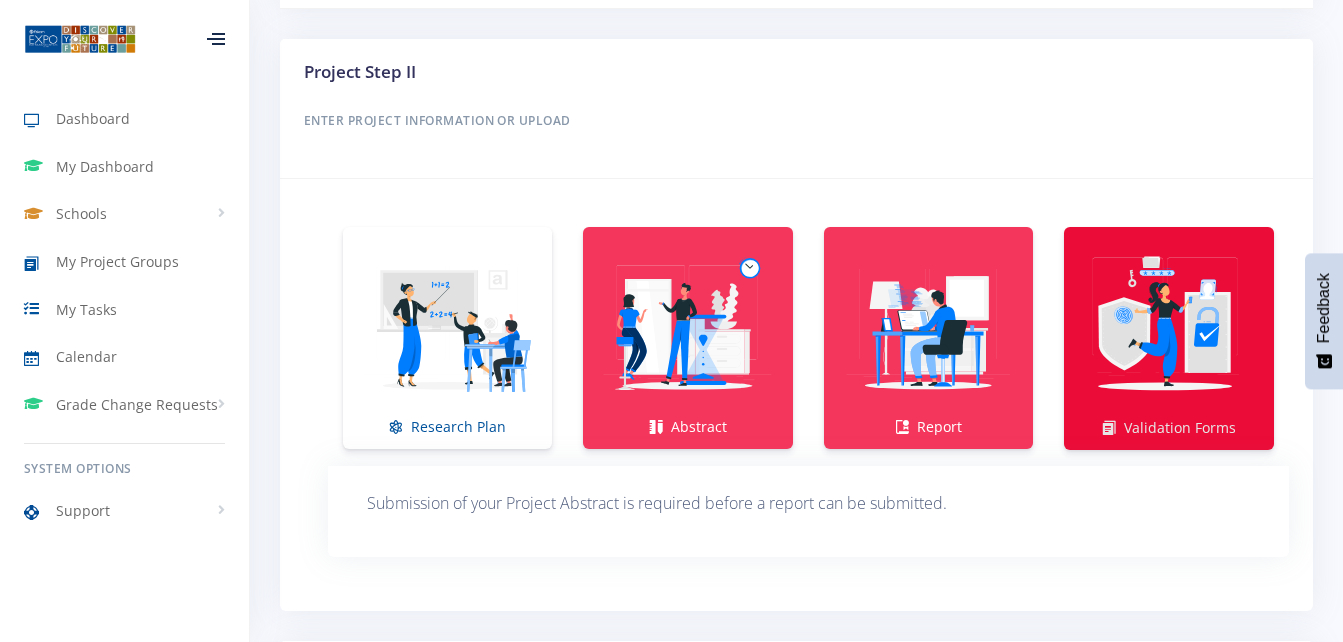 click at bounding box center [1169, 328] 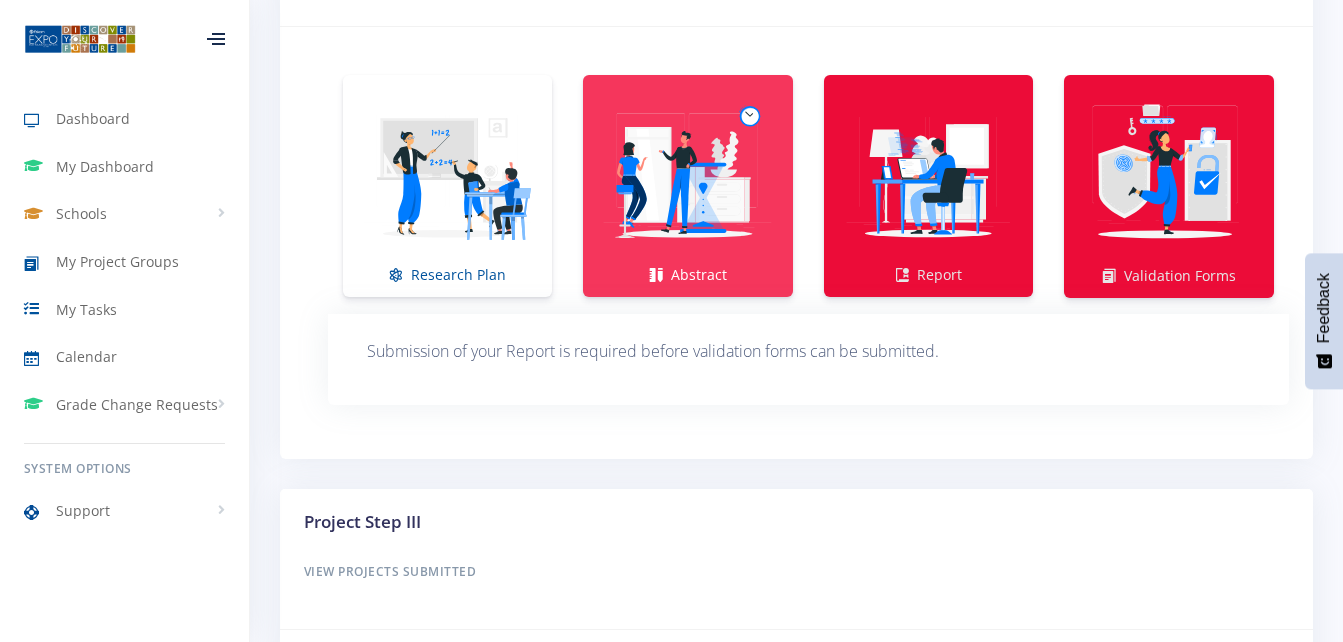 scroll, scrollTop: 1443, scrollLeft: 0, axis: vertical 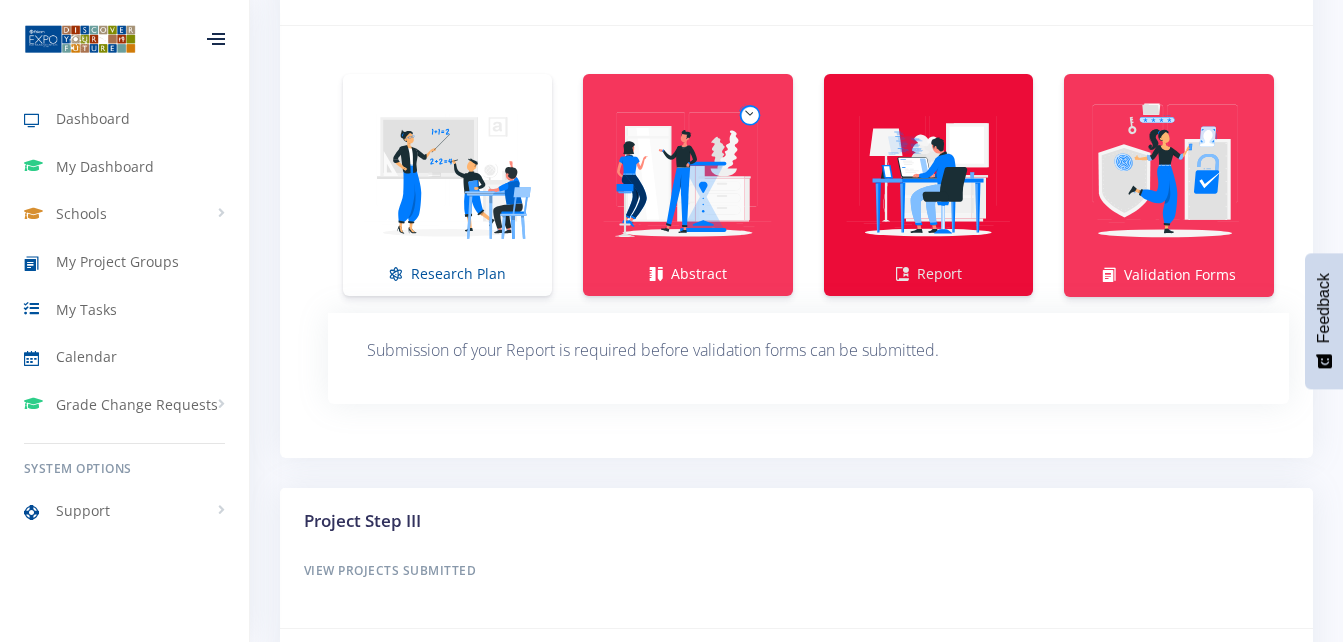 click at bounding box center (928, 174) 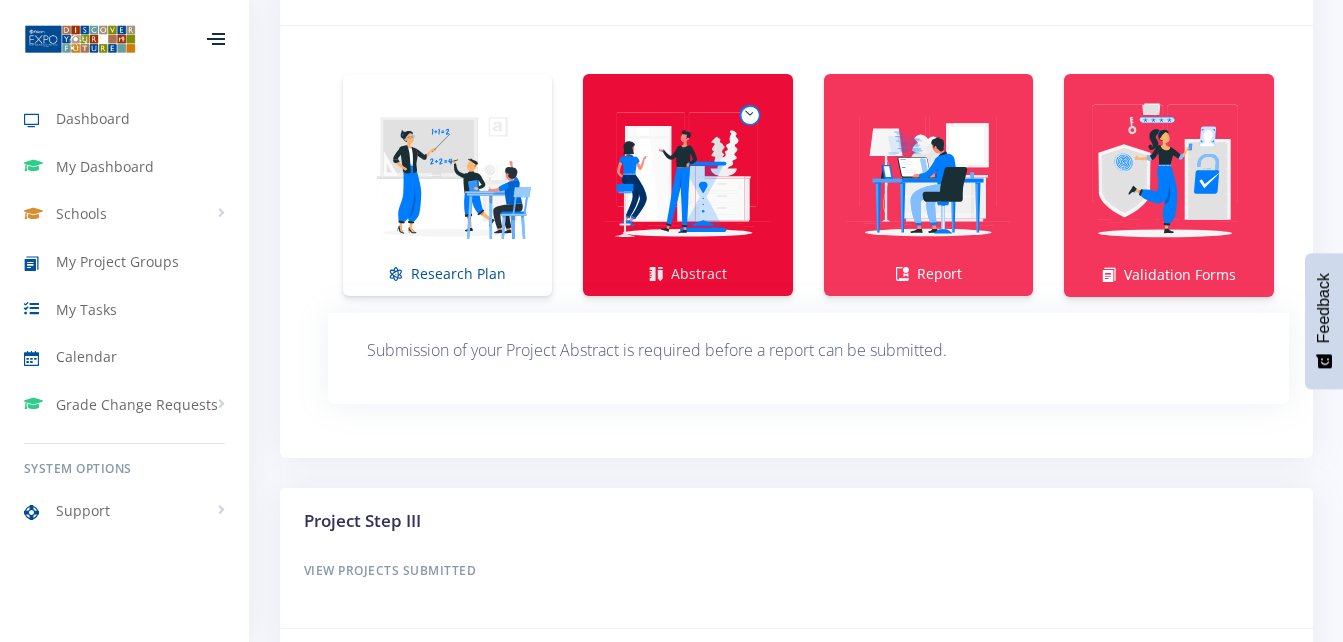 click at bounding box center (687, 174) 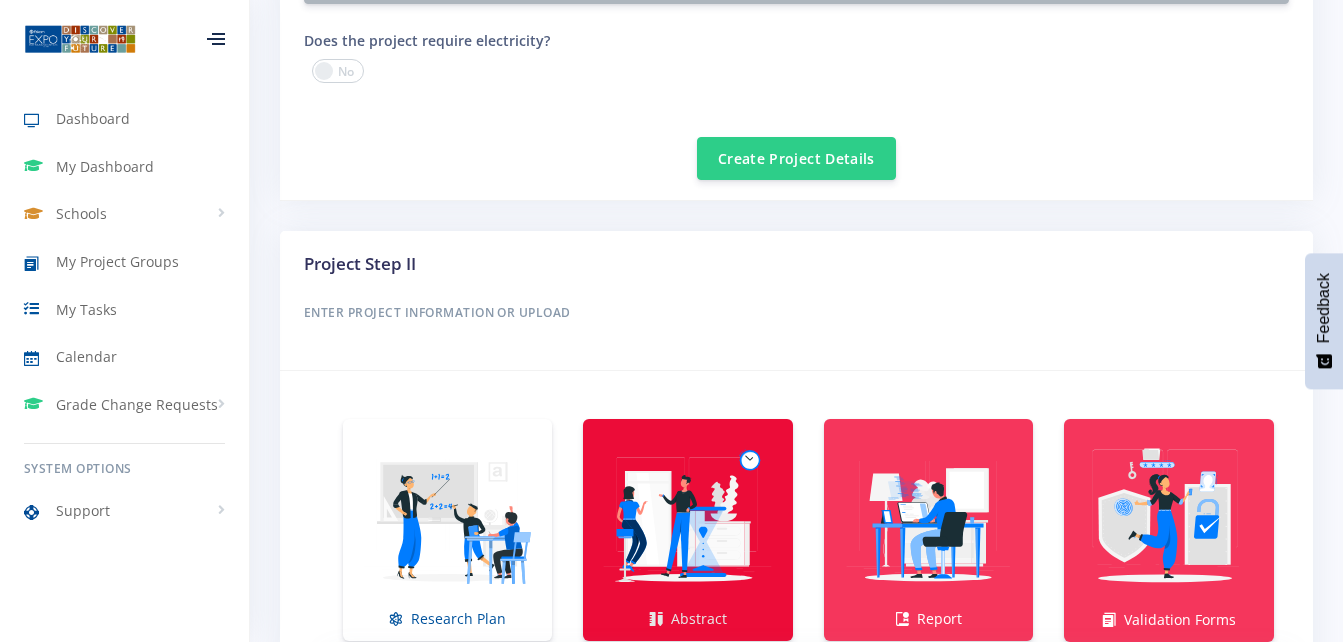 scroll, scrollTop: 1110, scrollLeft: 0, axis: vertical 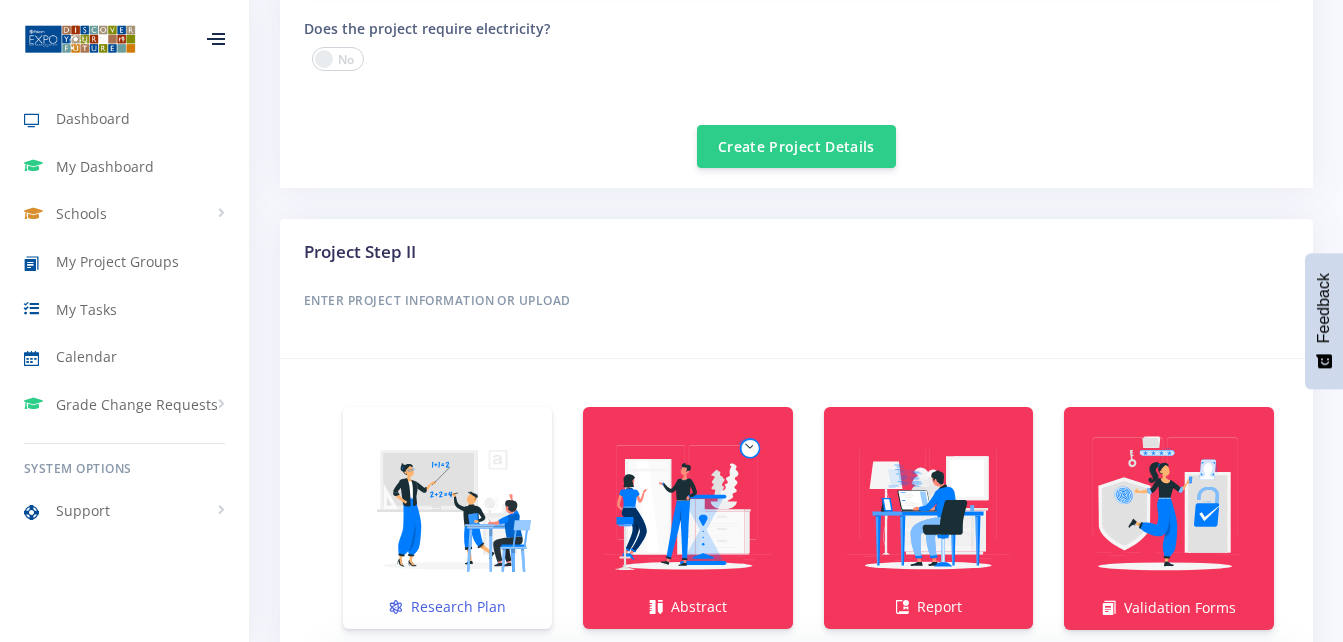 click at bounding box center (447, 507) 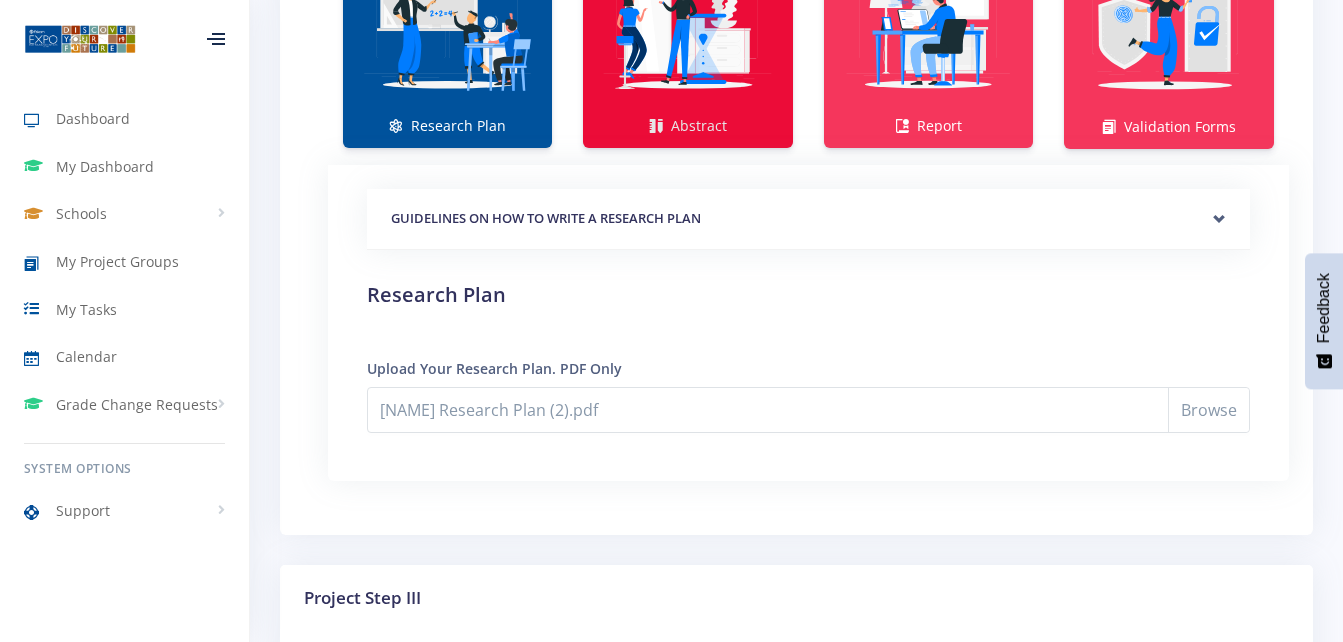 scroll, scrollTop: 1592, scrollLeft: 0, axis: vertical 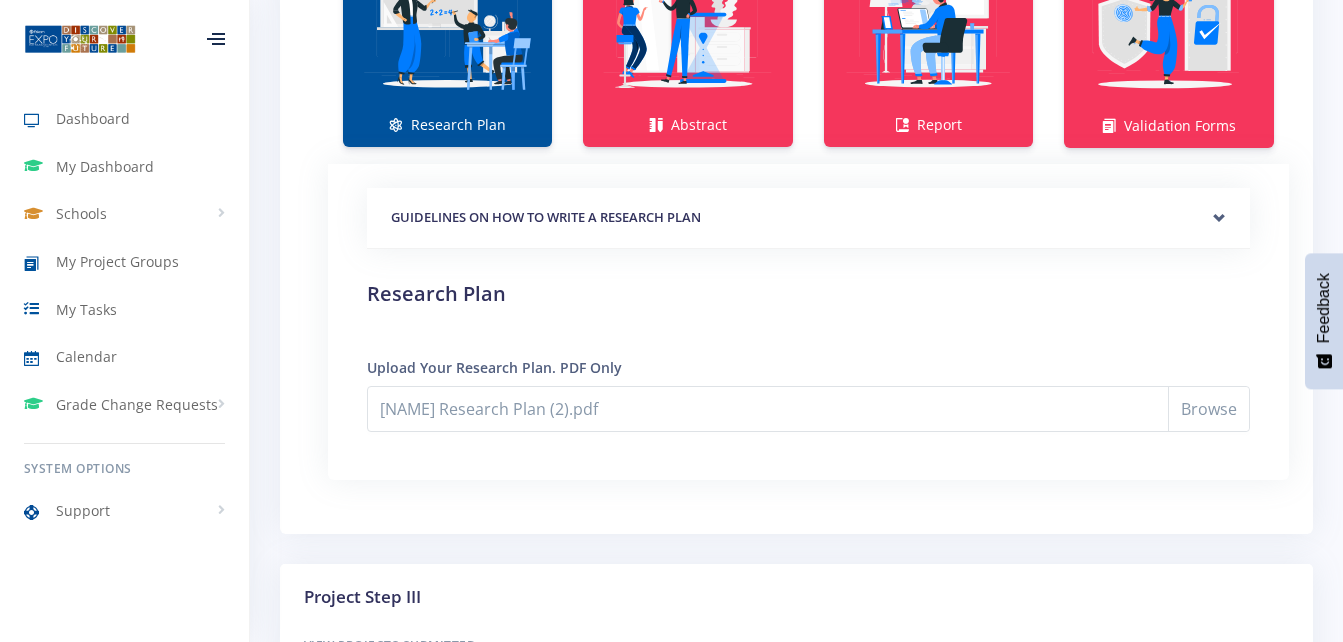 click on "GUIDELINES ON HOW TO WRITE A RESEARCH
PLAN" at bounding box center [808, 218] 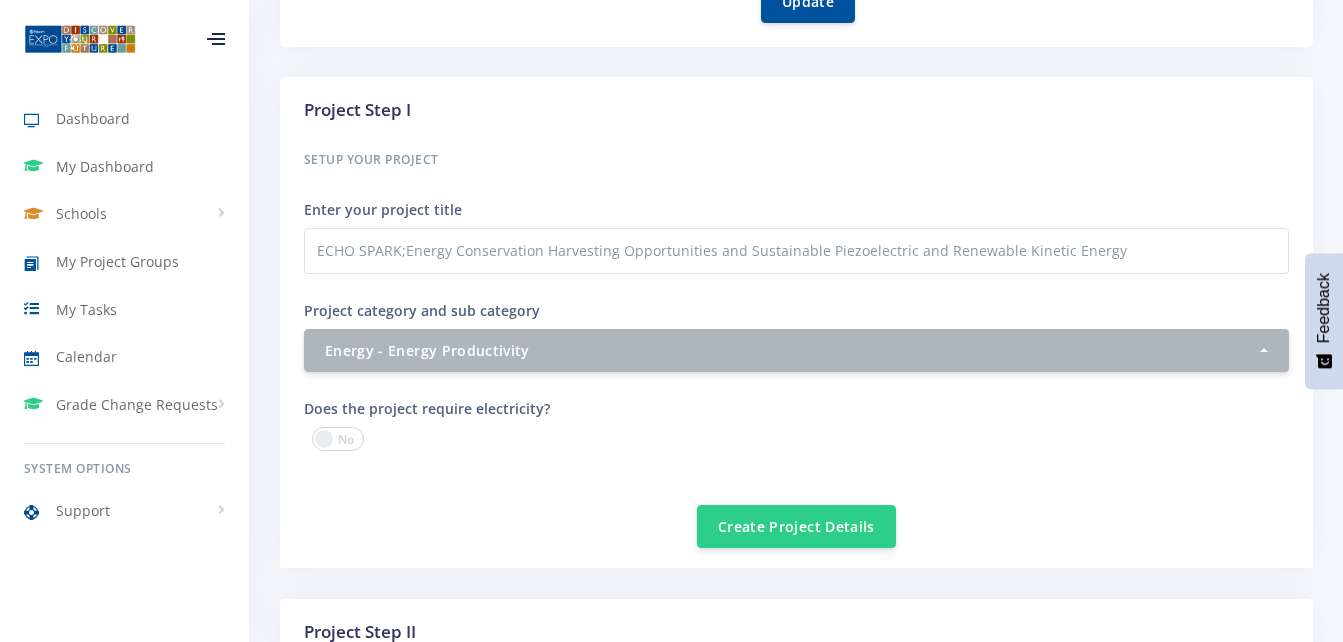 scroll, scrollTop: 725, scrollLeft: 0, axis: vertical 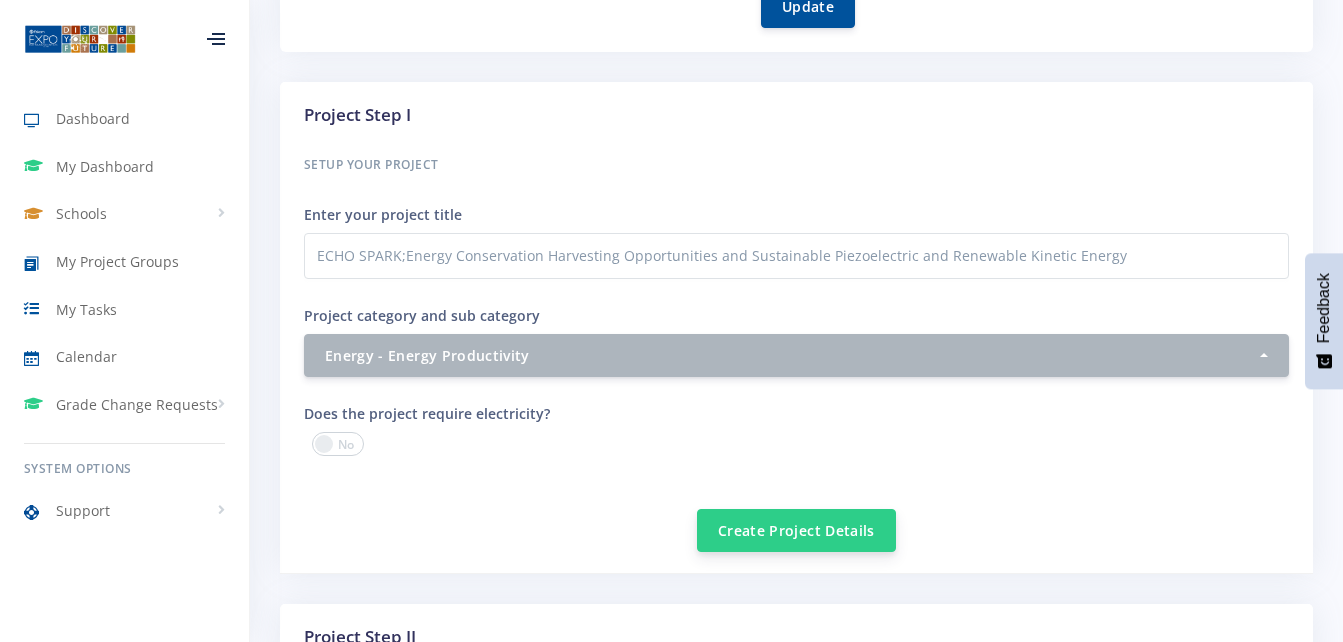 click on "Create Project Details" at bounding box center (796, 530) 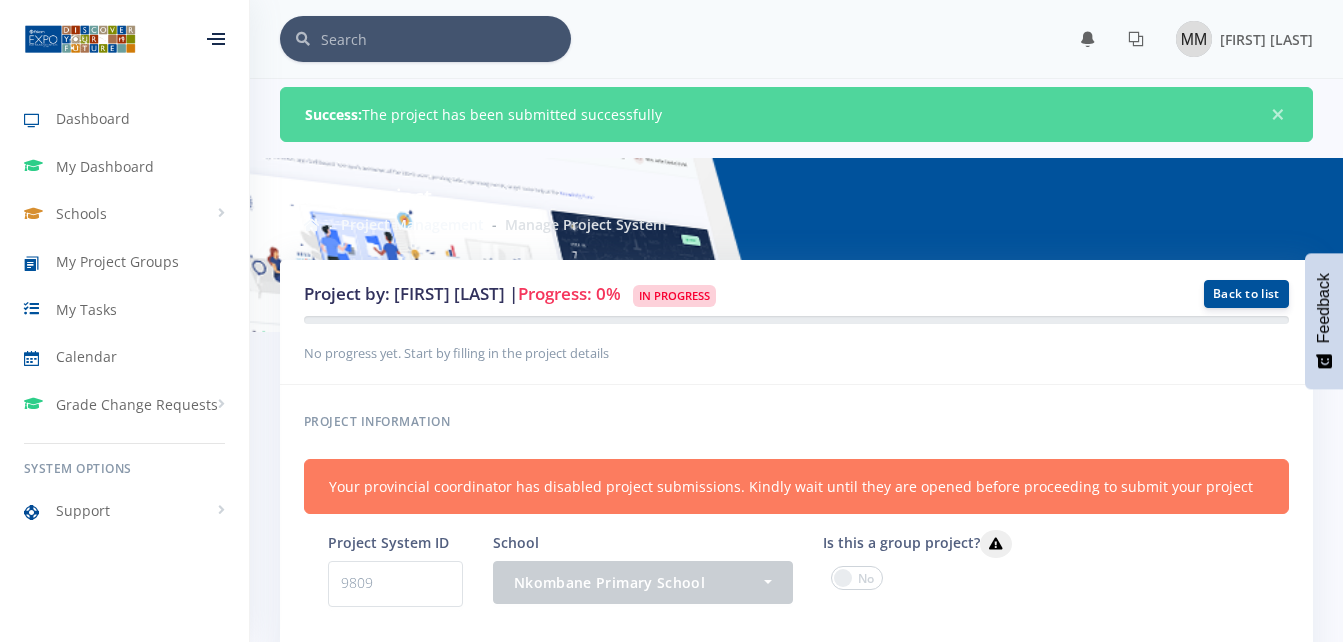 scroll, scrollTop: 19, scrollLeft: 0, axis: vertical 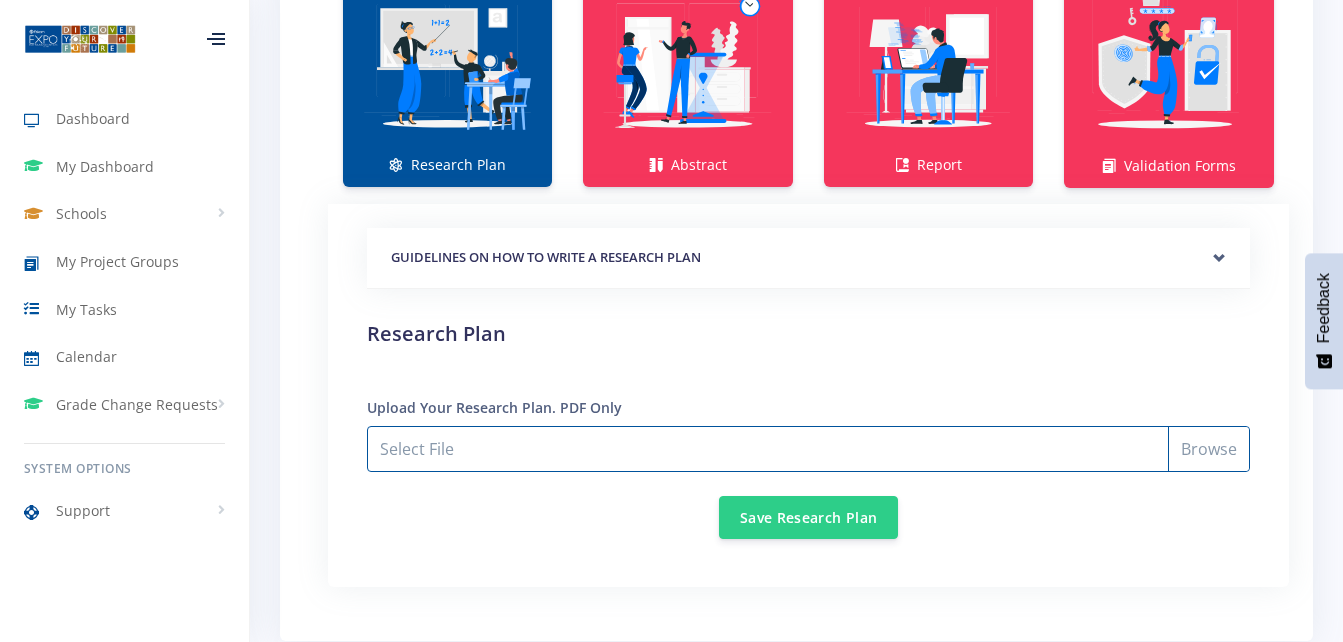 click on "Select File" at bounding box center [808, 449] 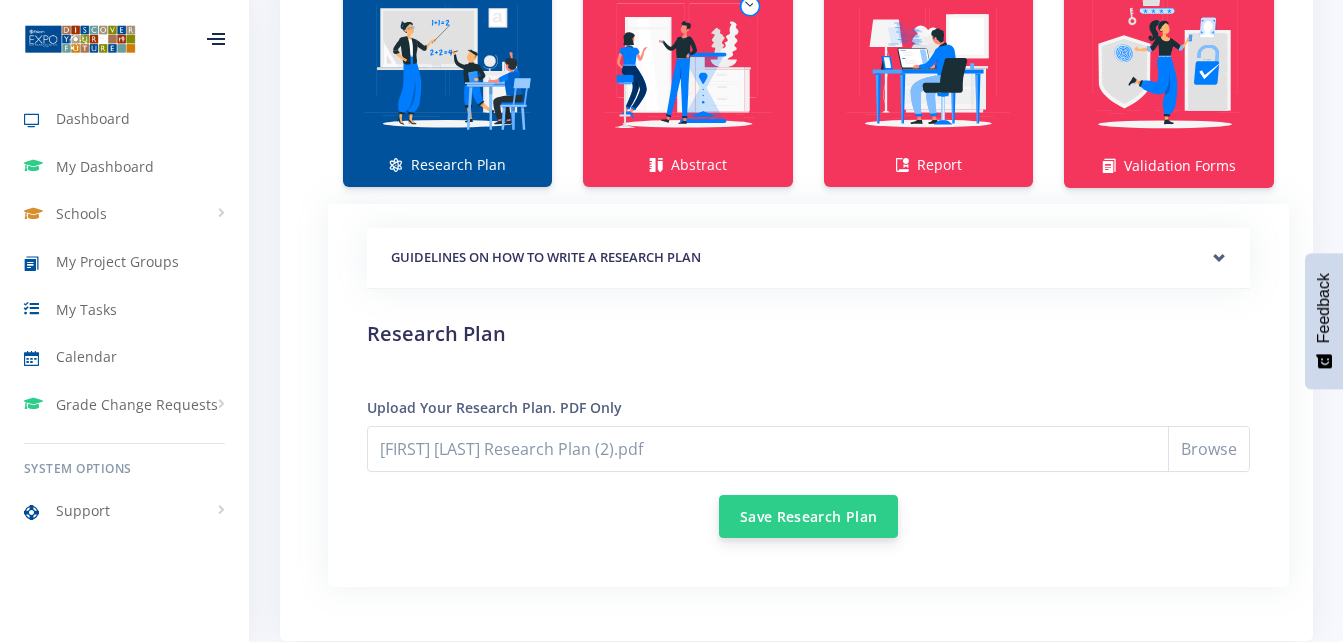 click on "Save Research Plan" at bounding box center (808, 516) 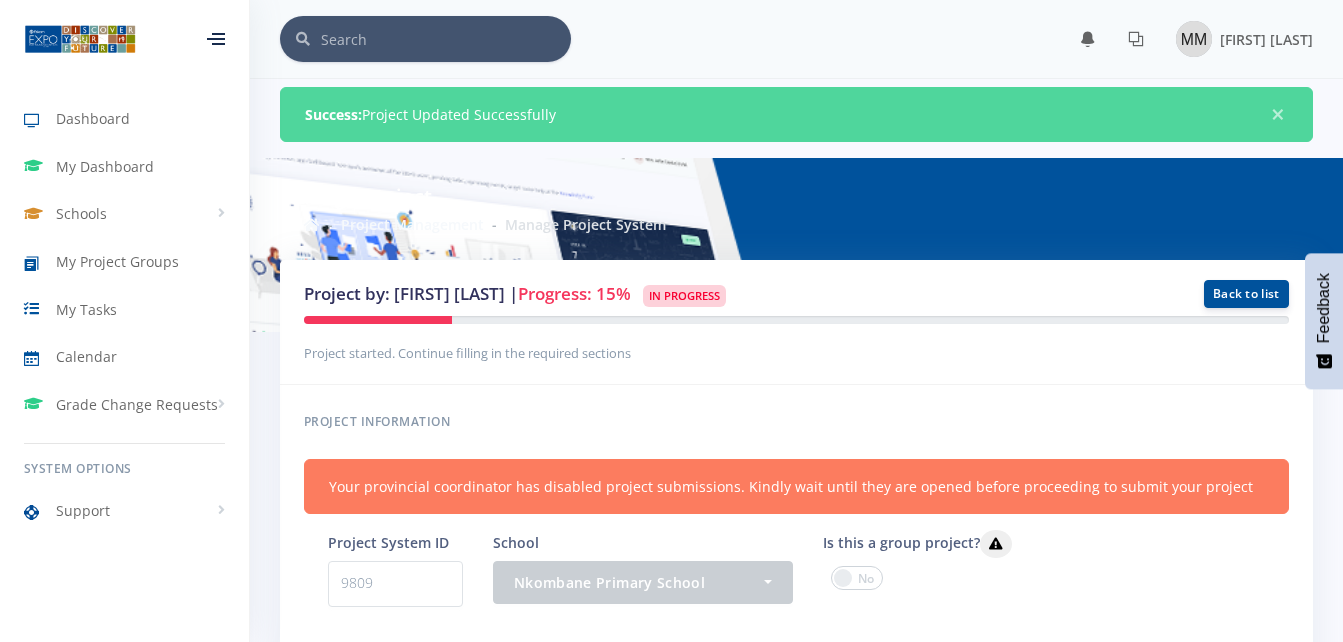 scroll, scrollTop: 0, scrollLeft: 0, axis: both 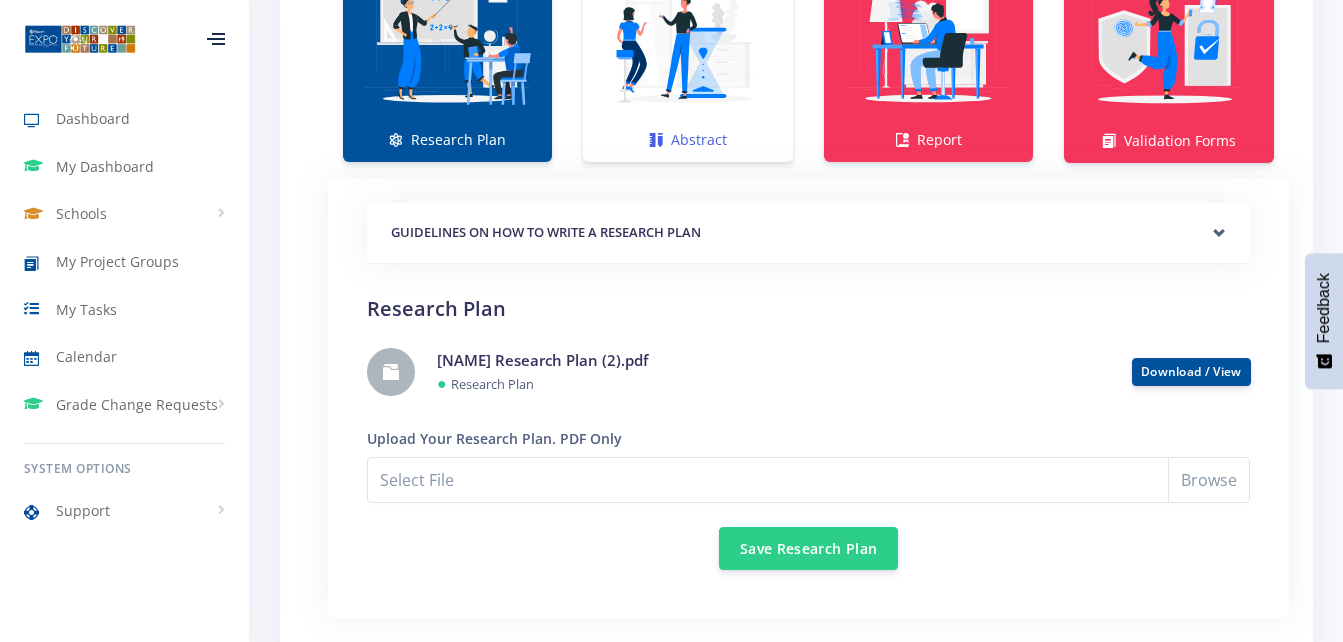 click at bounding box center (687, 40) 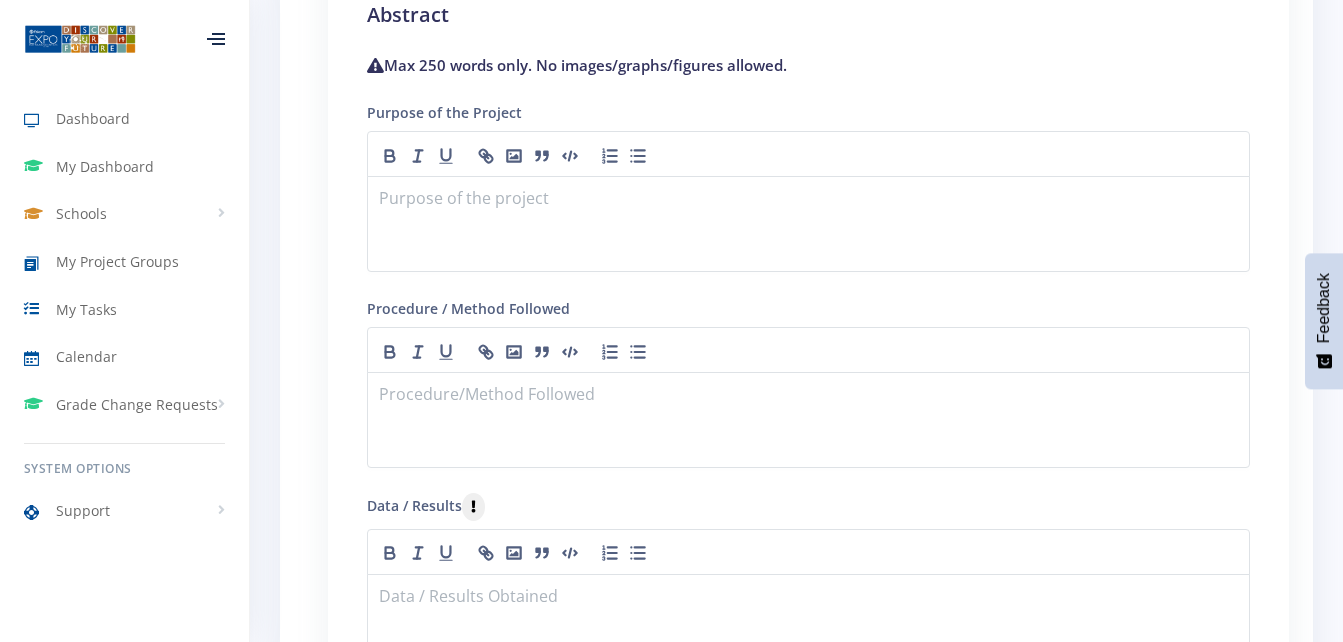 scroll, scrollTop: 1919, scrollLeft: 0, axis: vertical 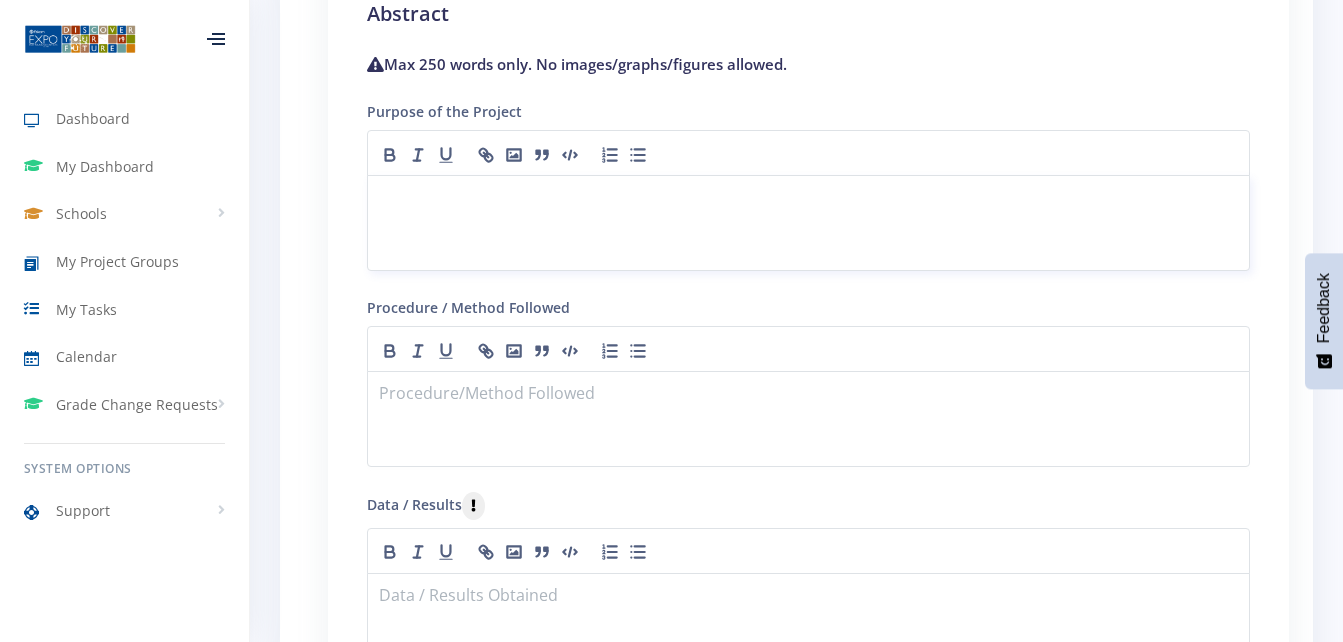 click at bounding box center [808, 199] 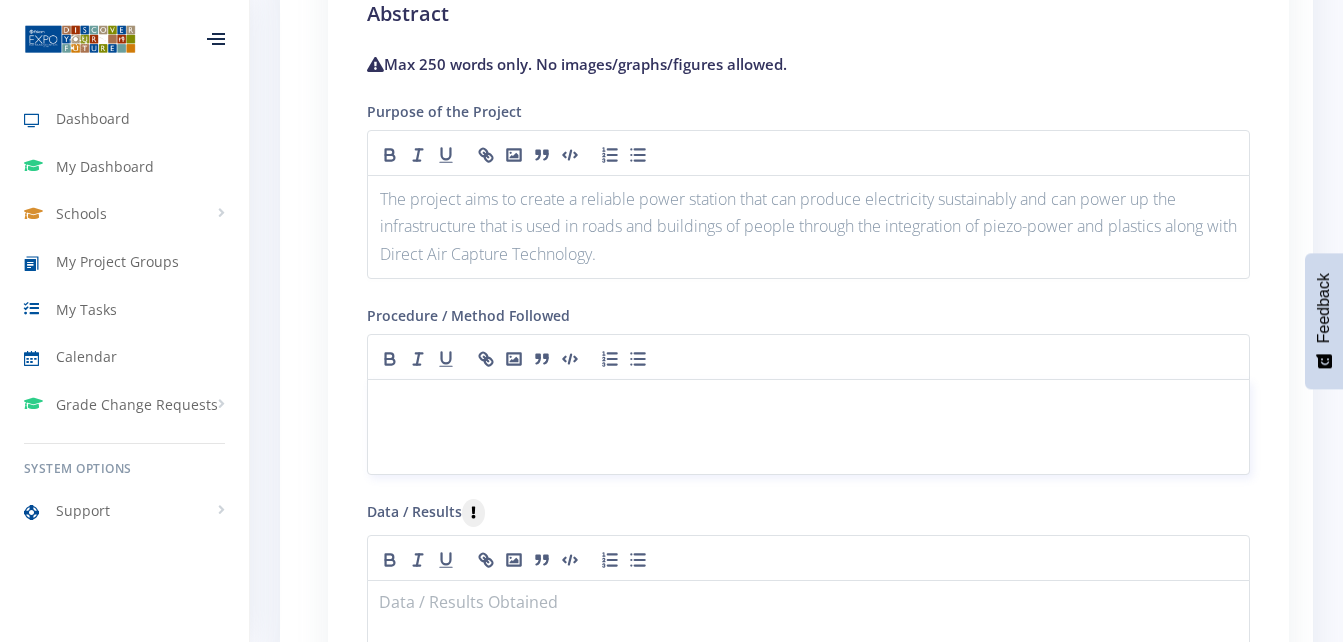 click at bounding box center [808, 403] 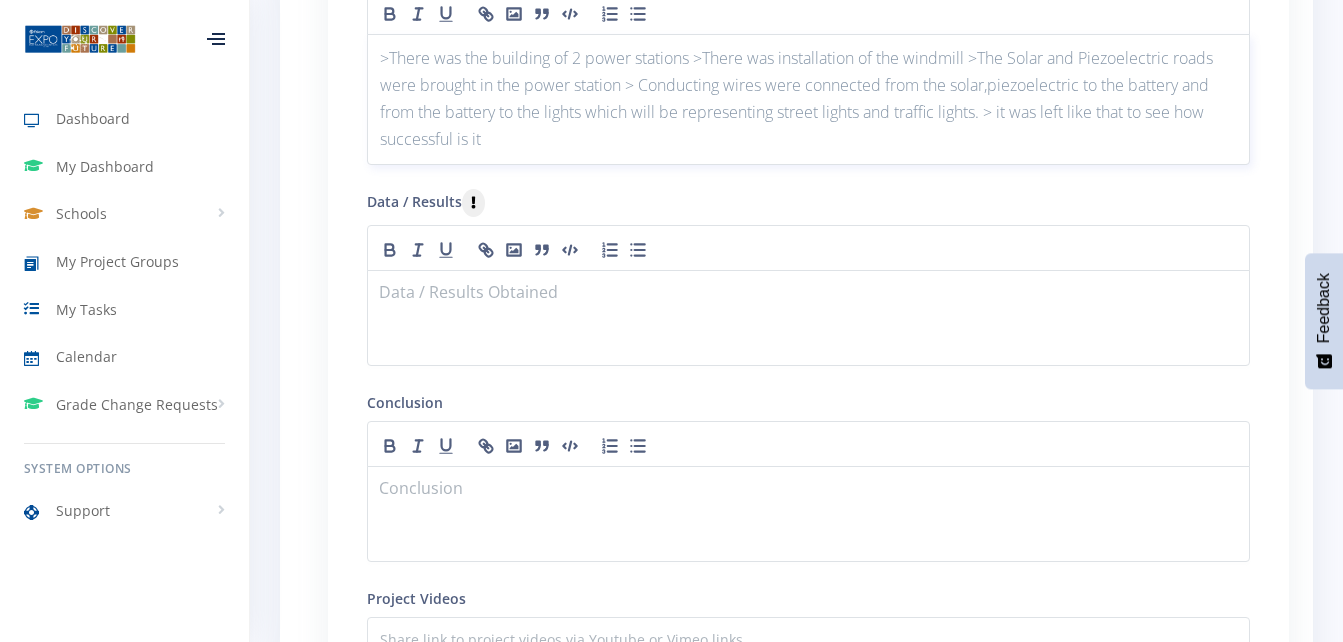 scroll, scrollTop: 2265, scrollLeft: 0, axis: vertical 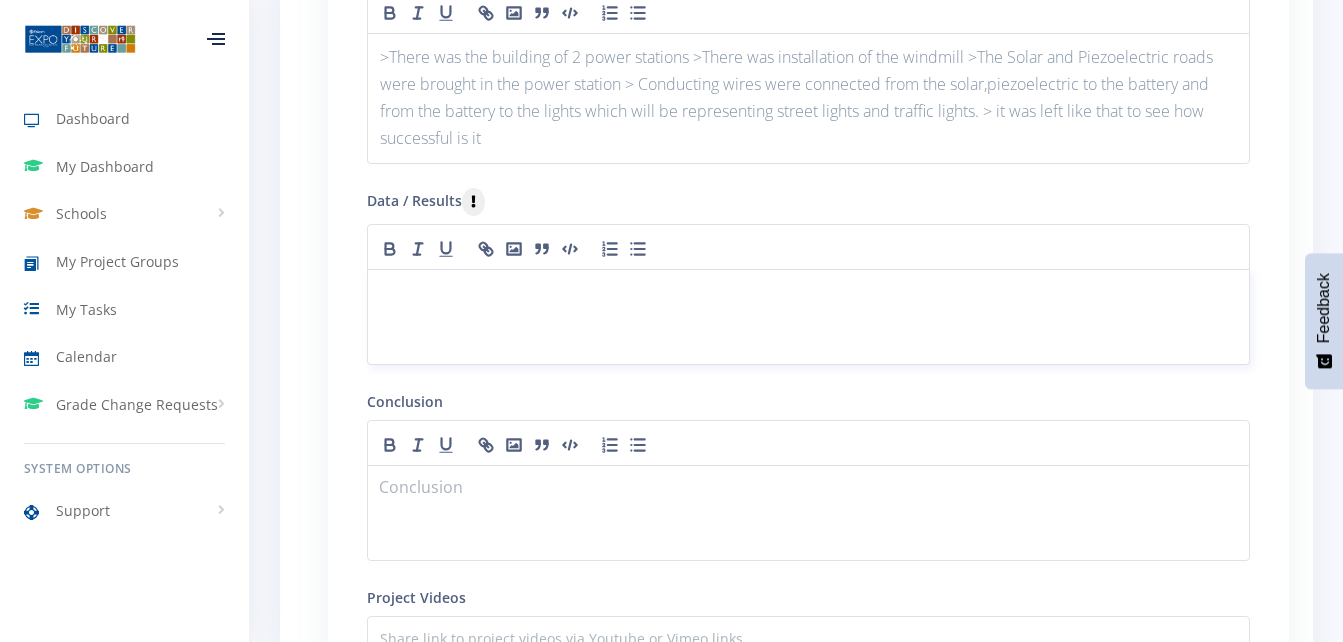 click at bounding box center [808, 293] 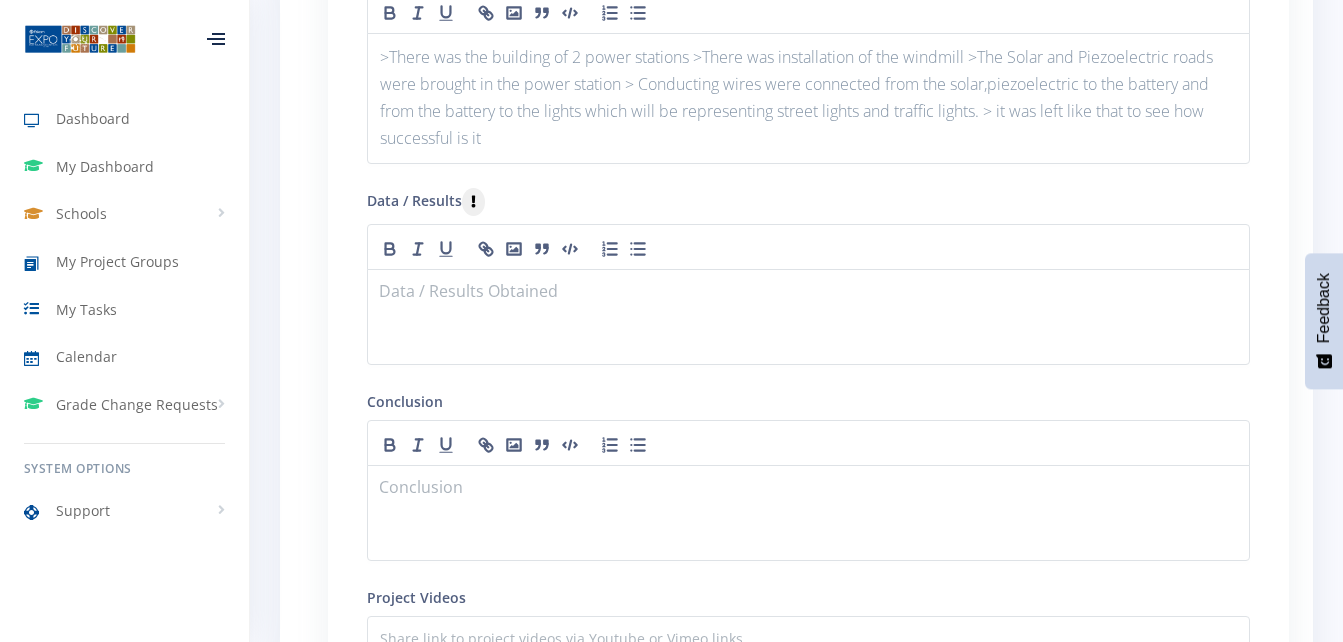 type 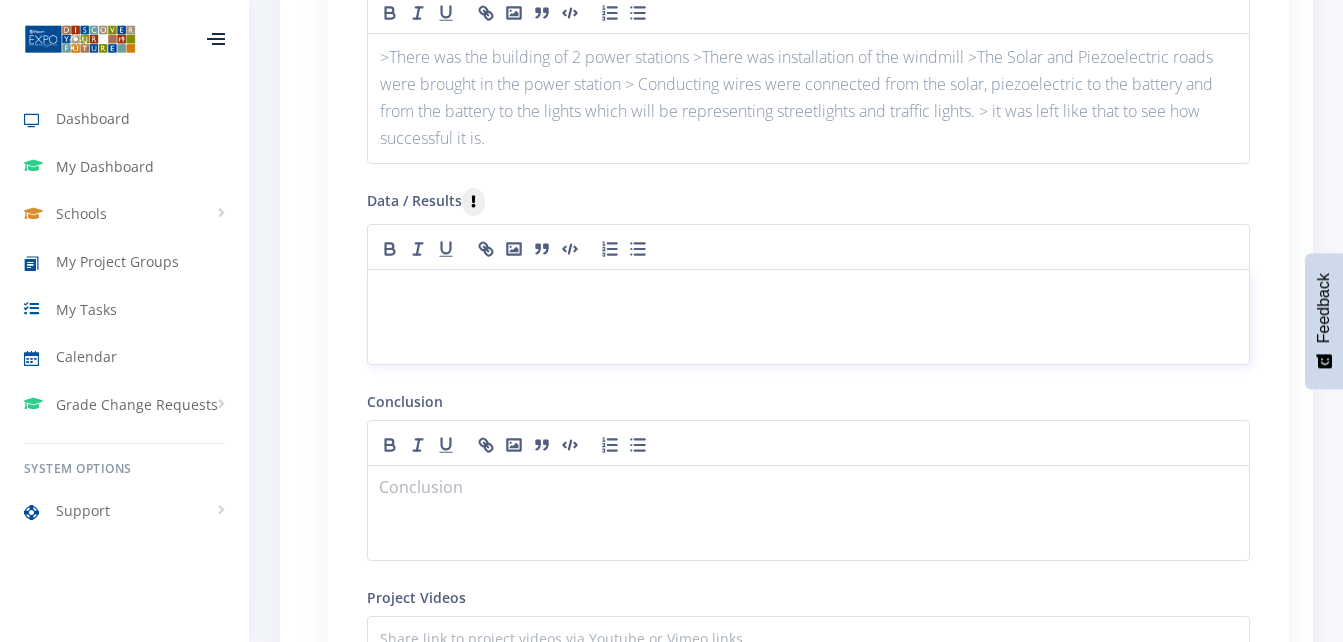 click at bounding box center [808, 293] 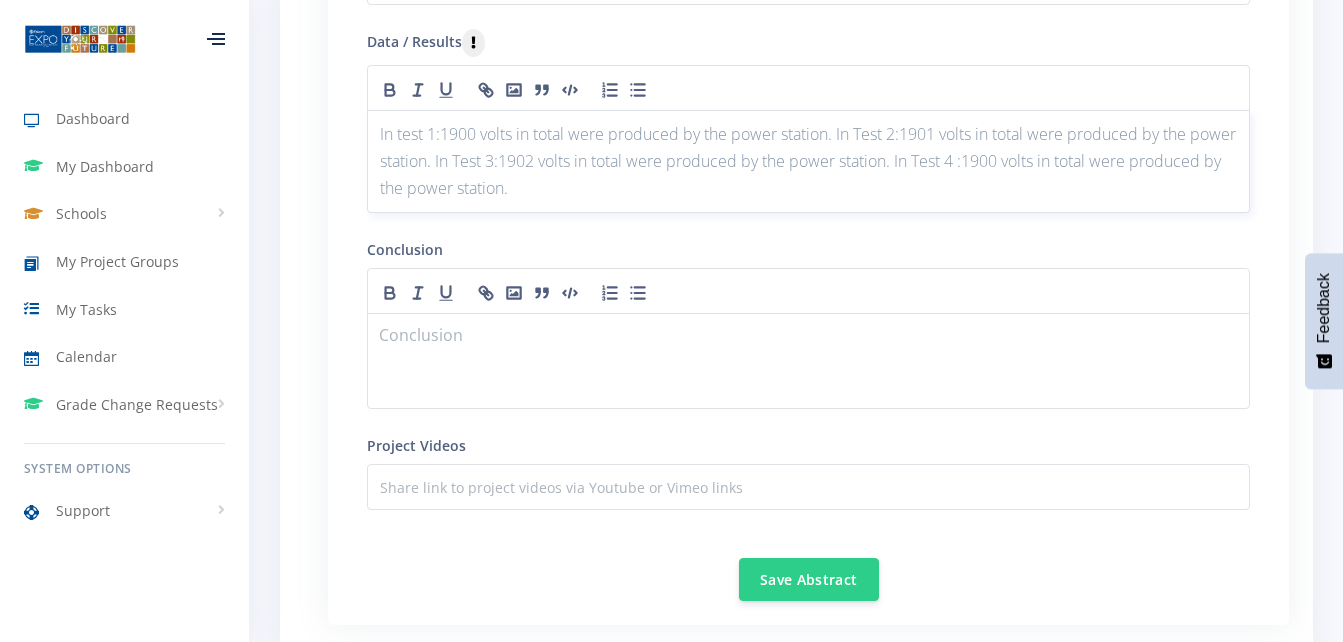 scroll, scrollTop: 2440, scrollLeft: 0, axis: vertical 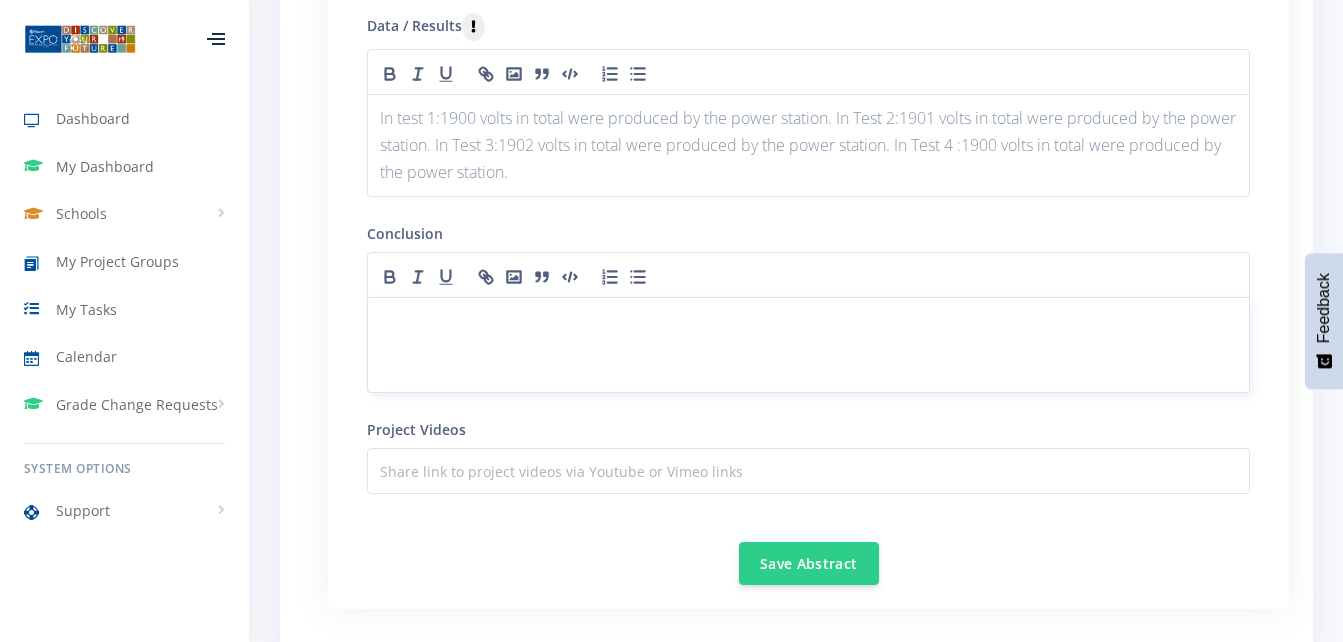 click at bounding box center [808, 321] 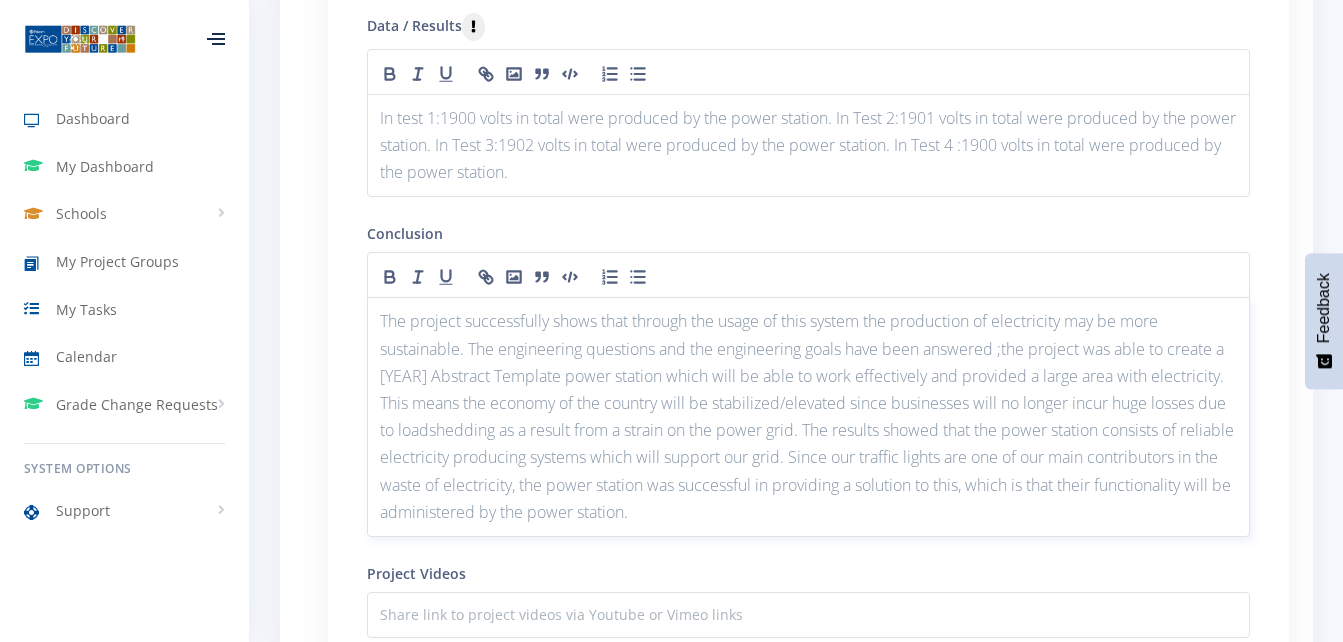 click on "The project successfully shows that through the usage of this system the production of electricity may be more sustainable. The engineering questions and the engineering goals have been answered ;the project was able to create a 2022 Abstract Template power station which will be able to work effectively and provided a large area with electricity. This means the economy of the country will be stabilized/elevated since businesses will no longer incur huge losses due to loadshedding as a result from a strain on the power grid. The results showed that the power station consists of reliable electricity producing systems which will support our grid. Since our traffic lights are one of our main contributors in the waste of electricity, the power station was successful in providing a solution to this, which is that their functionality will be administered by the power station." at bounding box center (808, 417) 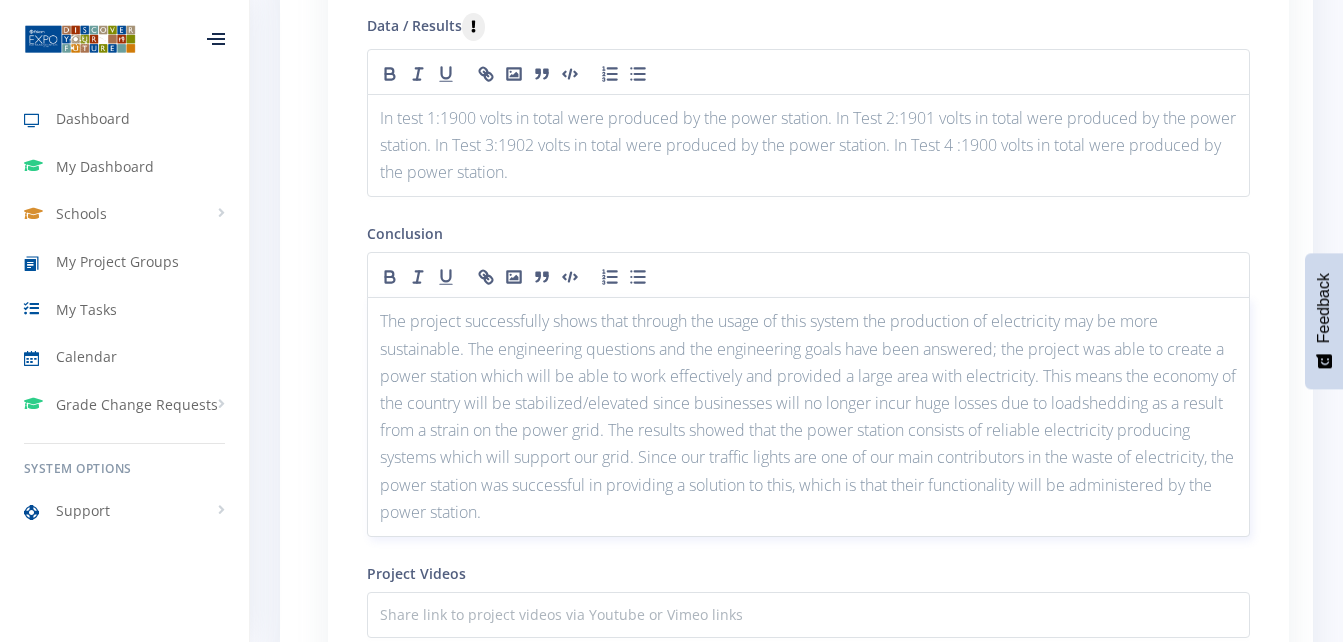 click on "The project successfully shows that through the usage of this system the production of electricity may be more sustainable. The engineering questions and the engineering goals have been answered; the project was able to create a  power station which will be able to work effectively and provided a large area with electricity. This means the economy of the country will be stabilized/elevated since businesses will no longer incur huge losses due to loadshedding as a result from a strain on the power grid. The results showed that the power station consists of reliable electricity producing systems which will support our grid. Since our traffic lights are one of our main contributors in the waste of electricity, the power station was successful in providing a solution to this, which is that their functionality will be administered by the power station." at bounding box center [808, 417] 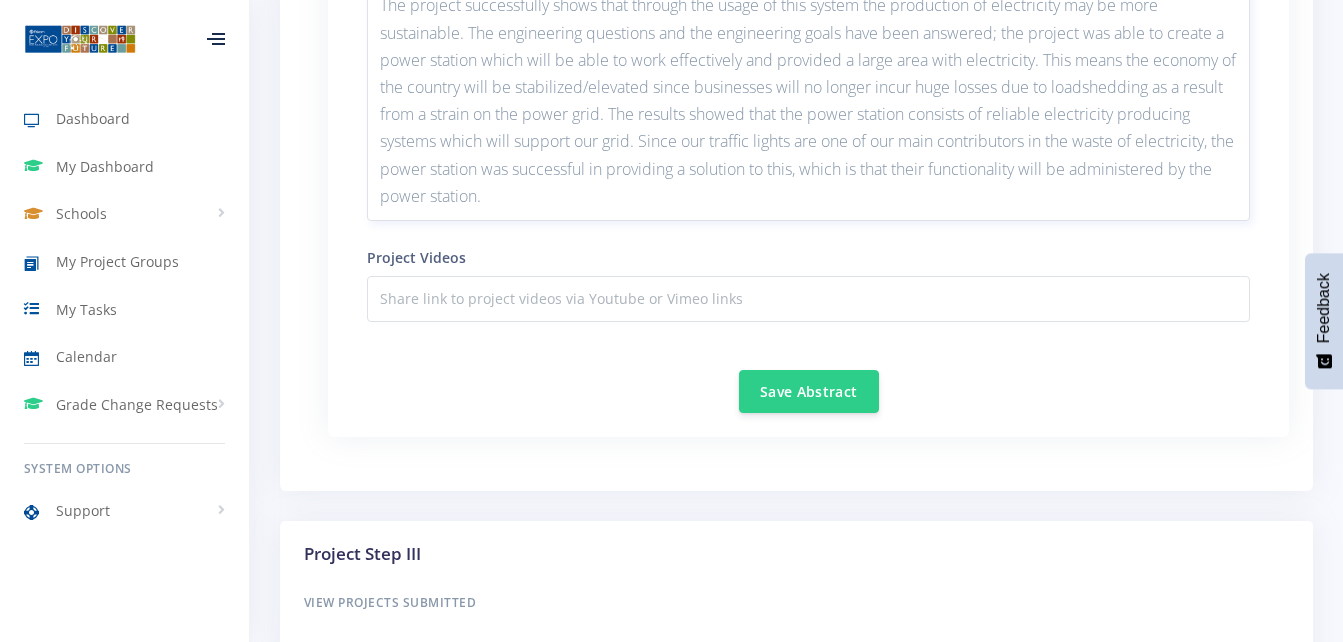 scroll, scrollTop: 2765, scrollLeft: 0, axis: vertical 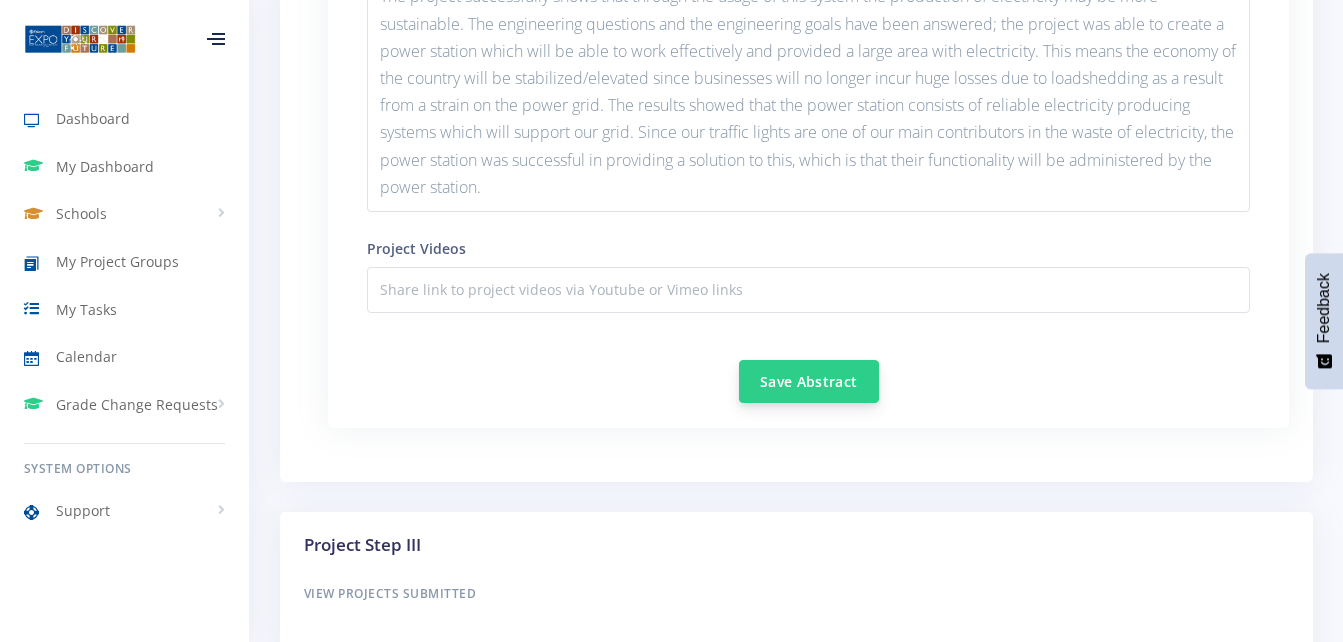 click on "Save Abstract" at bounding box center [809, 381] 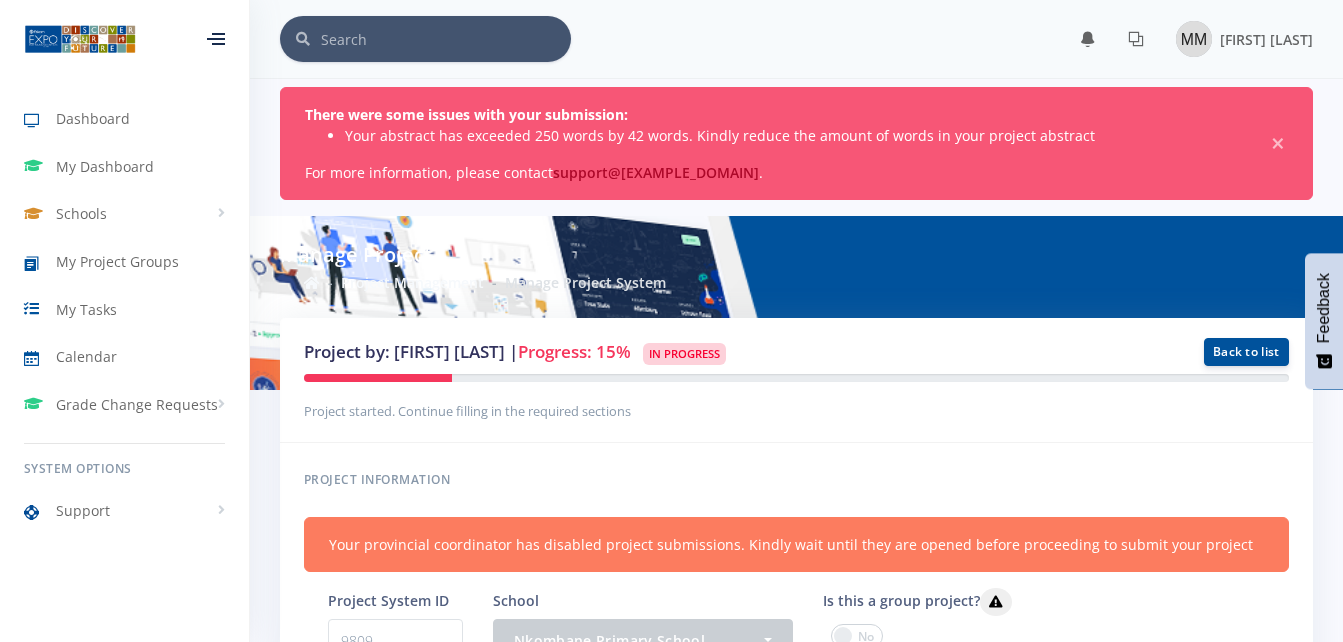 scroll, scrollTop: 0, scrollLeft: 0, axis: both 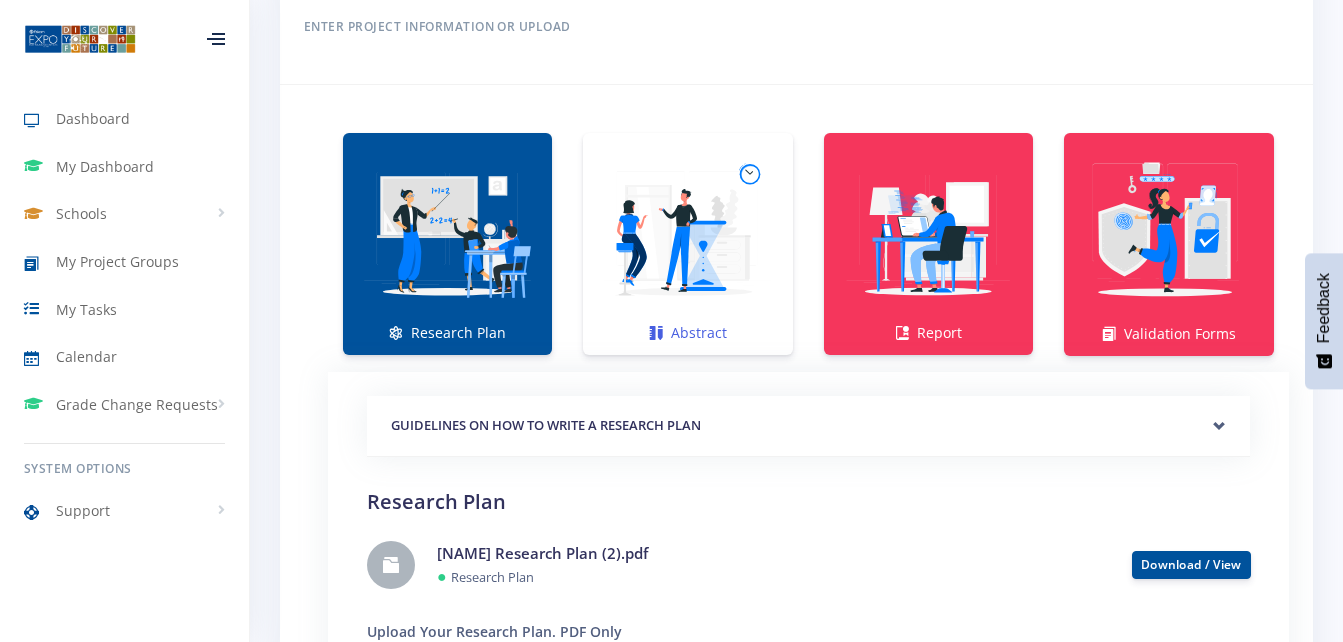 click at bounding box center [687, 233] 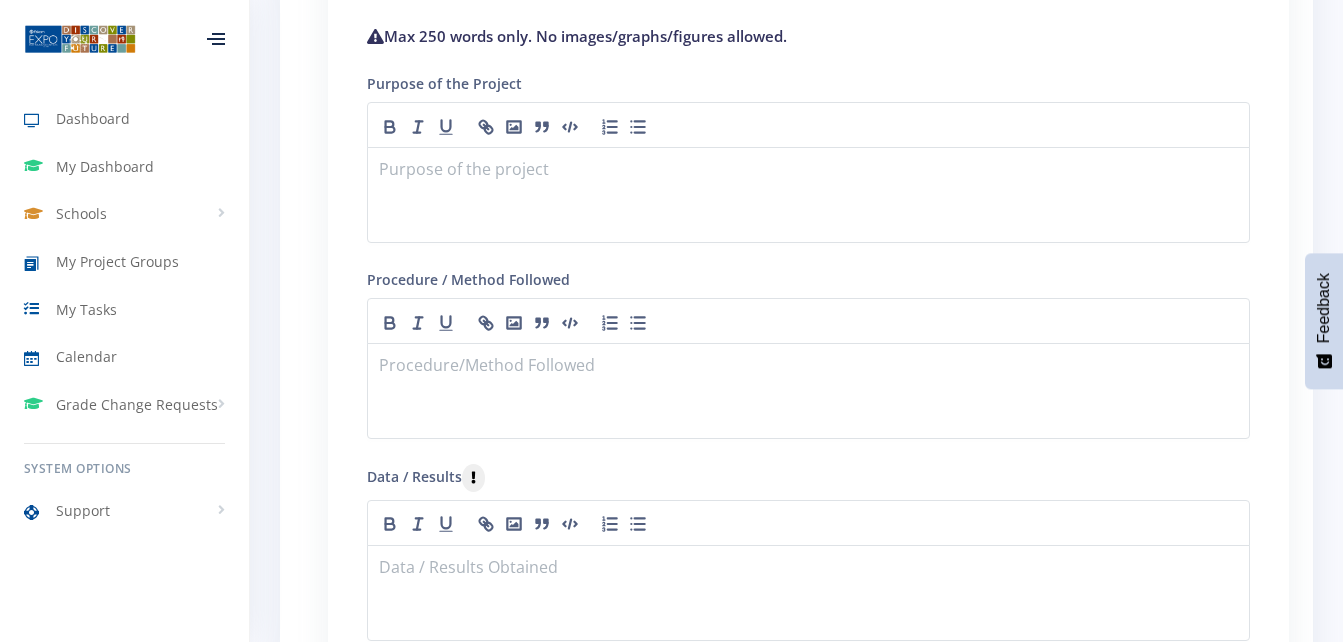 scroll, scrollTop: 2009, scrollLeft: 0, axis: vertical 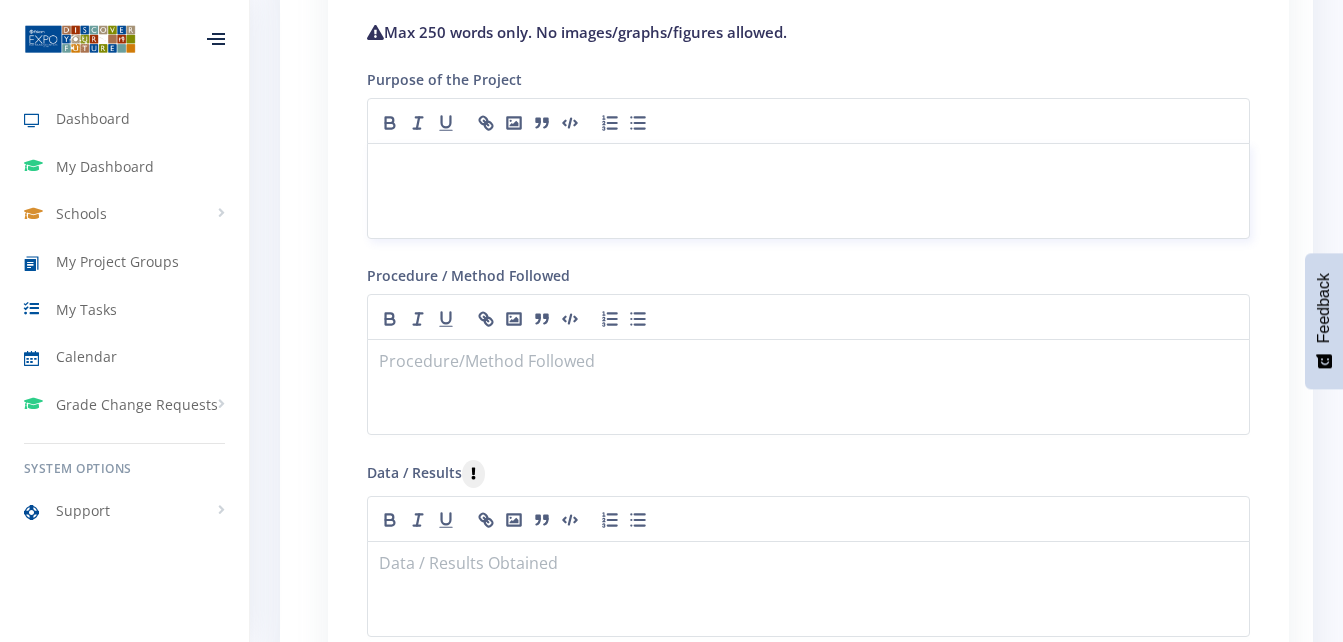 click at bounding box center [808, 167] 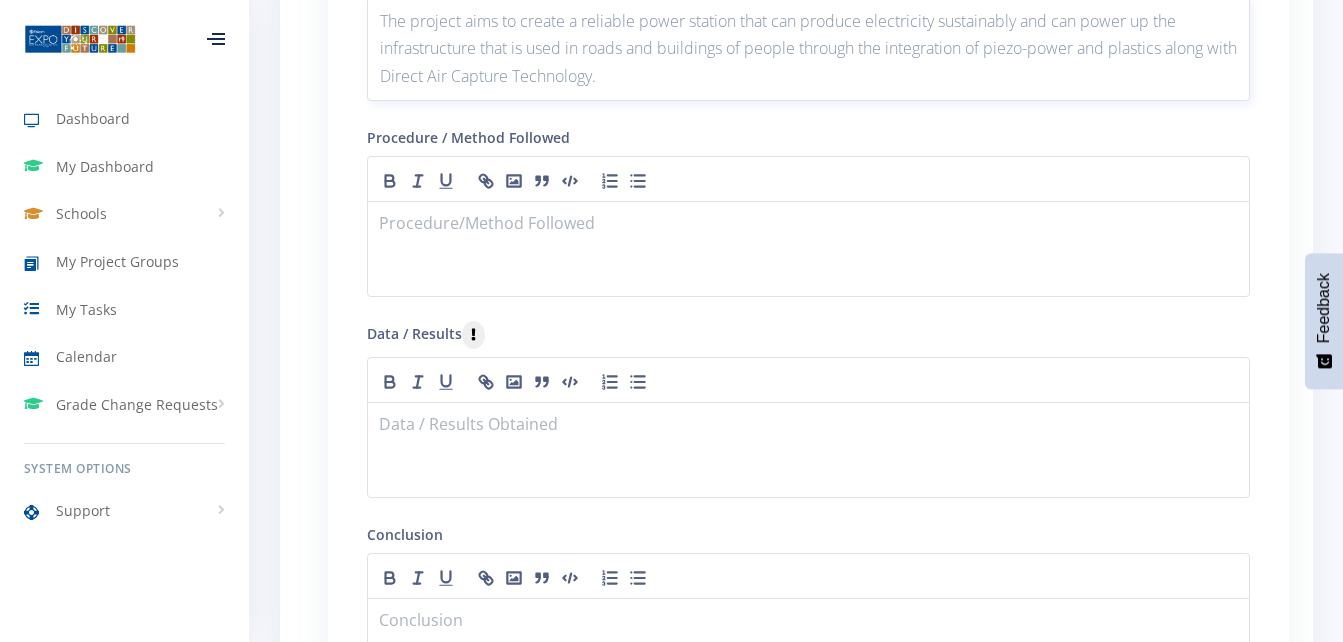 scroll, scrollTop: 2156, scrollLeft: 0, axis: vertical 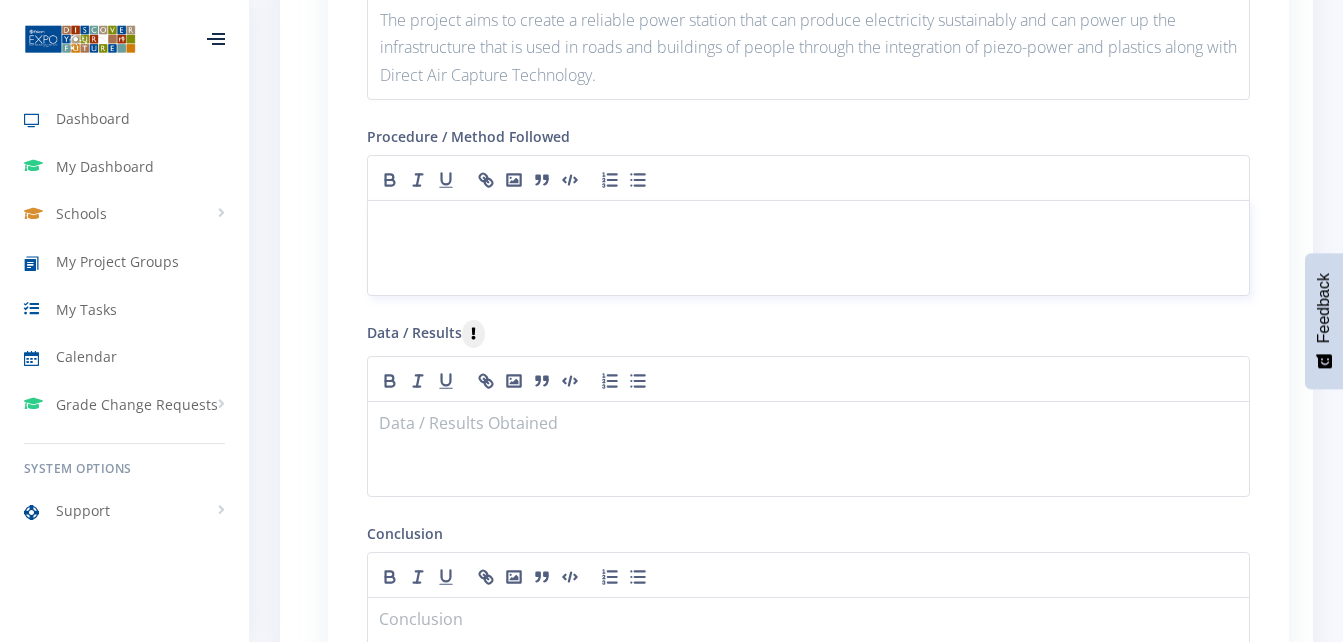 click at bounding box center [808, 248] 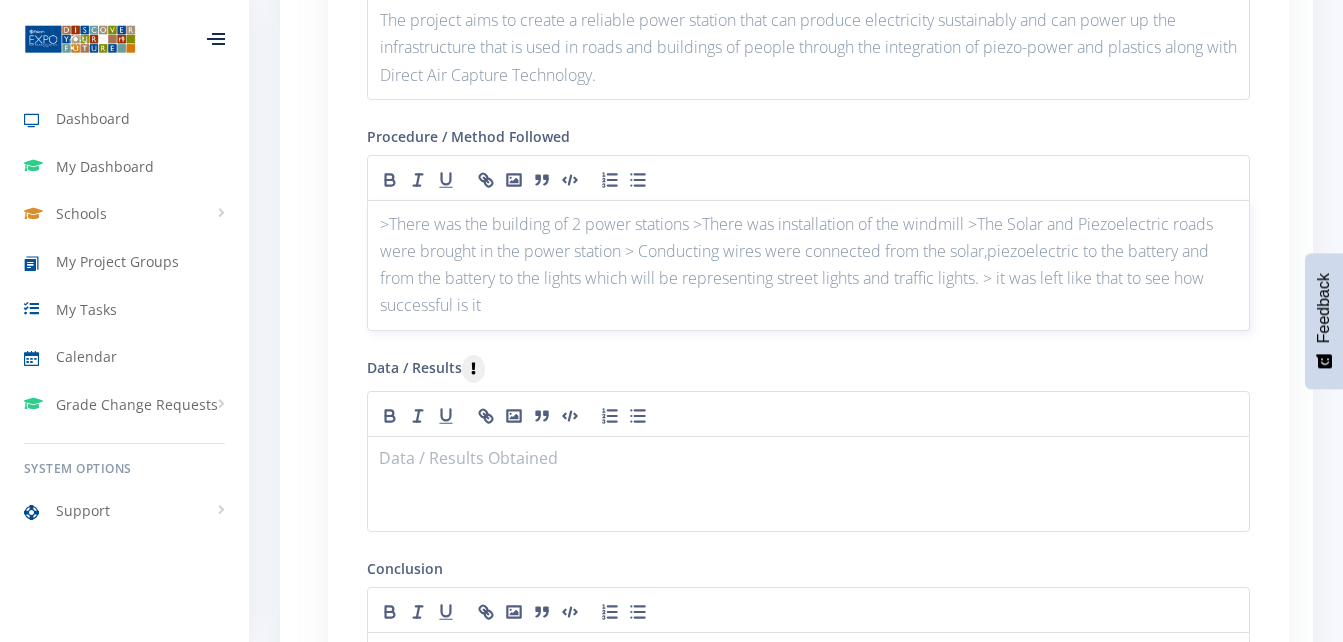 type 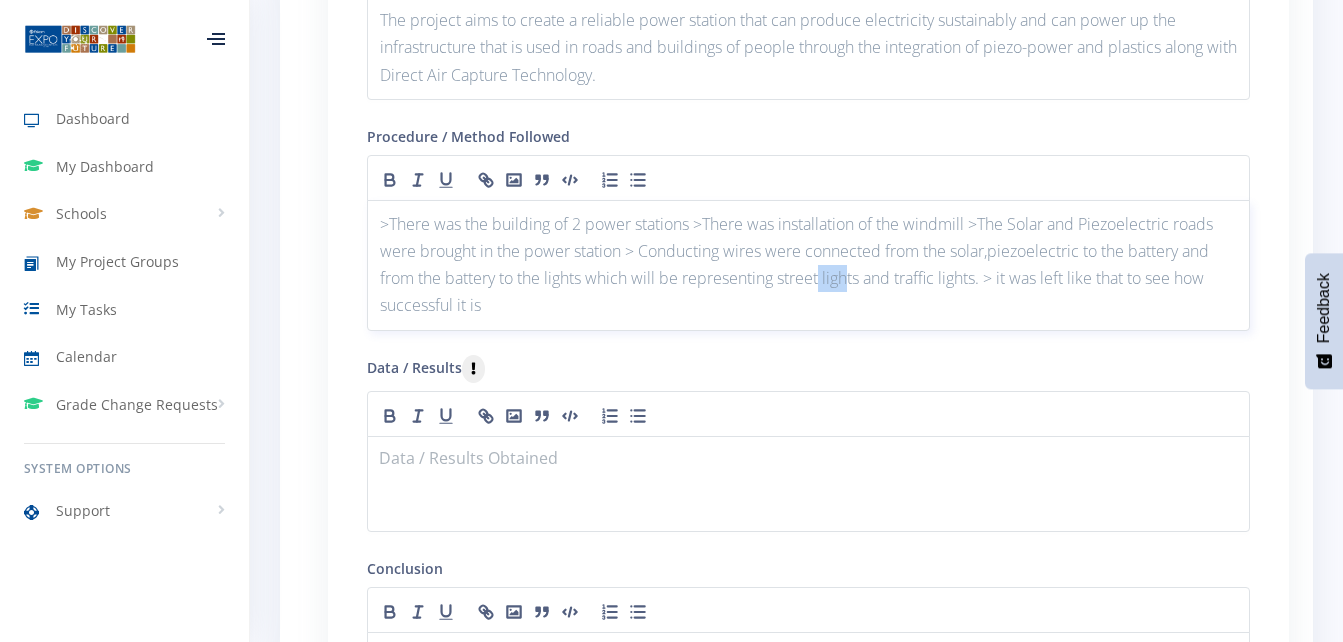 drag, startPoint x: 825, startPoint y: 291, endPoint x: 852, endPoint y: 278, distance: 29.966648 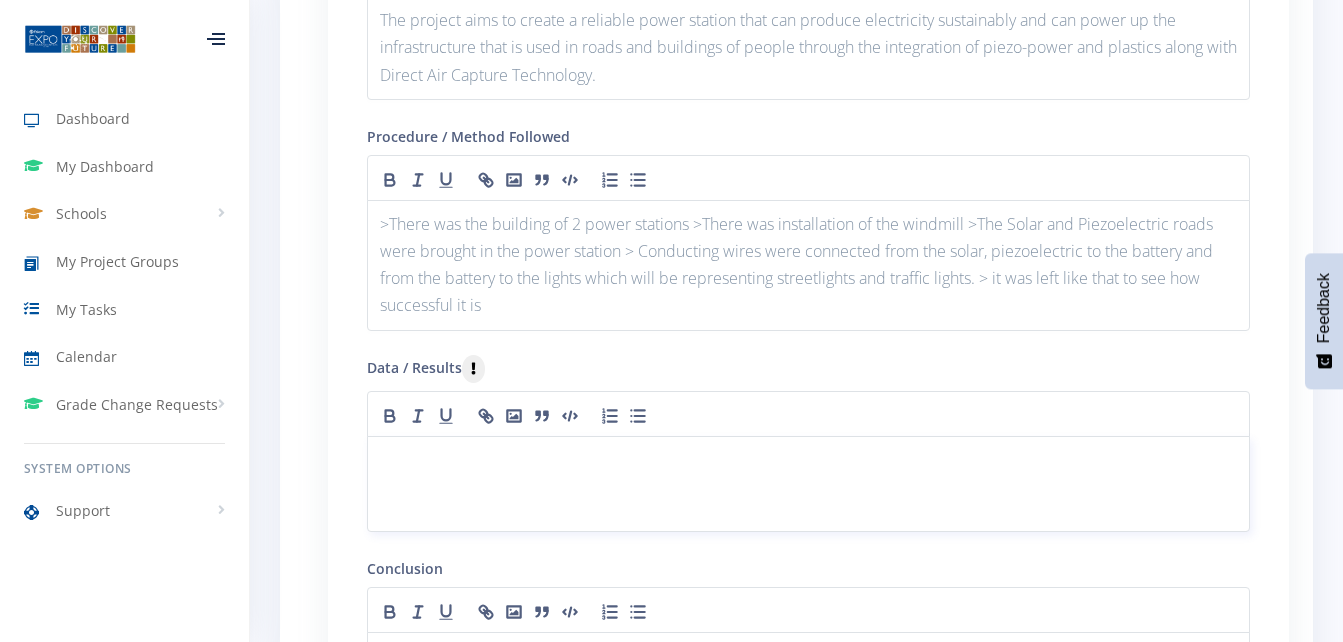 click at bounding box center [808, 460] 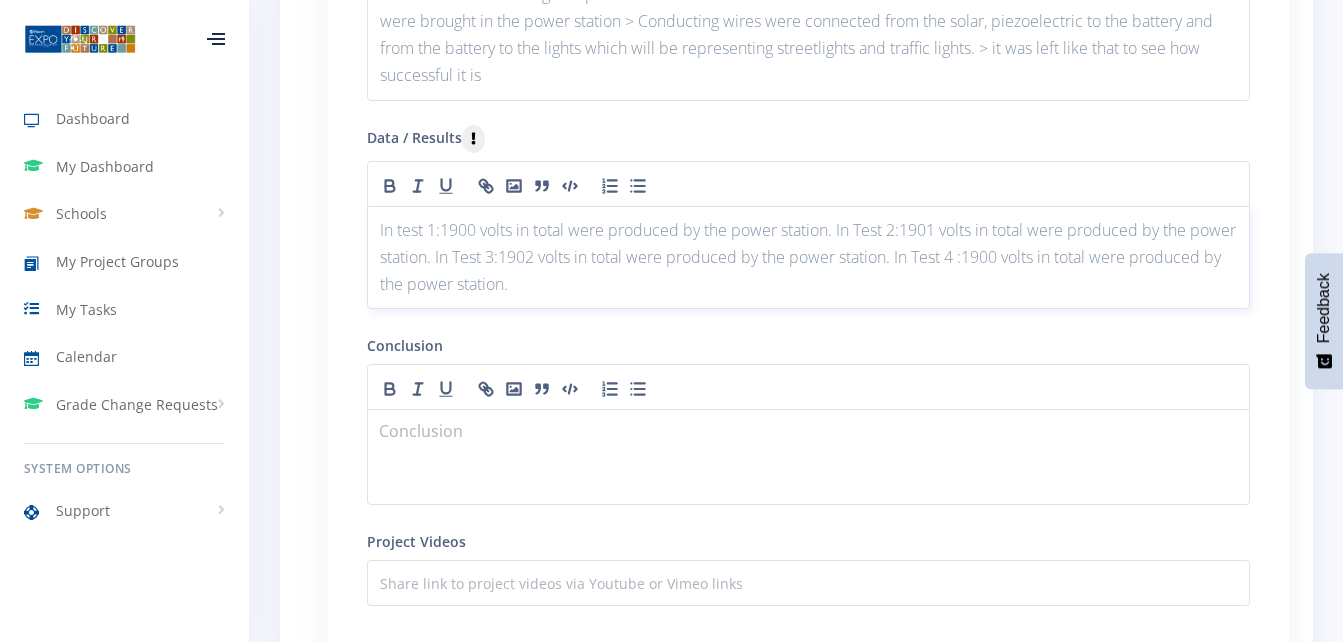 scroll, scrollTop: 2387, scrollLeft: 0, axis: vertical 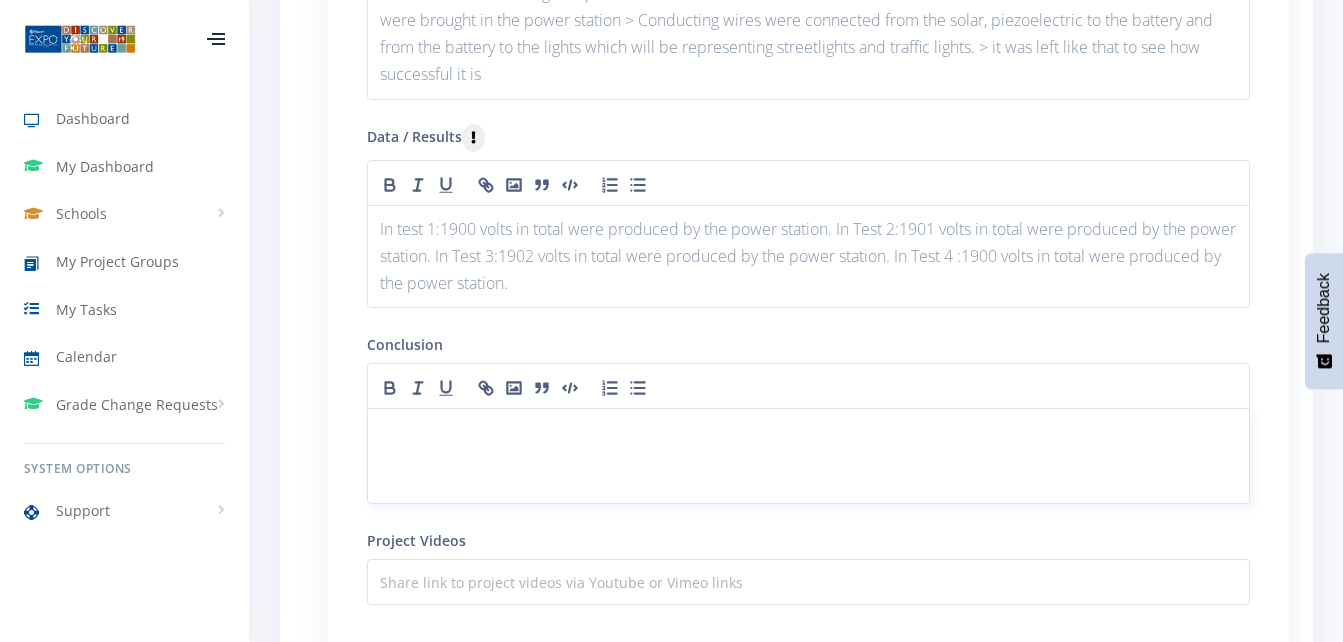 click at bounding box center (808, 432) 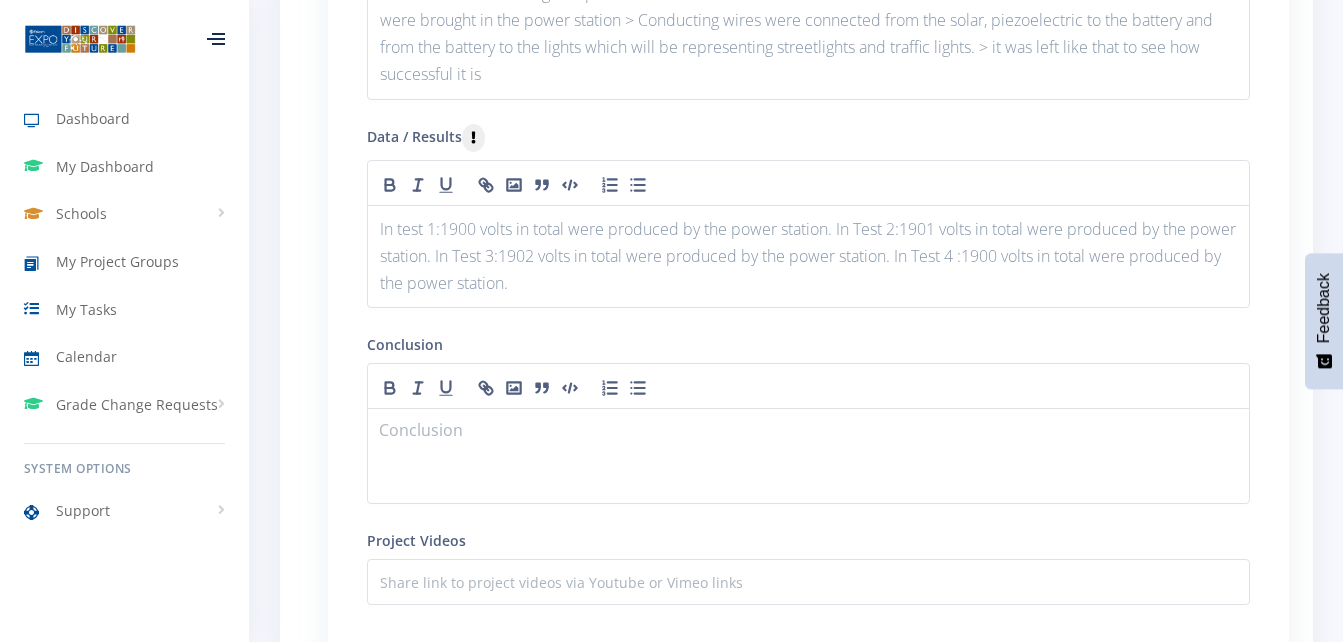 paste 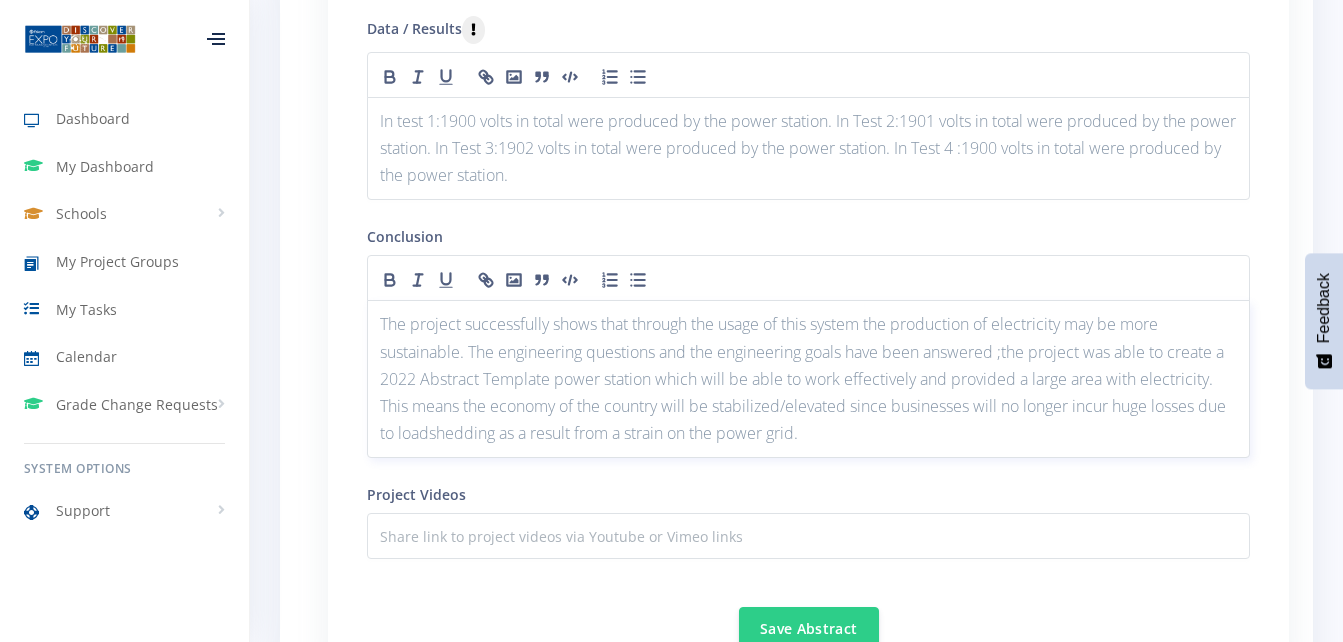 scroll, scrollTop: 2496, scrollLeft: 0, axis: vertical 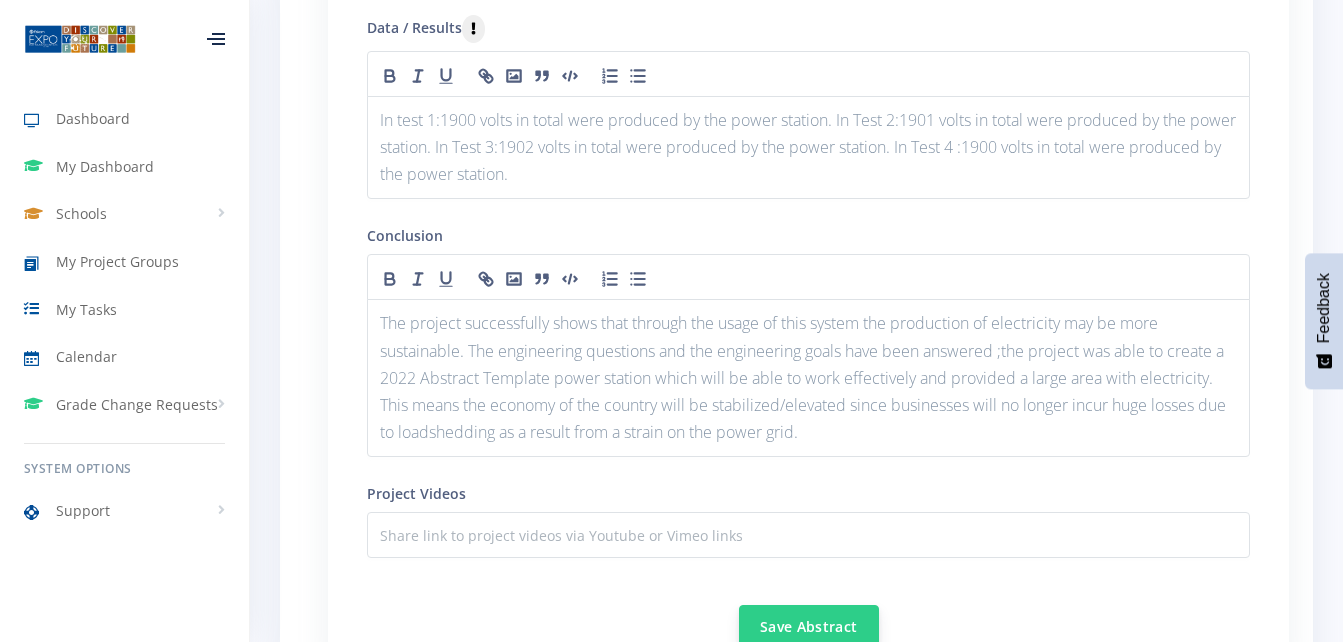 click on "Save Abstract" at bounding box center (809, 626) 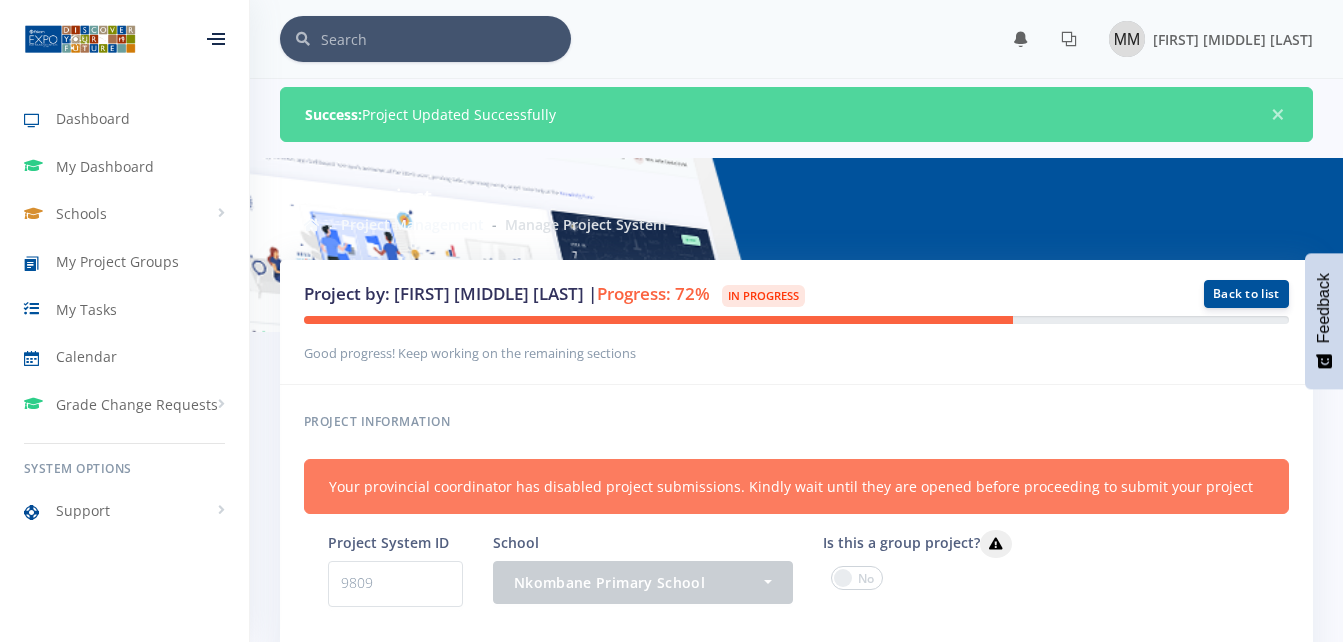 scroll, scrollTop: 0, scrollLeft: 0, axis: both 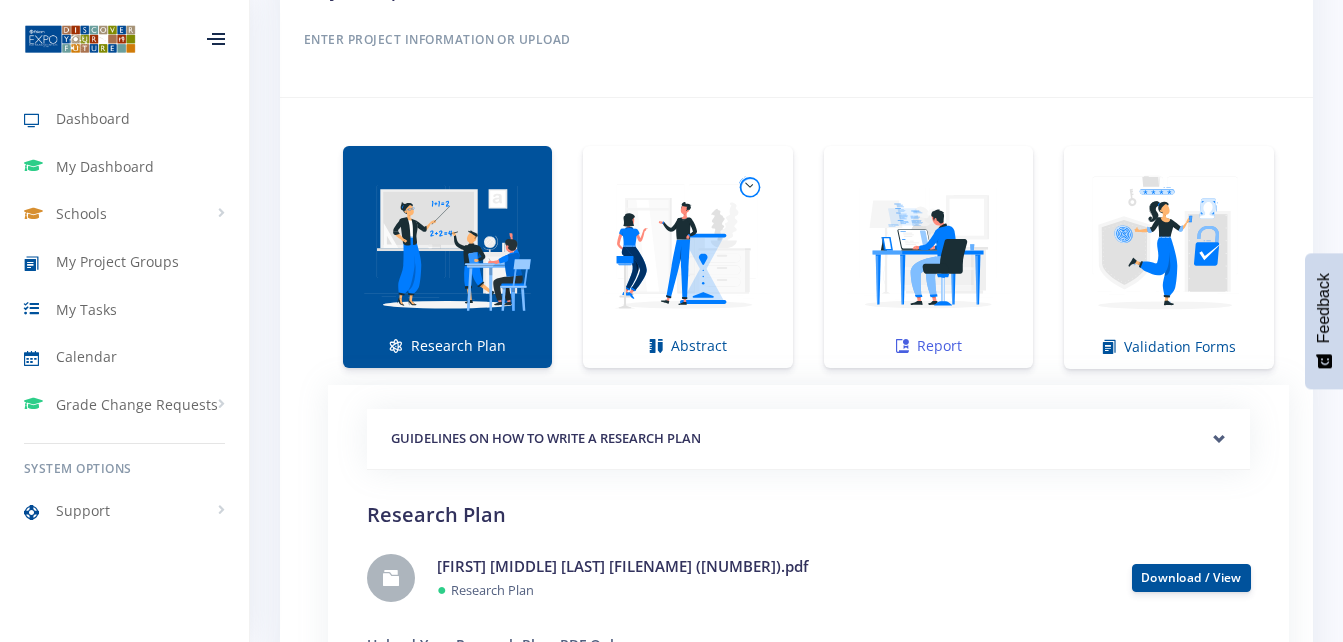 click at bounding box center (928, 246) 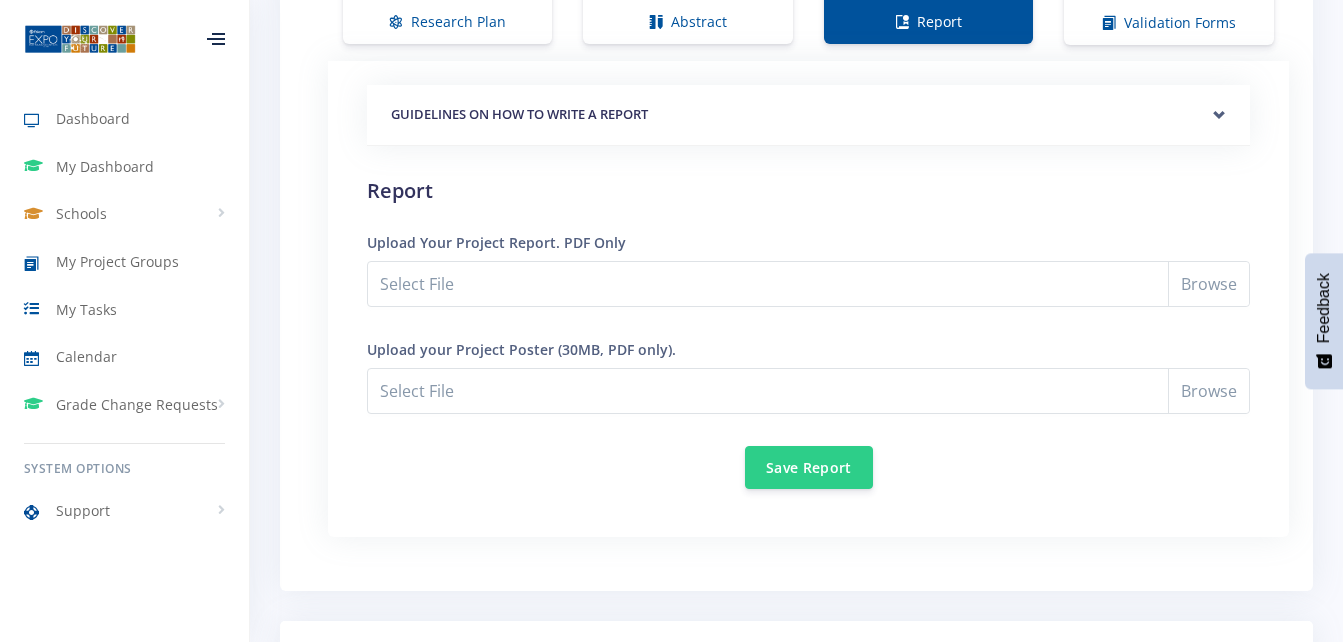 scroll, scrollTop: 1744, scrollLeft: 0, axis: vertical 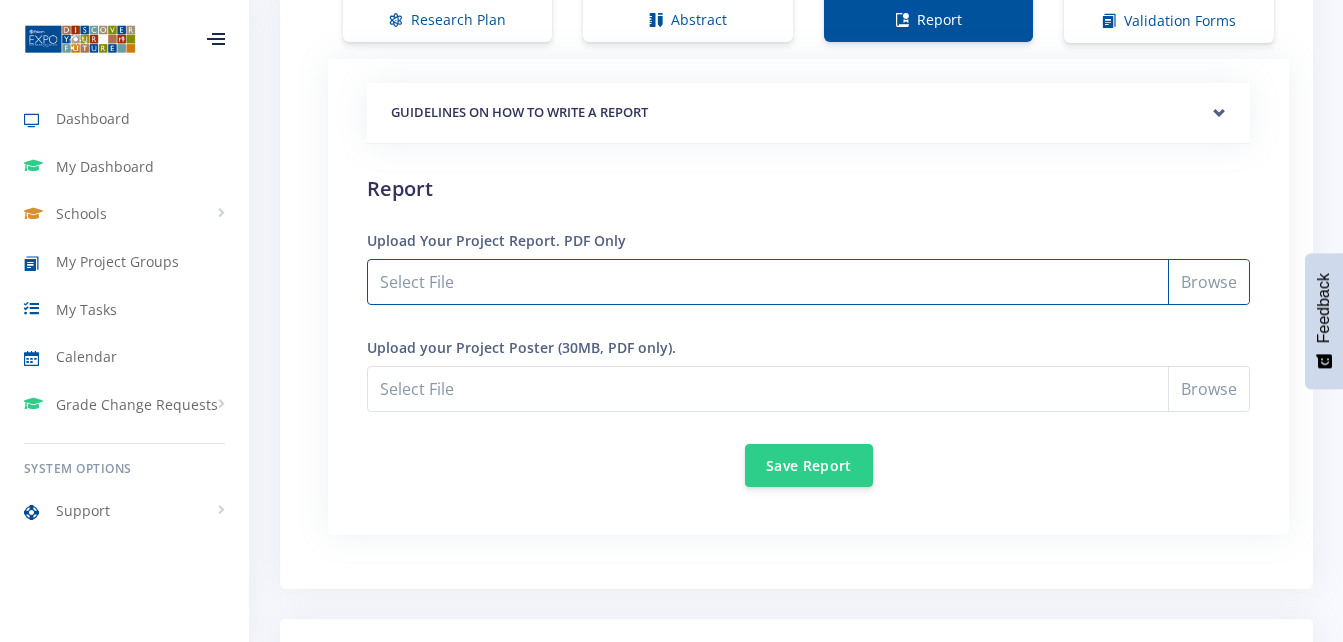 click on "Select File" at bounding box center (808, 282) 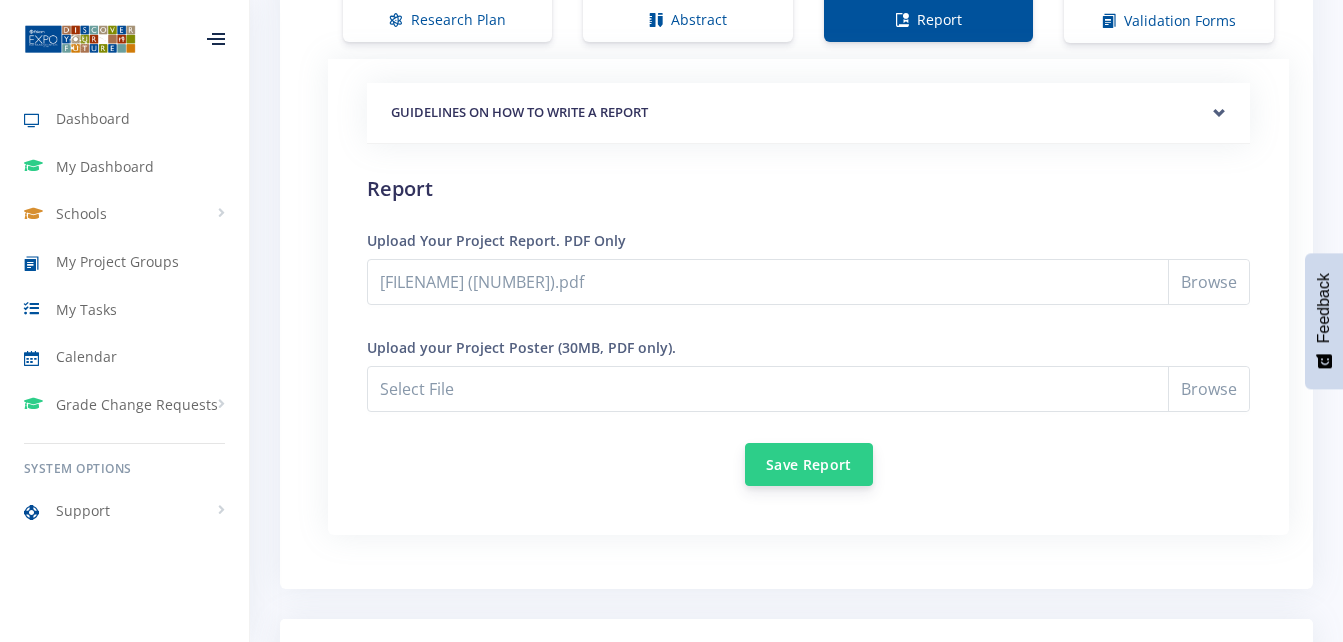 click on "Save Report" at bounding box center (809, 464) 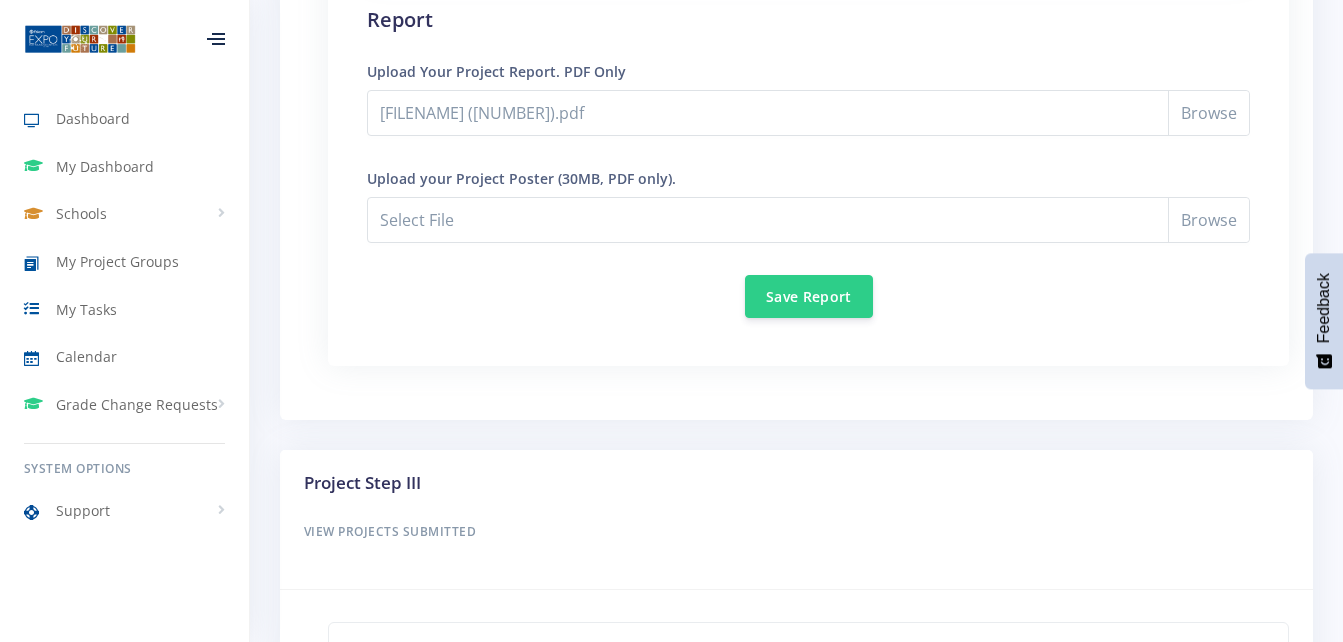 scroll, scrollTop: 1938, scrollLeft: 0, axis: vertical 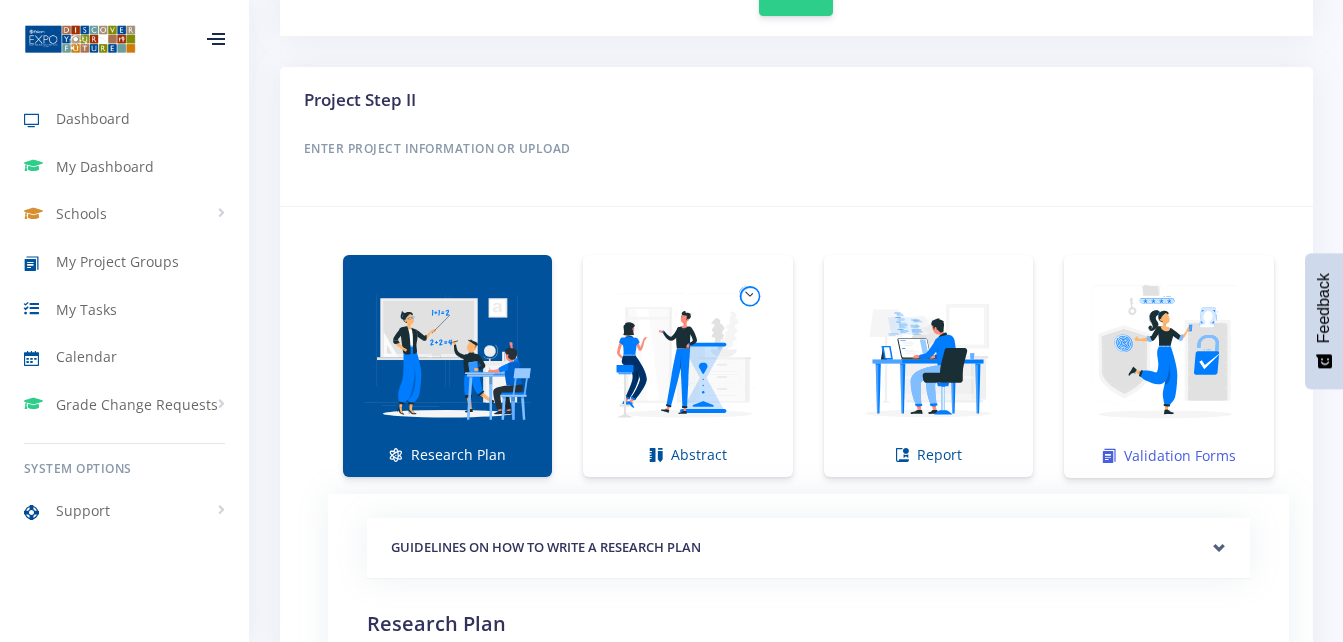 click at bounding box center [1169, 356] 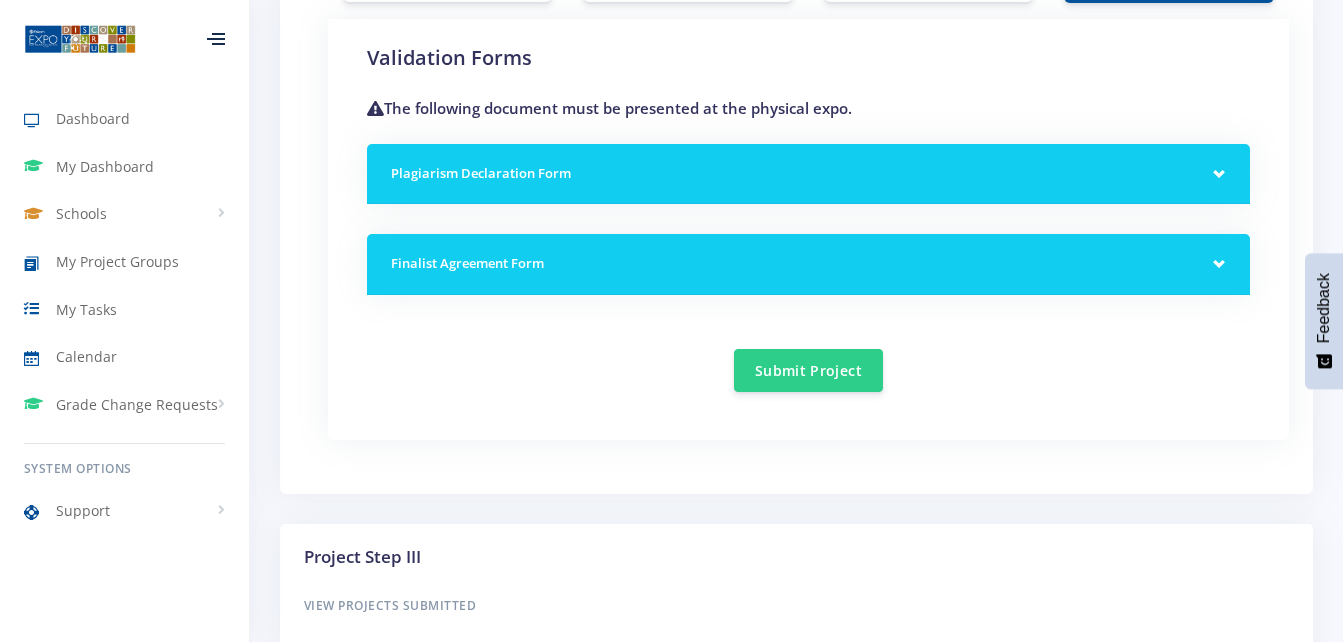 scroll, scrollTop: 1785, scrollLeft: 0, axis: vertical 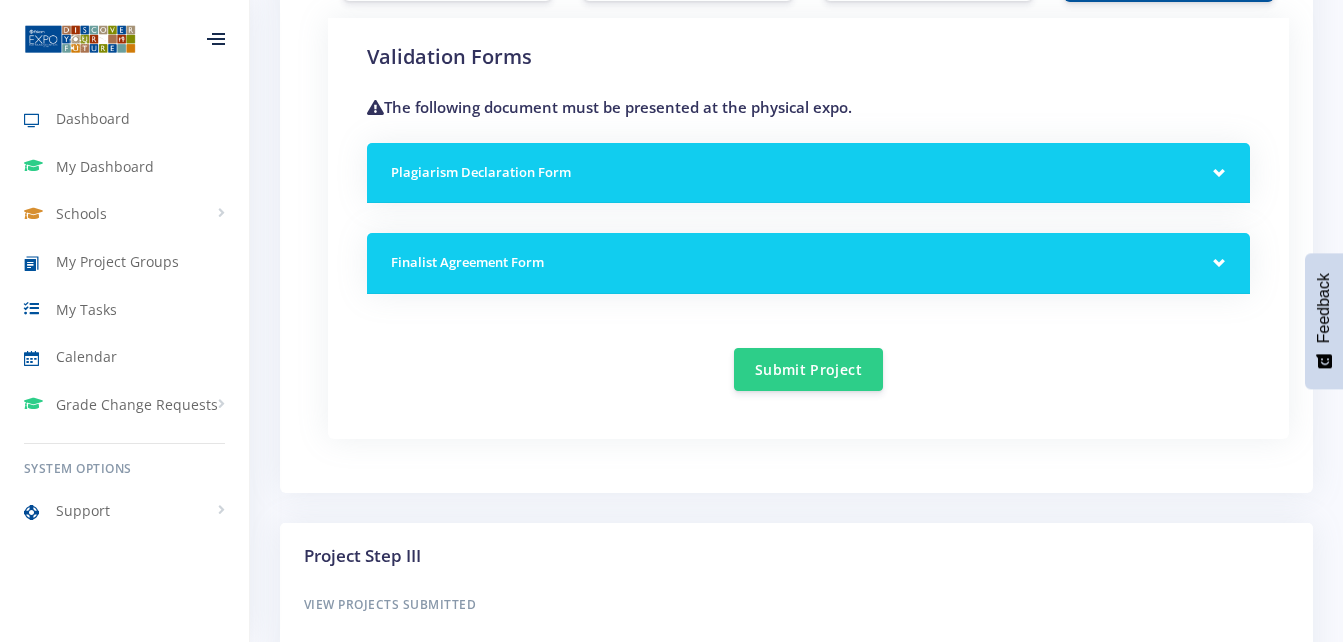 click on "Plagiarism
Declaration
Form" at bounding box center [808, 173] 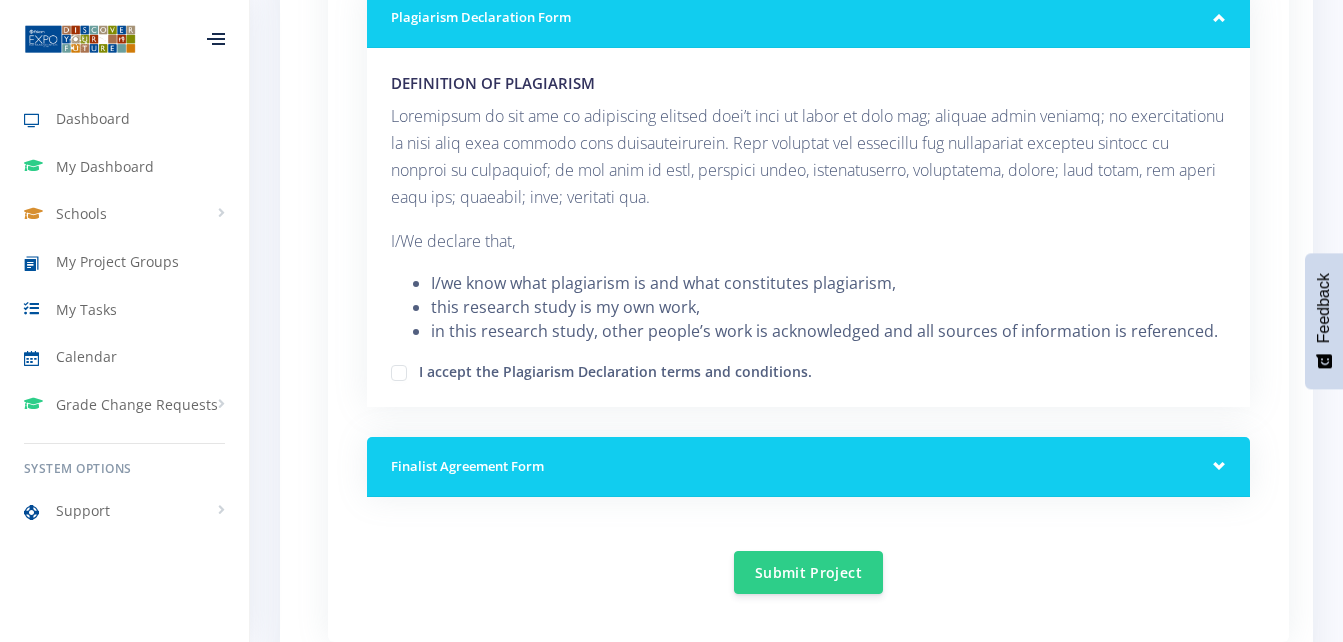 scroll, scrollTop: 1947, scrollLeft: 0, axis: vertical 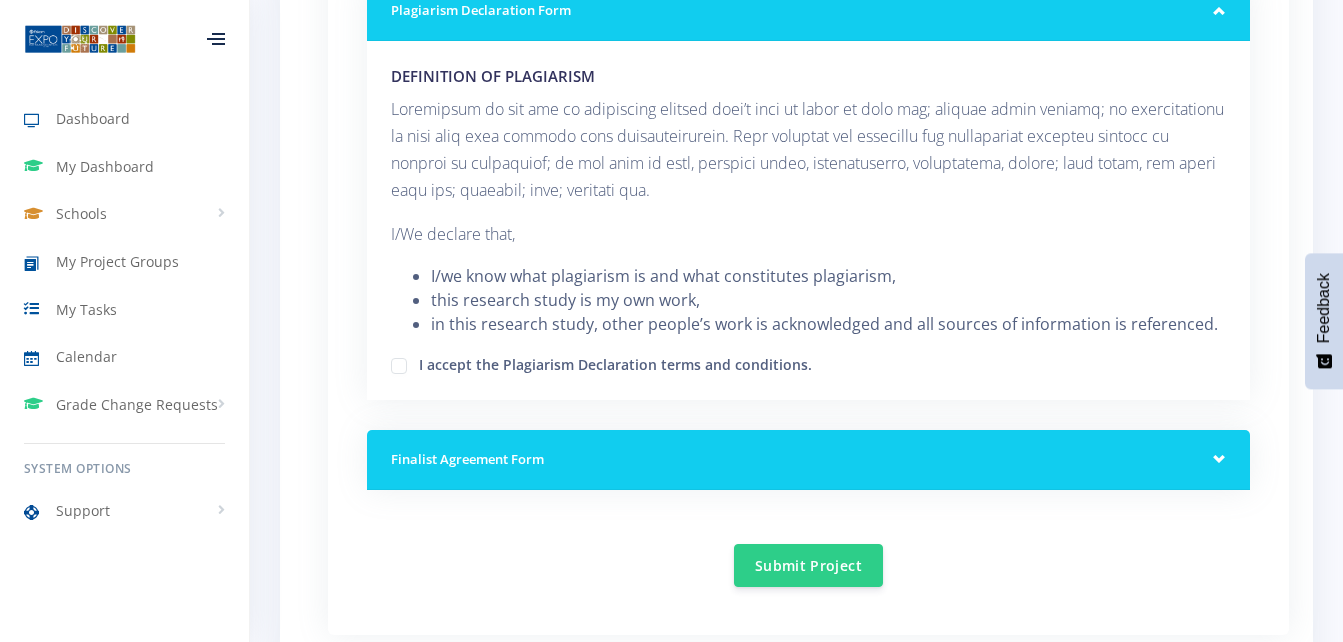 click on "I accept the
Plagiarism
Declaration terms and
conditions." at bounding box center [808, 364] 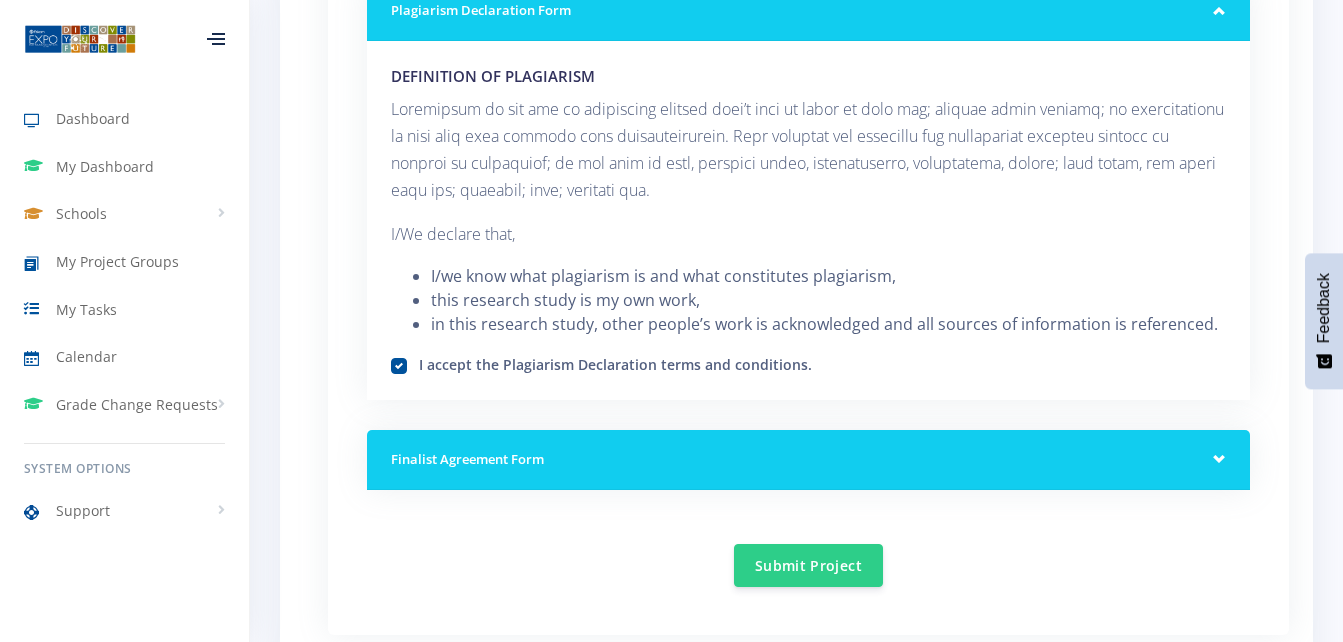 click on "Finalist Agreement
Form" at bounding box center [808, 460] 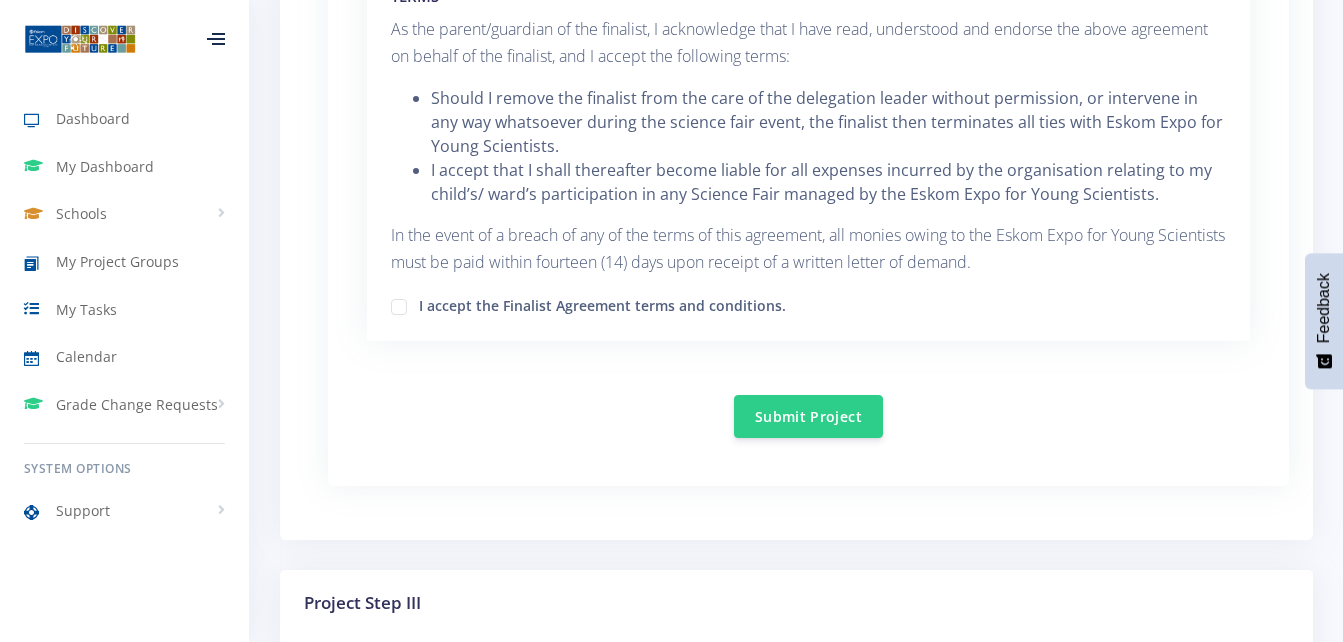 scroll, scrollTop: 3482, scrollLeft: 0, axis: vertical 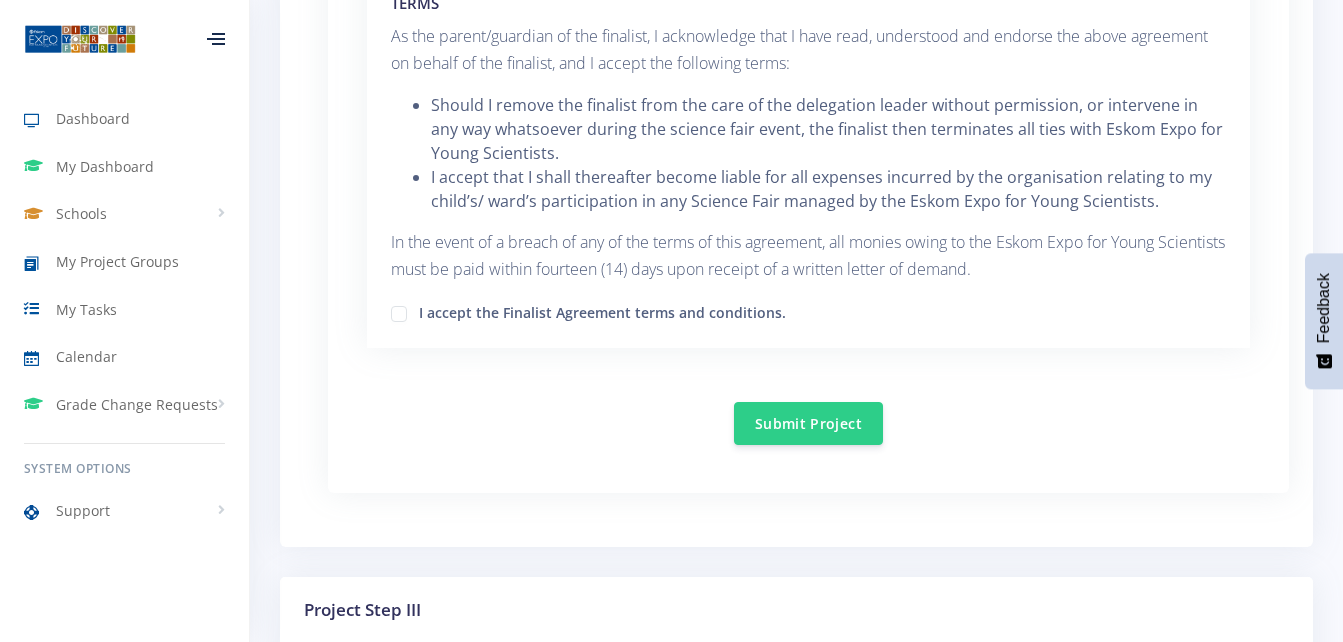 click on "I accept the
Finalist Agreement
terms and conditions." at bounding box center (602, 310) 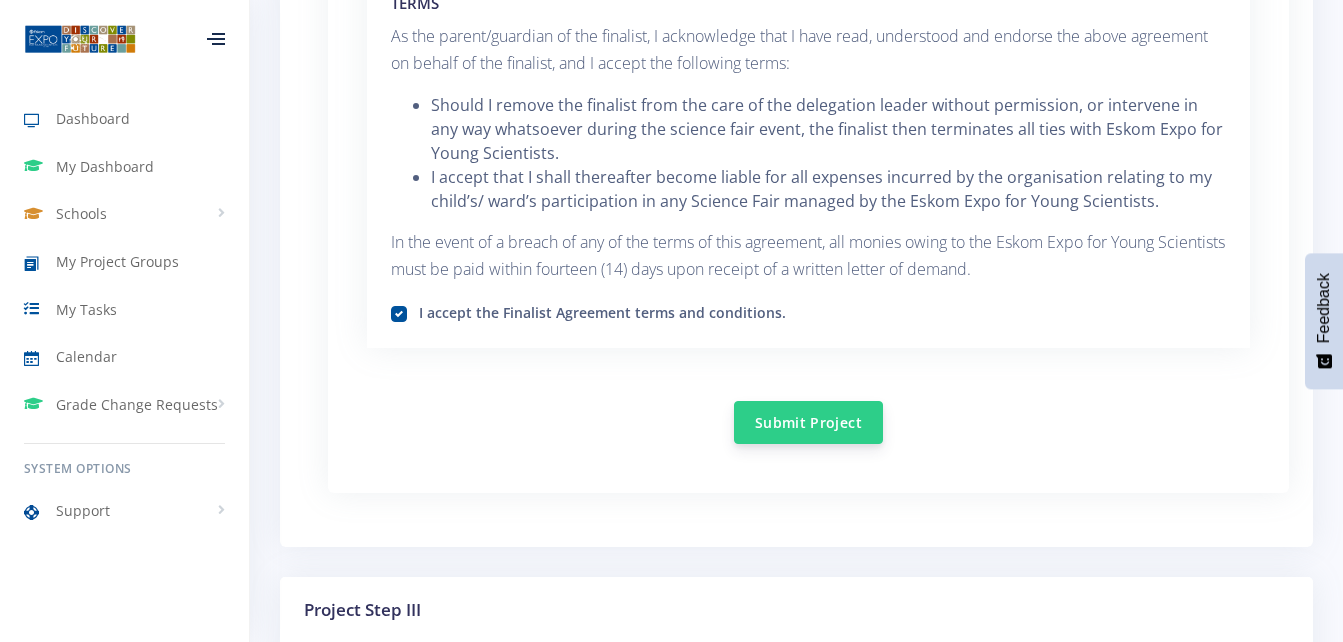 click on "Submit Project" at bounding box center (808, 422) 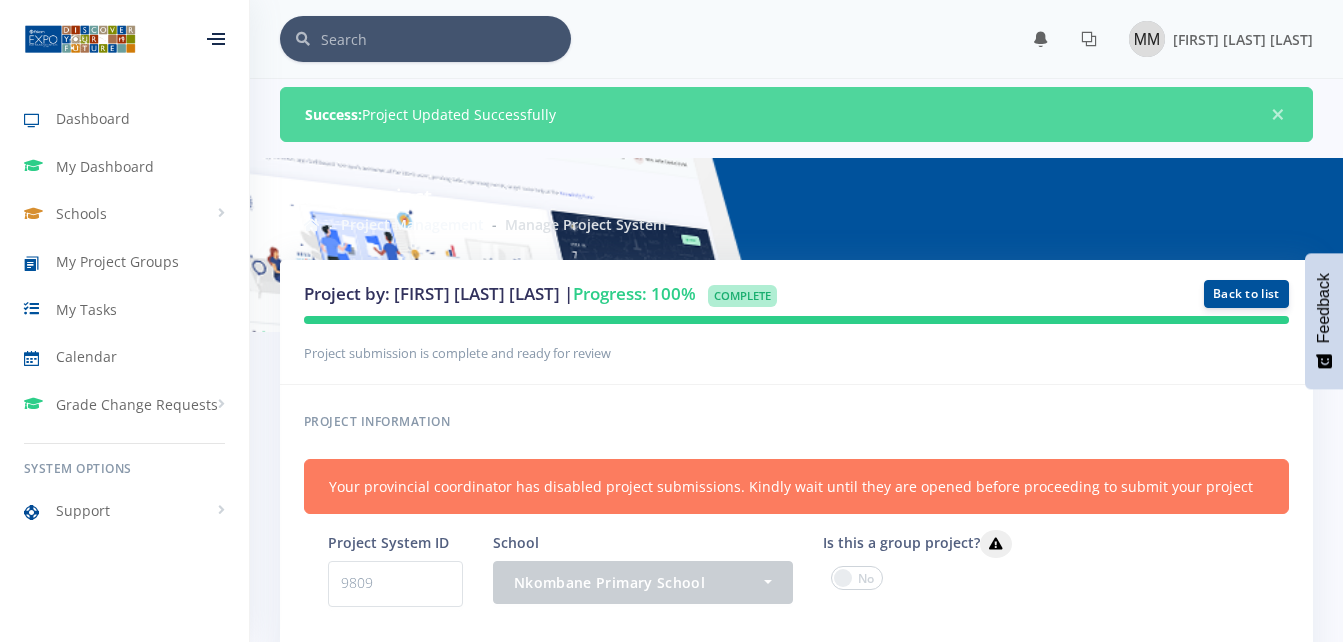 scroll, scrollTop: 0, scrollLeft: 0, axis: both 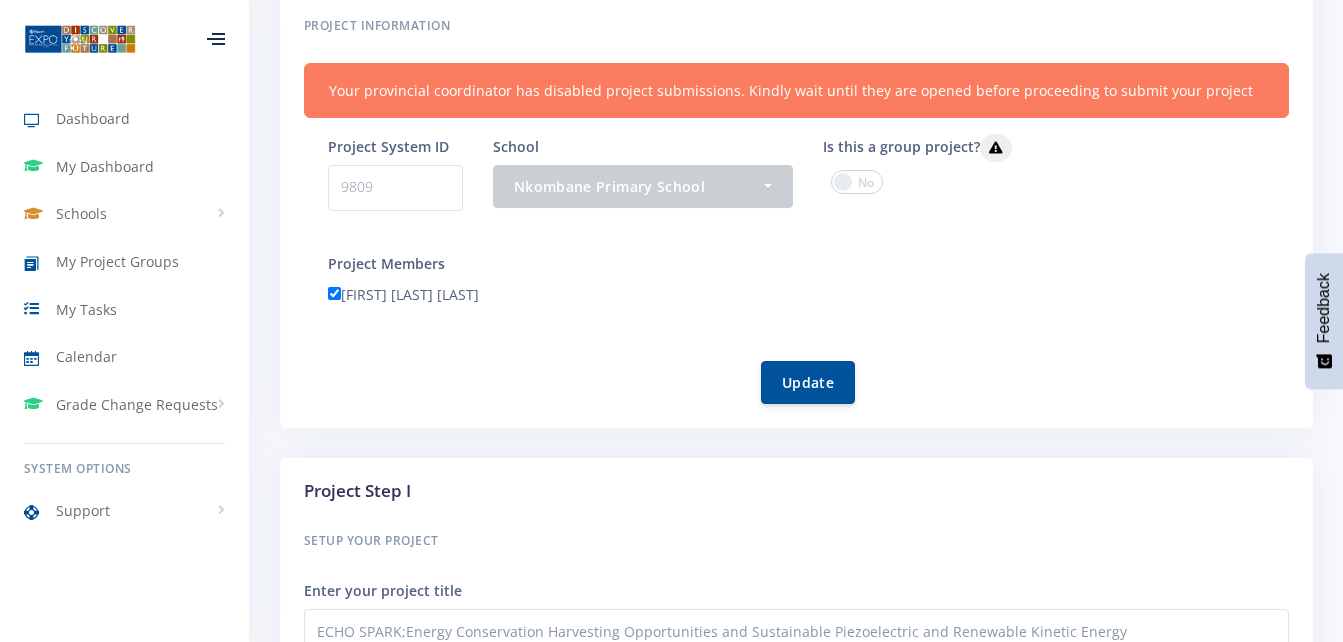 click at bounding box center [857, 182] 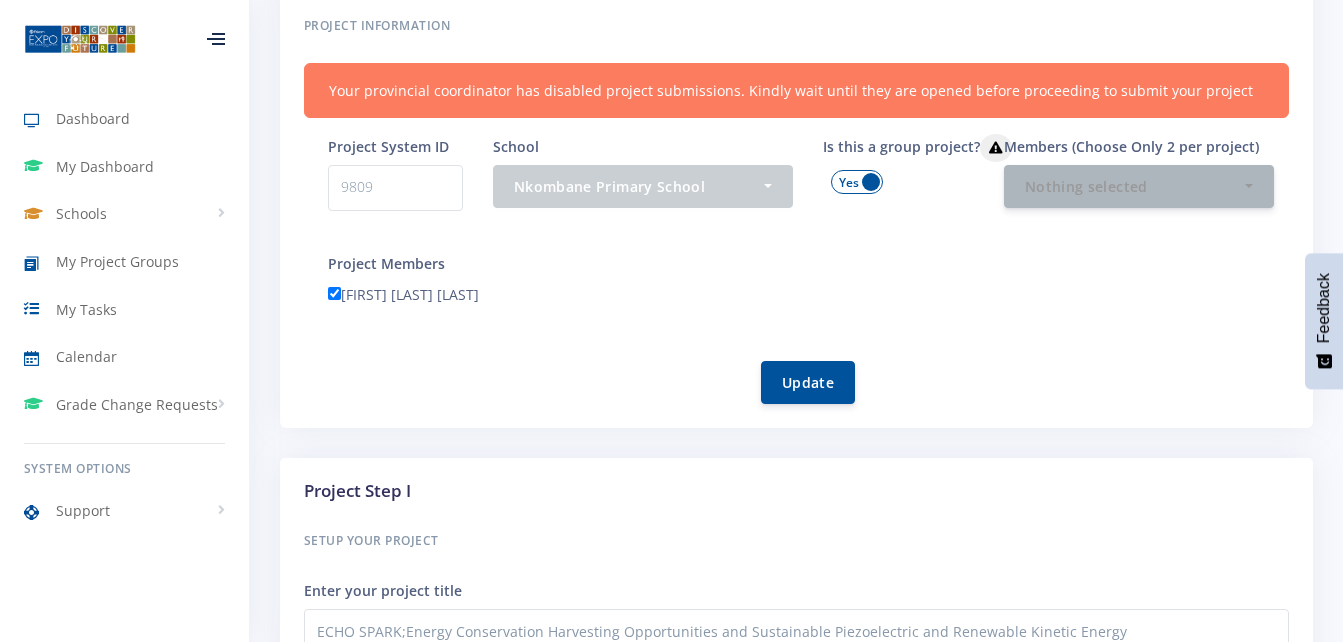 click at bounding box center [857, 182] 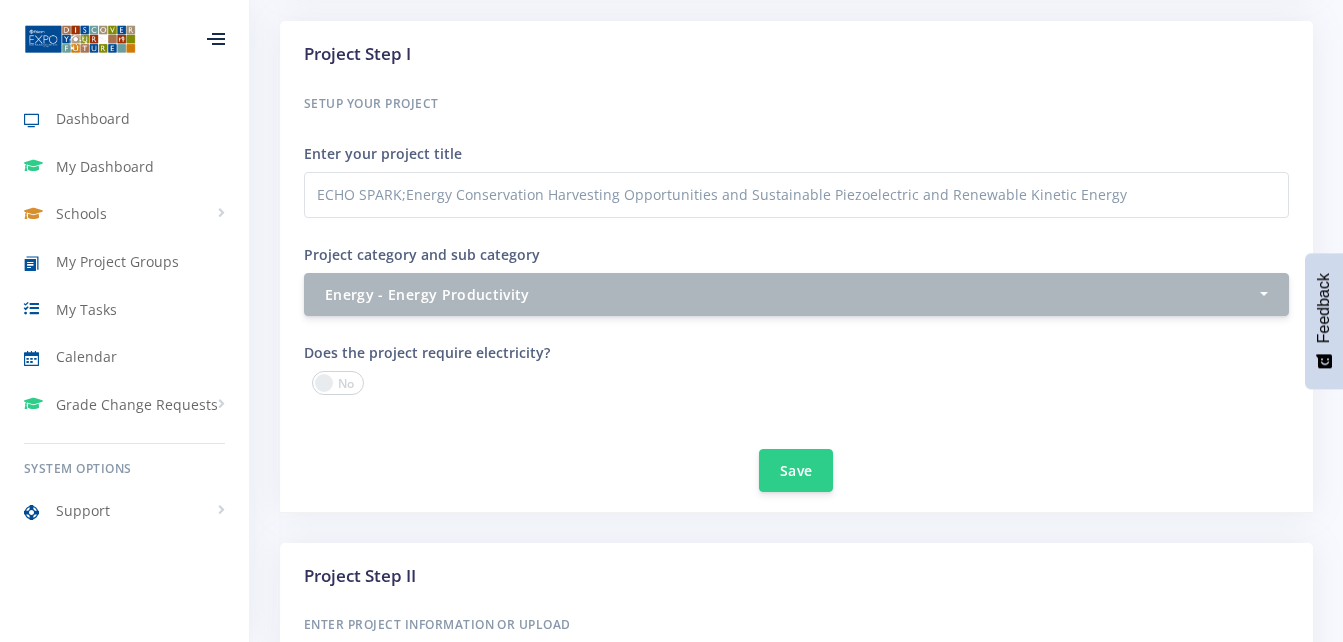 scroll, scrollTop: 835, scrollLeft: 0, axis: vertical 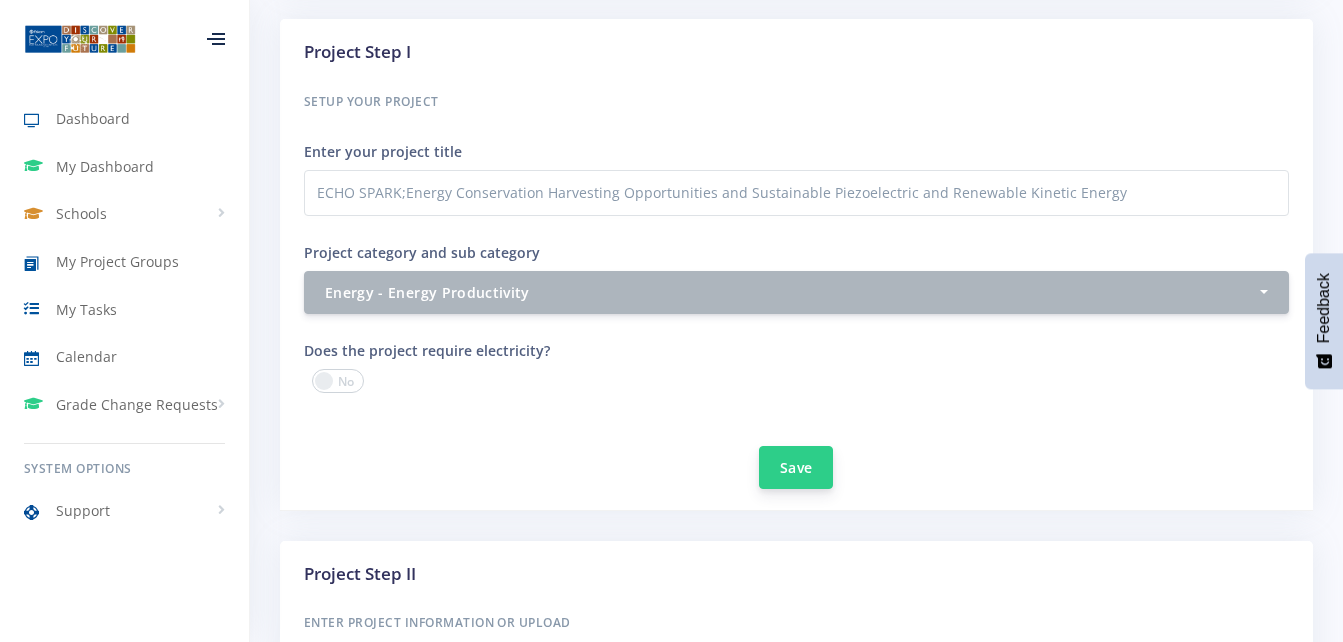 click on "Save" at bounding box center [796, 467] 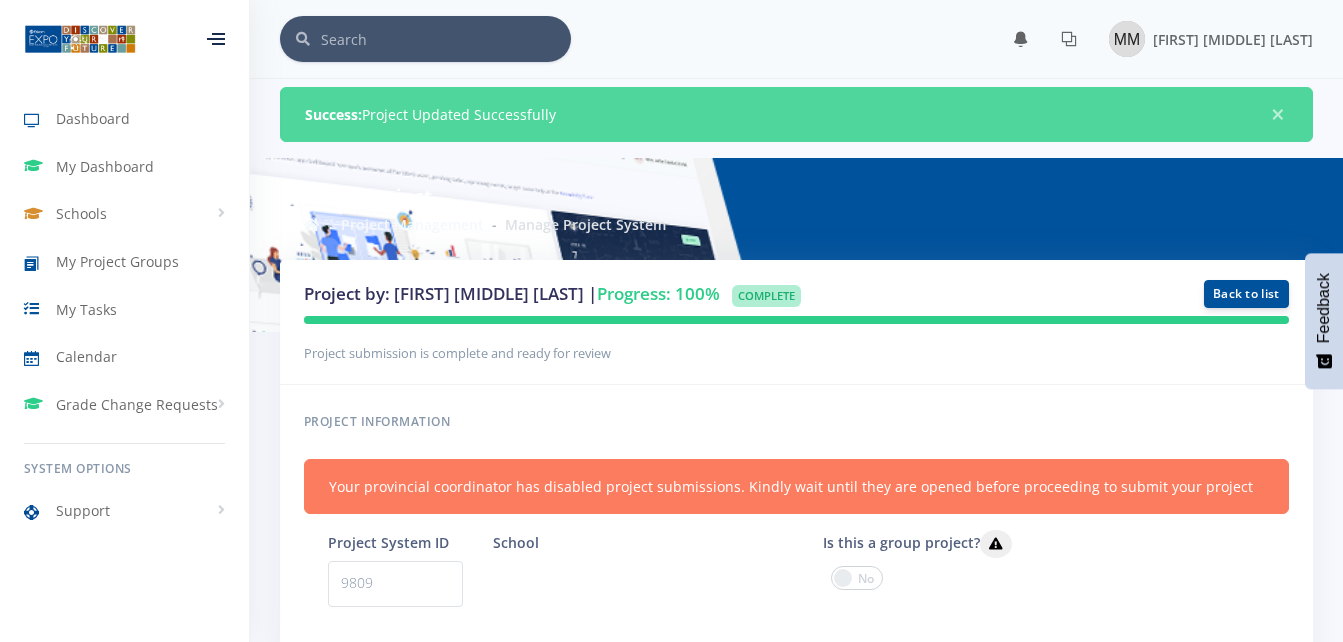 scroll, scrollTop: 0, scrollLeft: 0, axis: both 